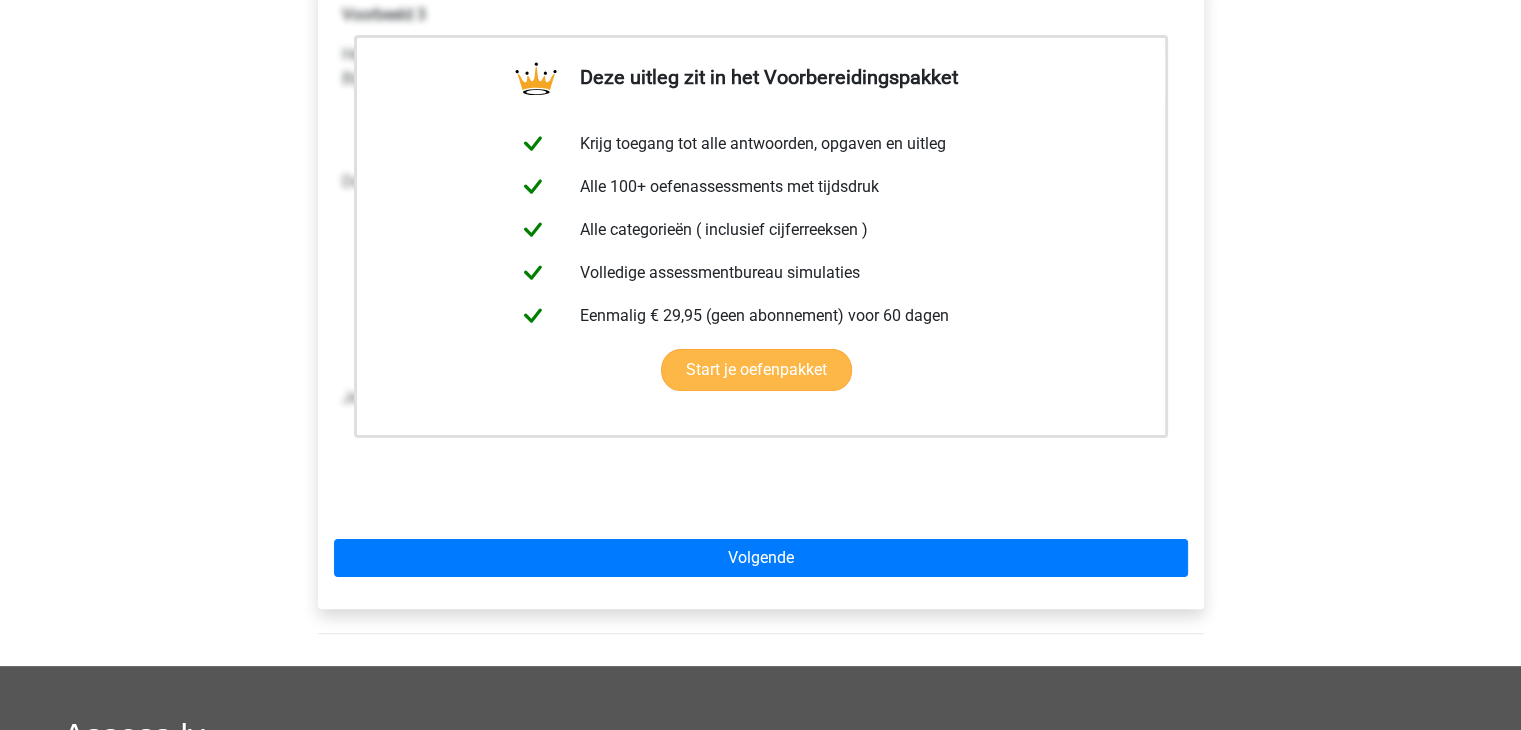 scroll, scrollTop: 400, scrollLeft: 0, axis: vertical 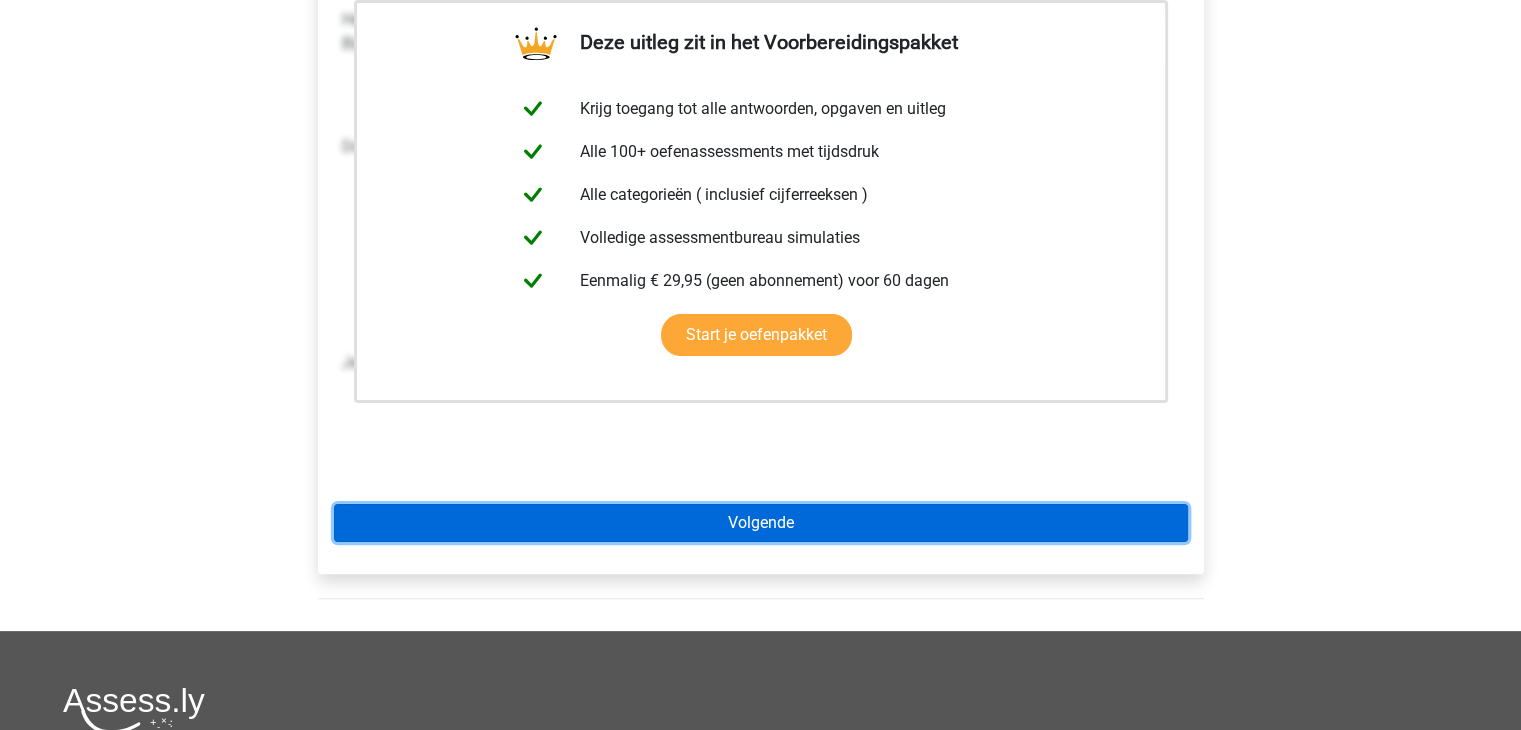 click on "Volgende" at bounding box center (761, 523) 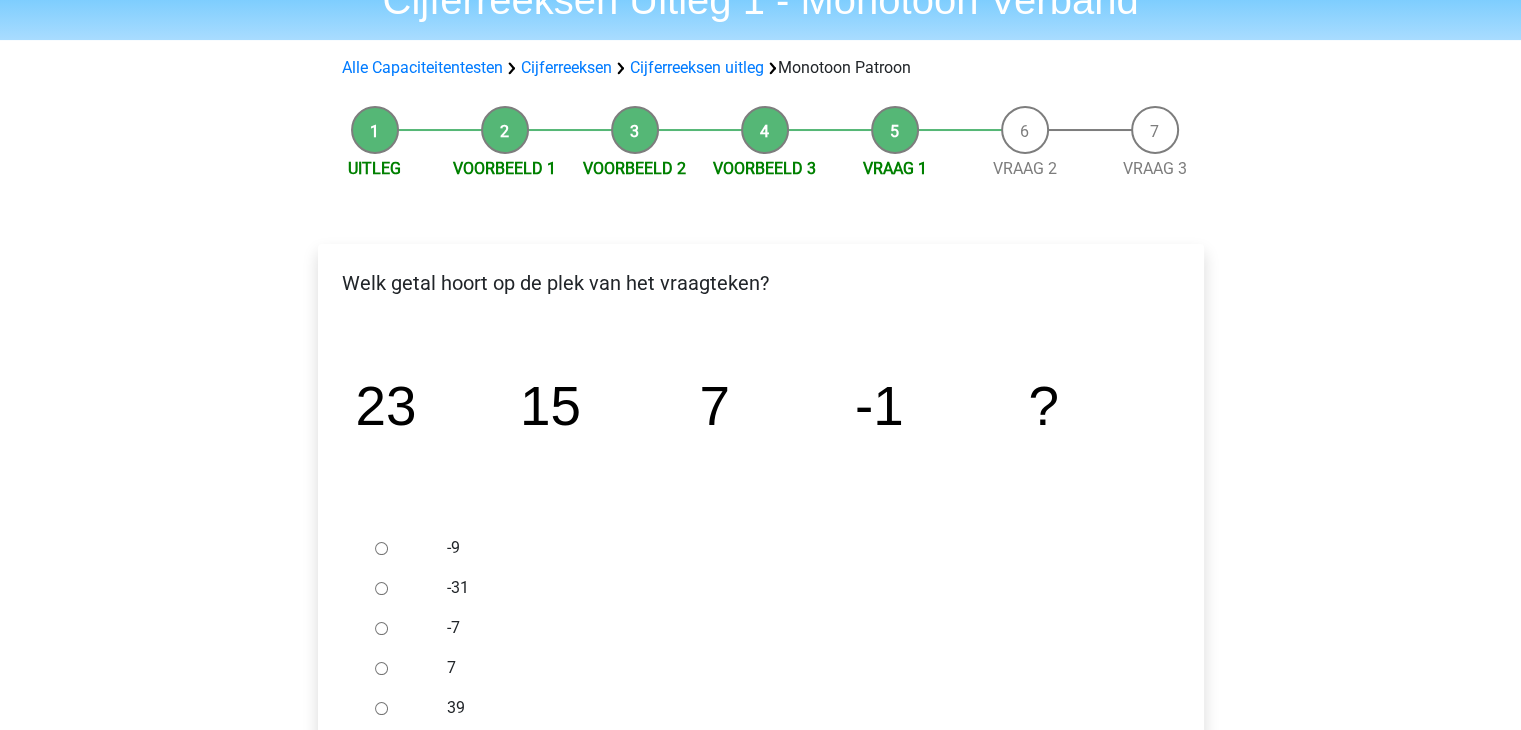 scroll, scrollTop: 200, scrollLeft: 0, axis: vertical 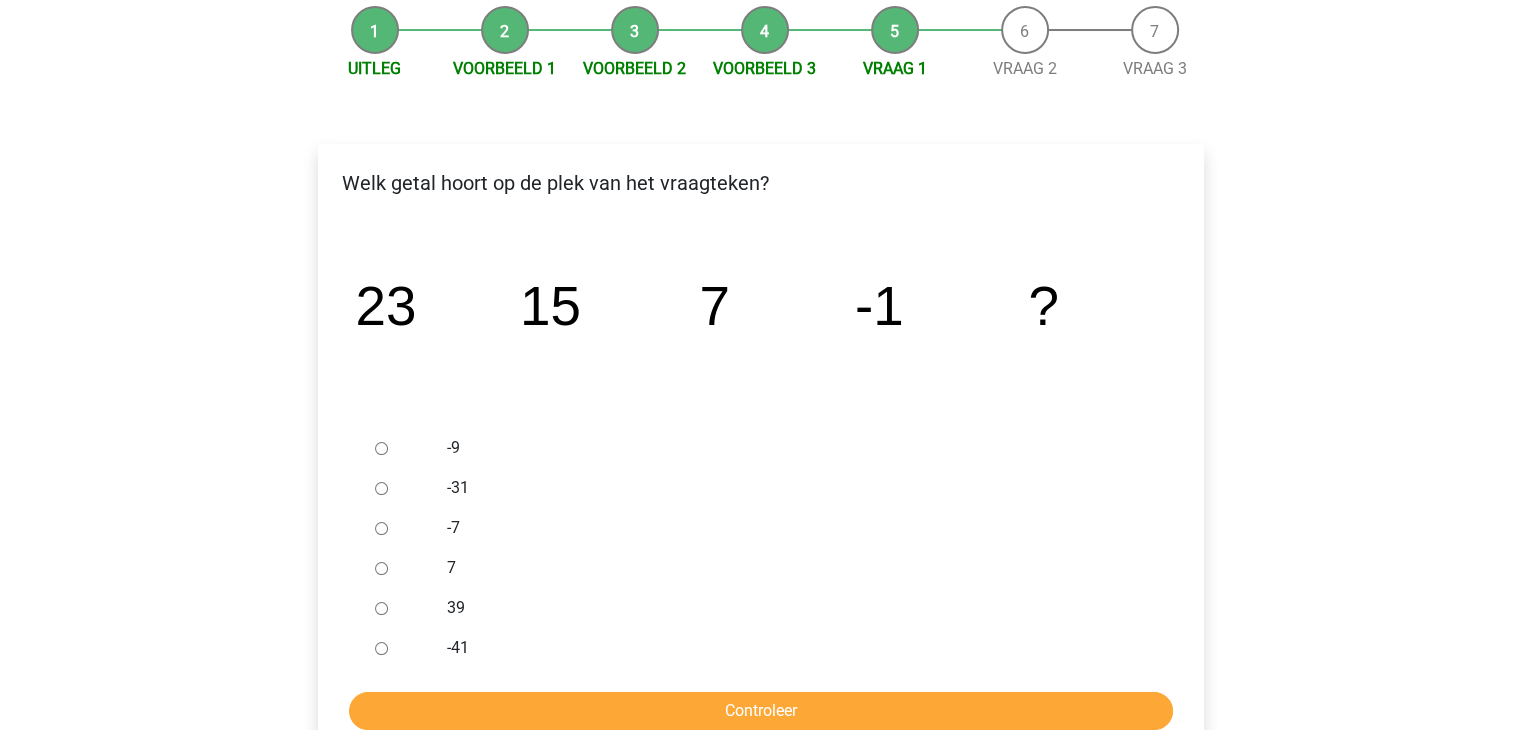 click at bounding box center [400, 448] 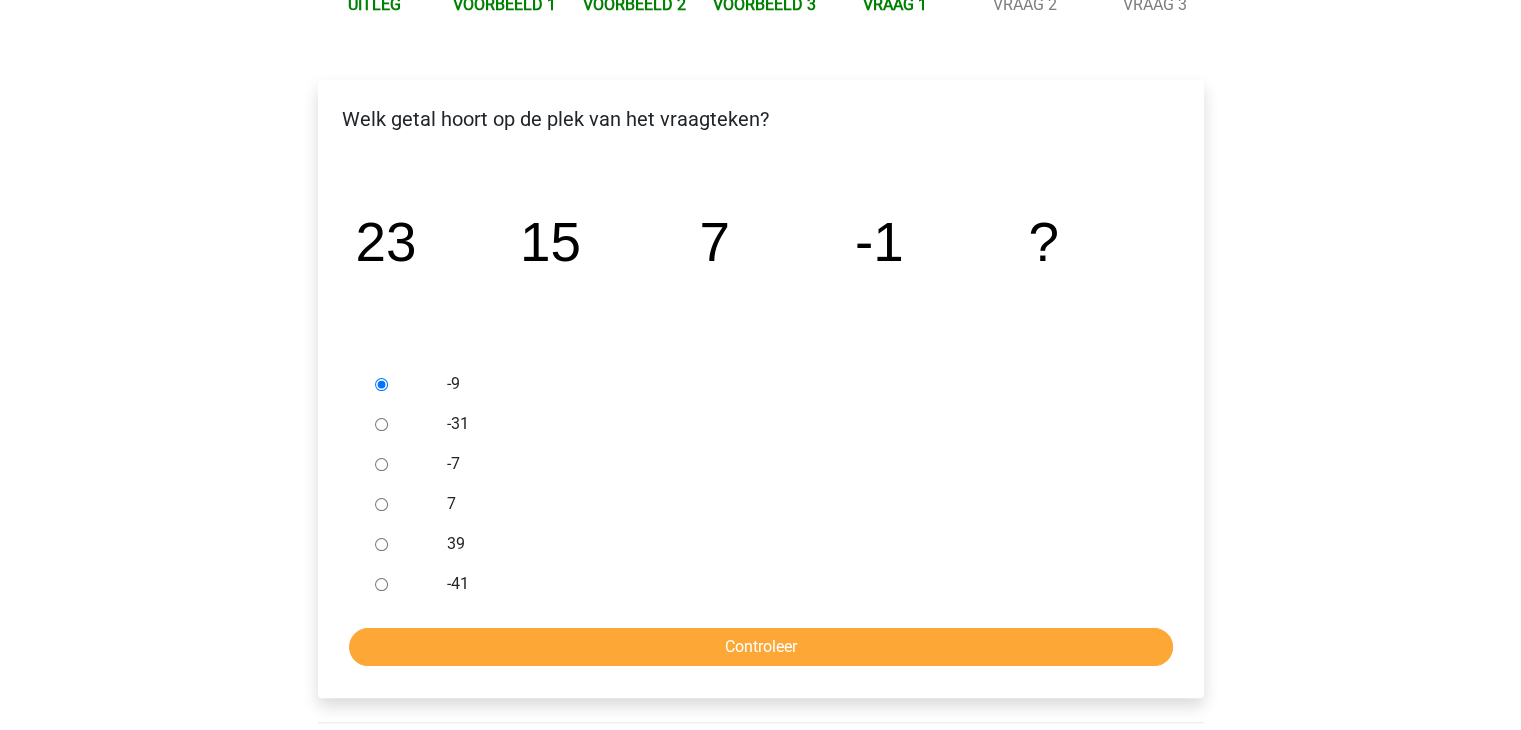 scroll, scrollTop: 300, scrollLeft: 0, axis: vertical 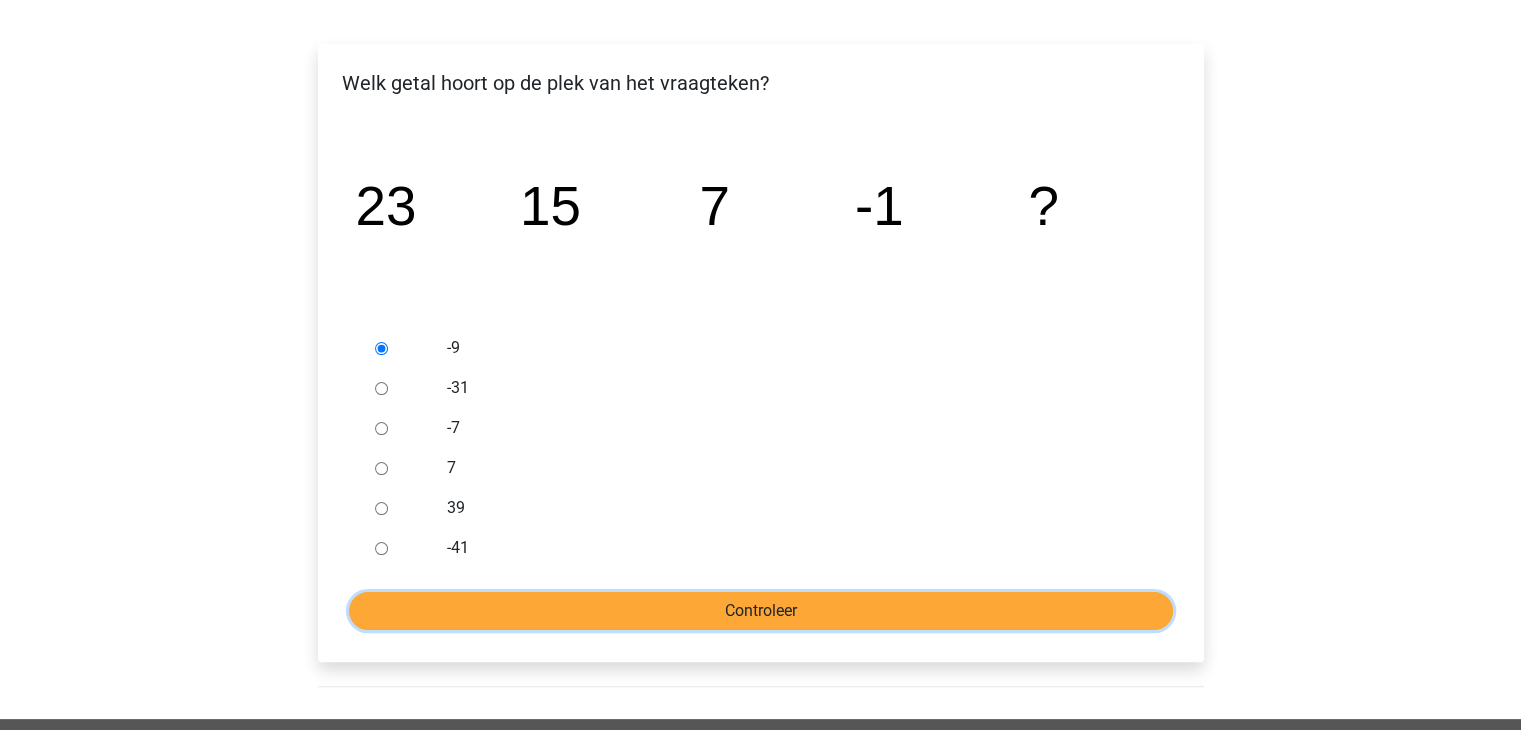 click on "Controleer" at bounding box center [761, 611] 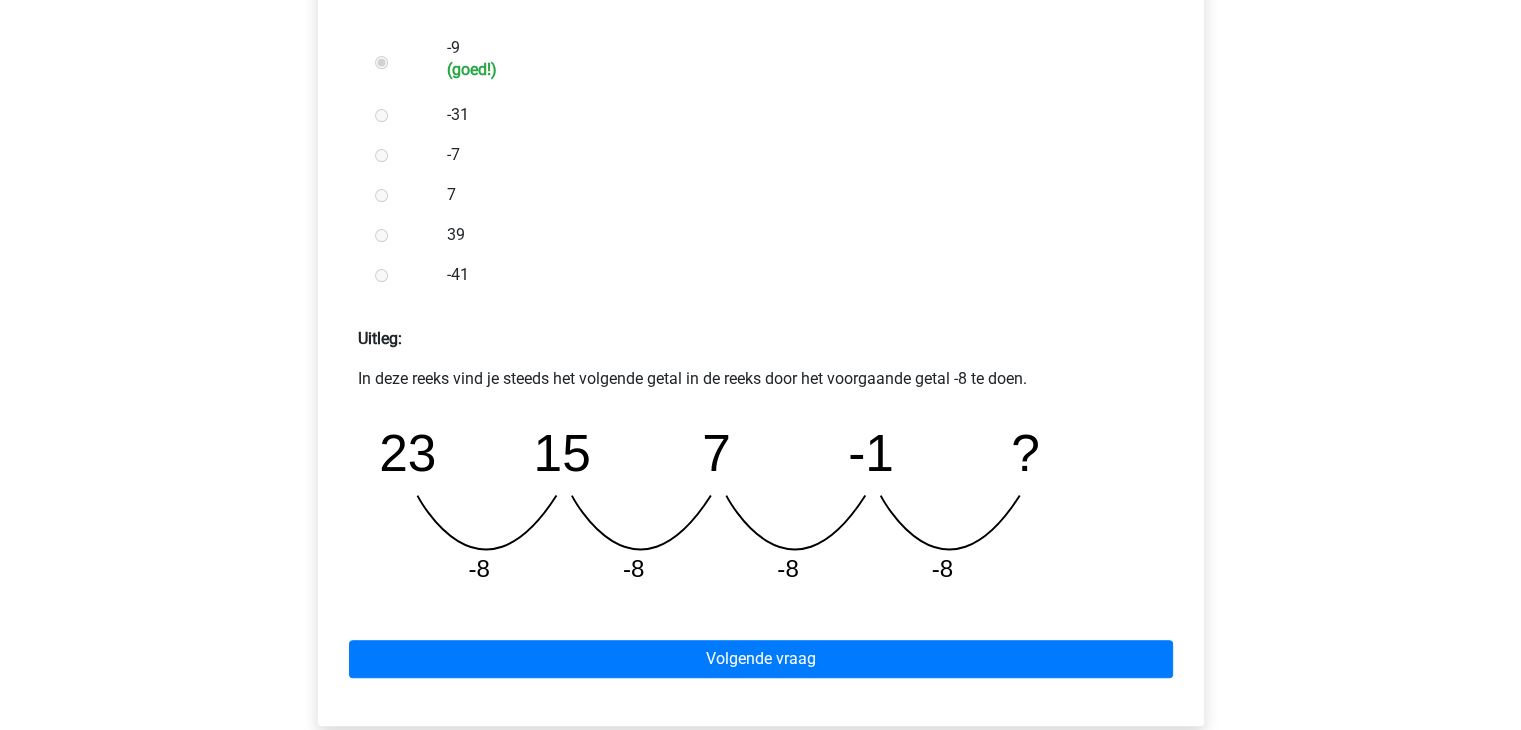 scroll, scrollTop: 700, scrollLeft: 0, axis: vertical 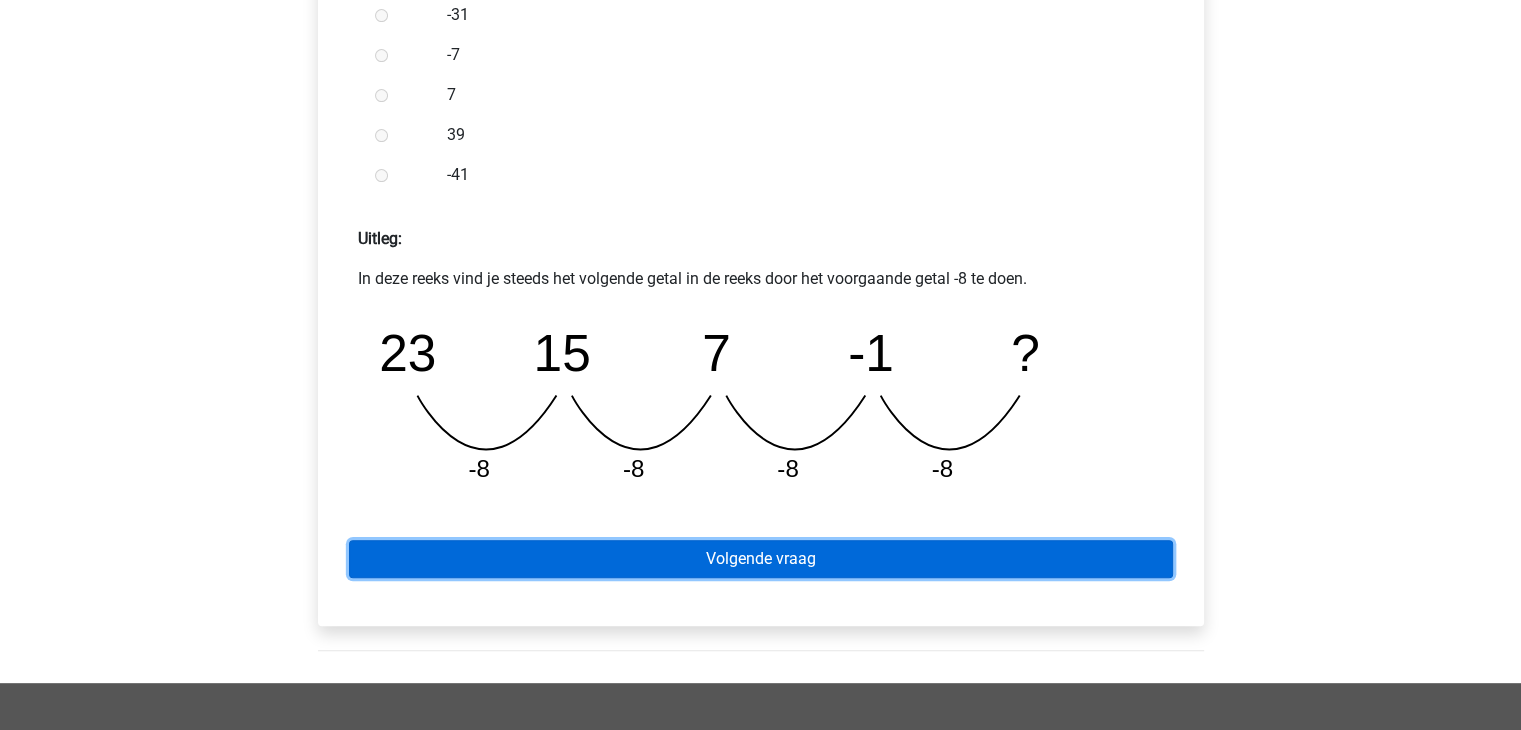 click on "Volgende vraag" at bounding box center [761, 559] 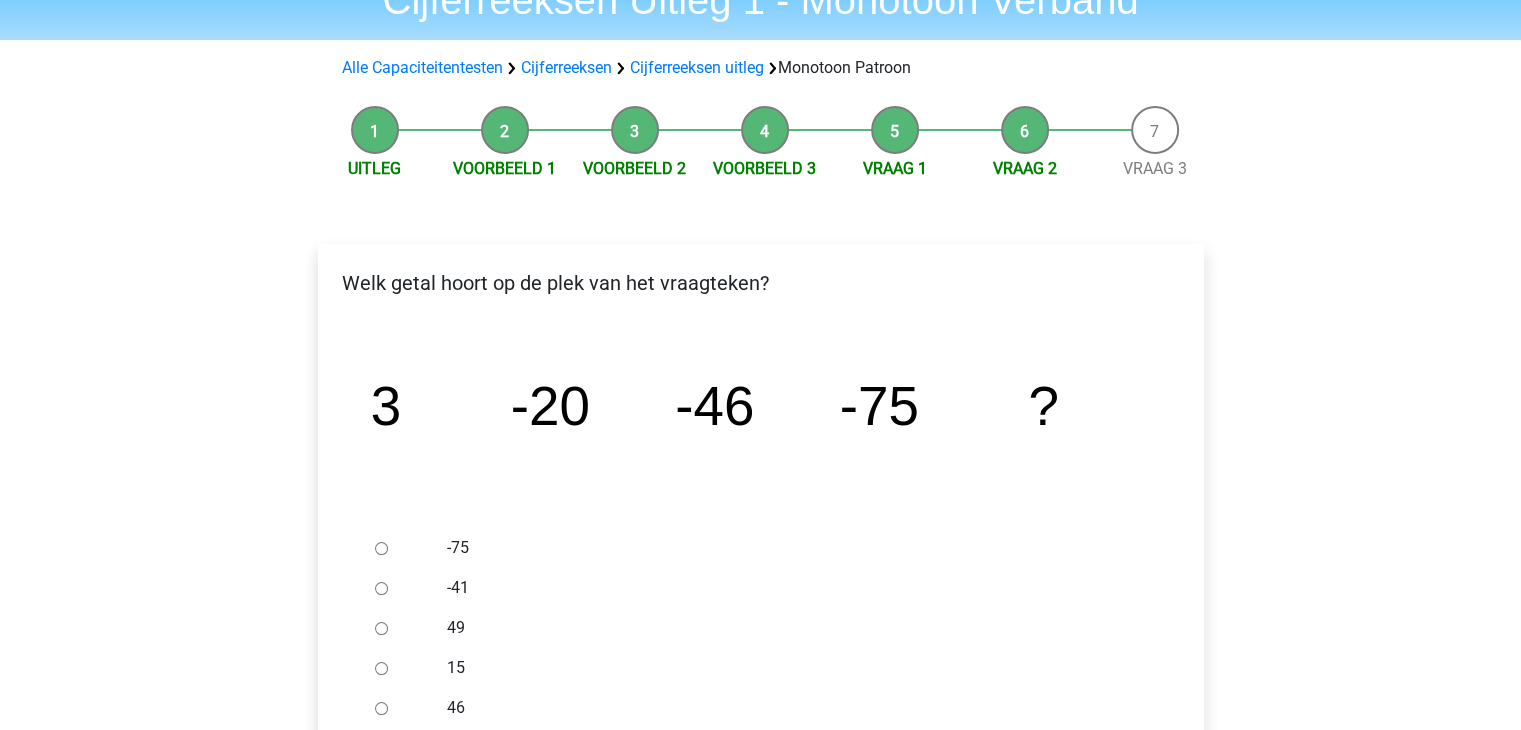 scroll, scrollTop: 200, scrollLeft: 0, axis: vertical 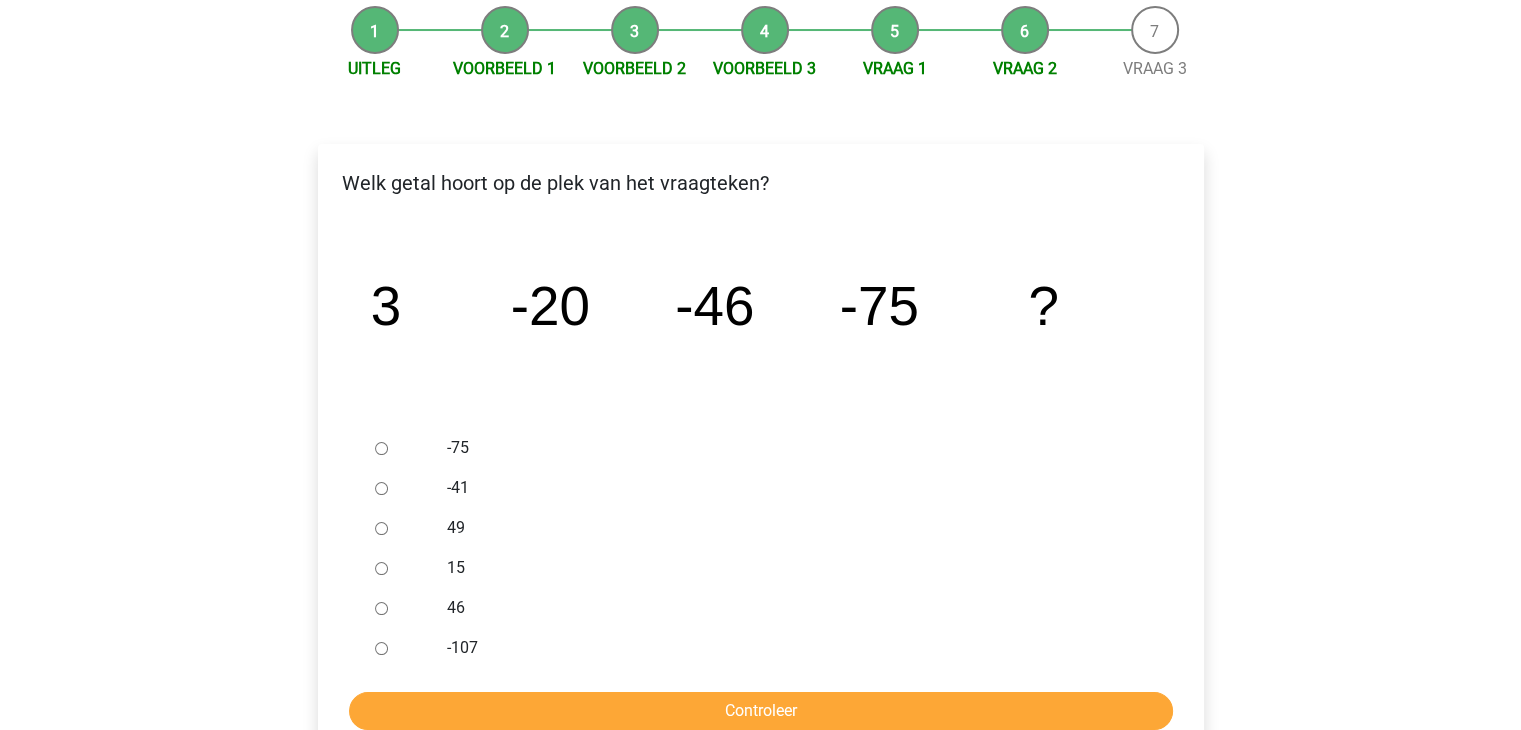 click on "-107" at bounding box center (381, 648) 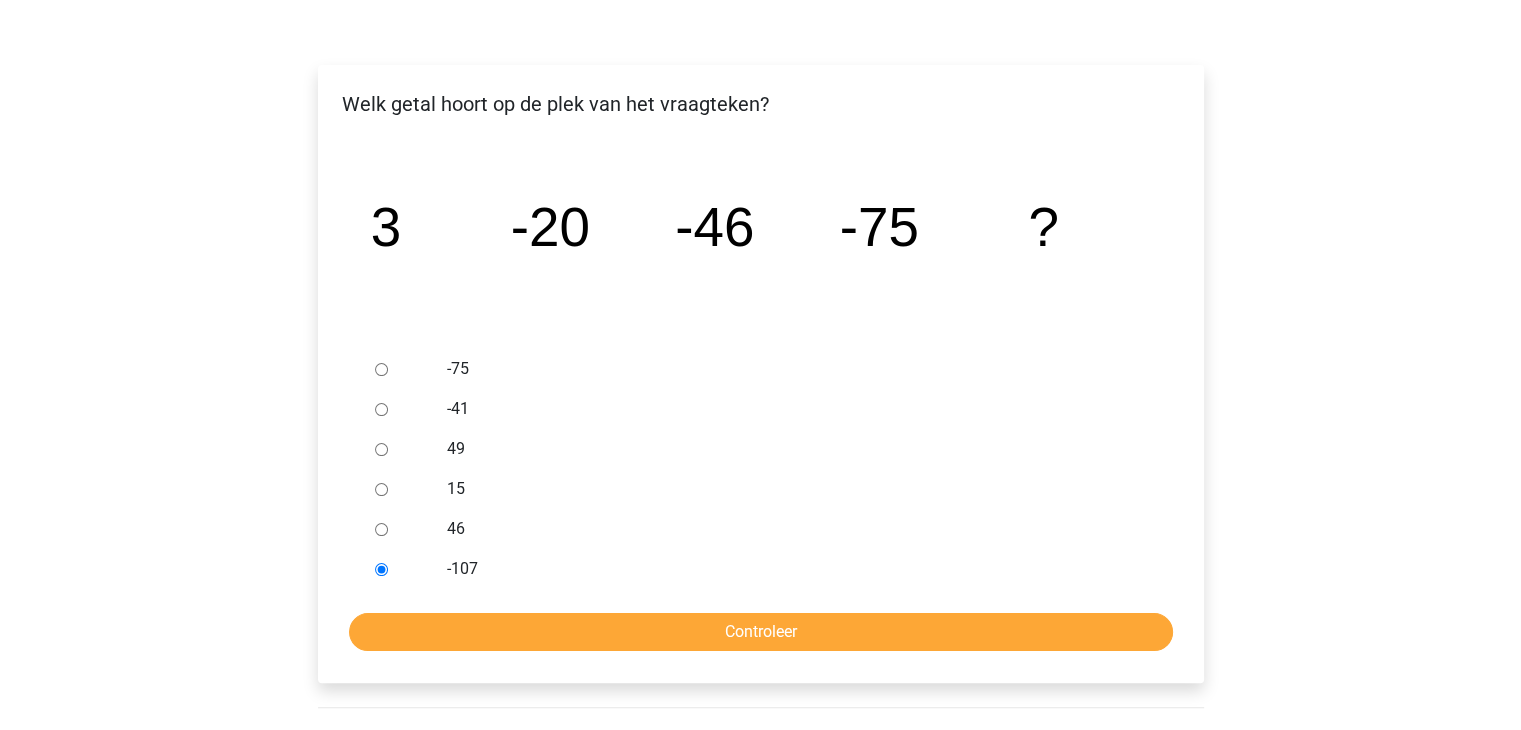 scroll, scrollTop: 400, scrollLeft: 0, axis: vertical 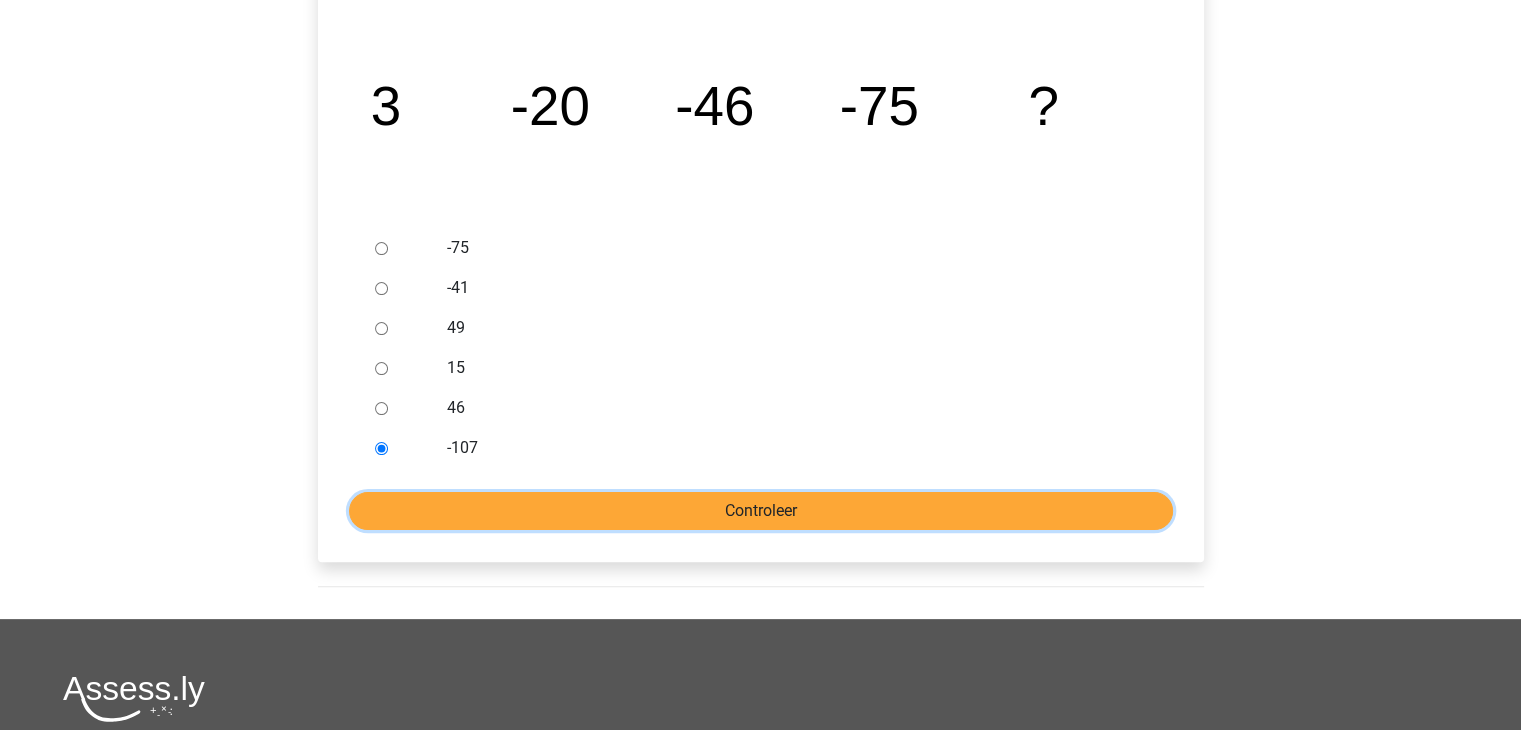click on "Controleer" at bounding box center [761, 511] 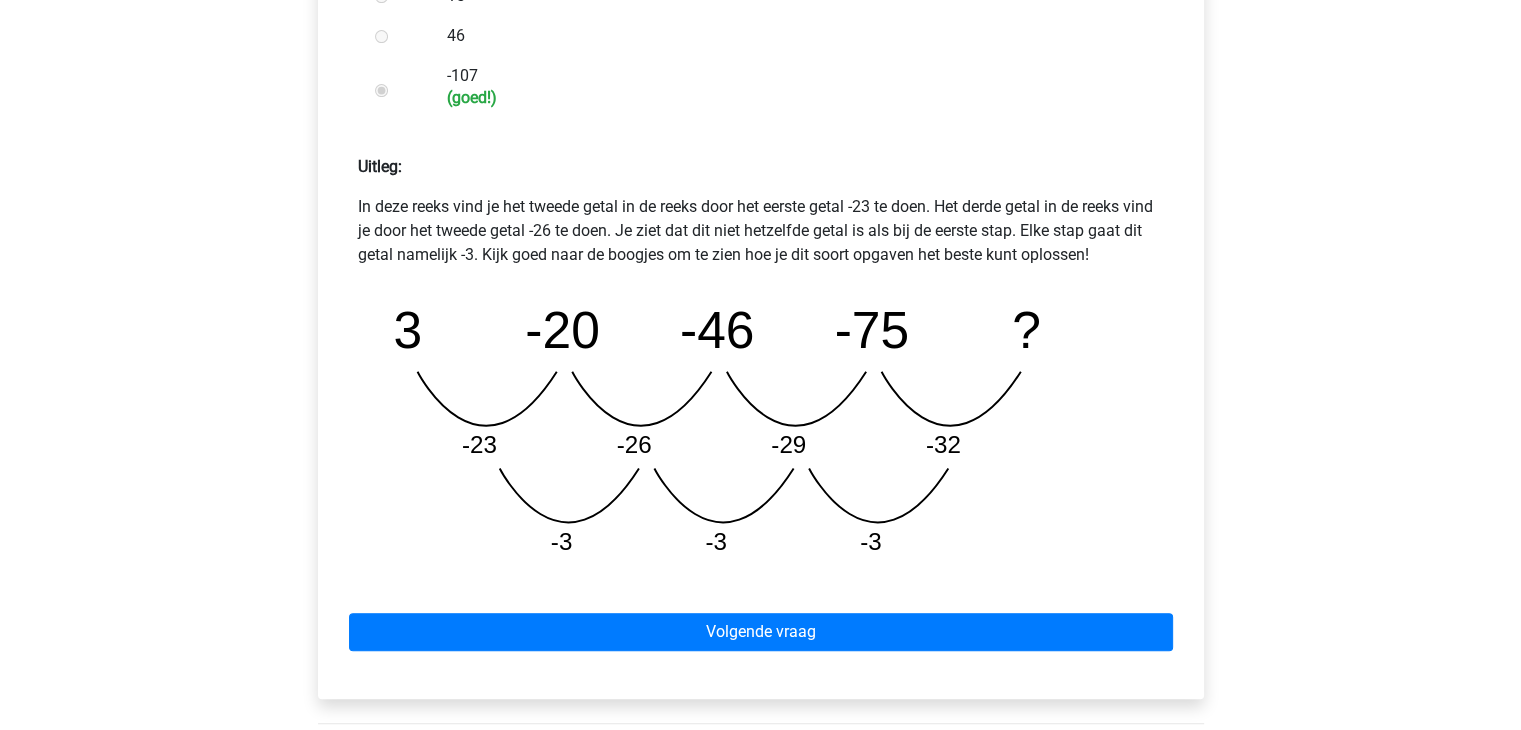 scroll, scrollTop: 800, scrollLeft: 0, axis: vertical 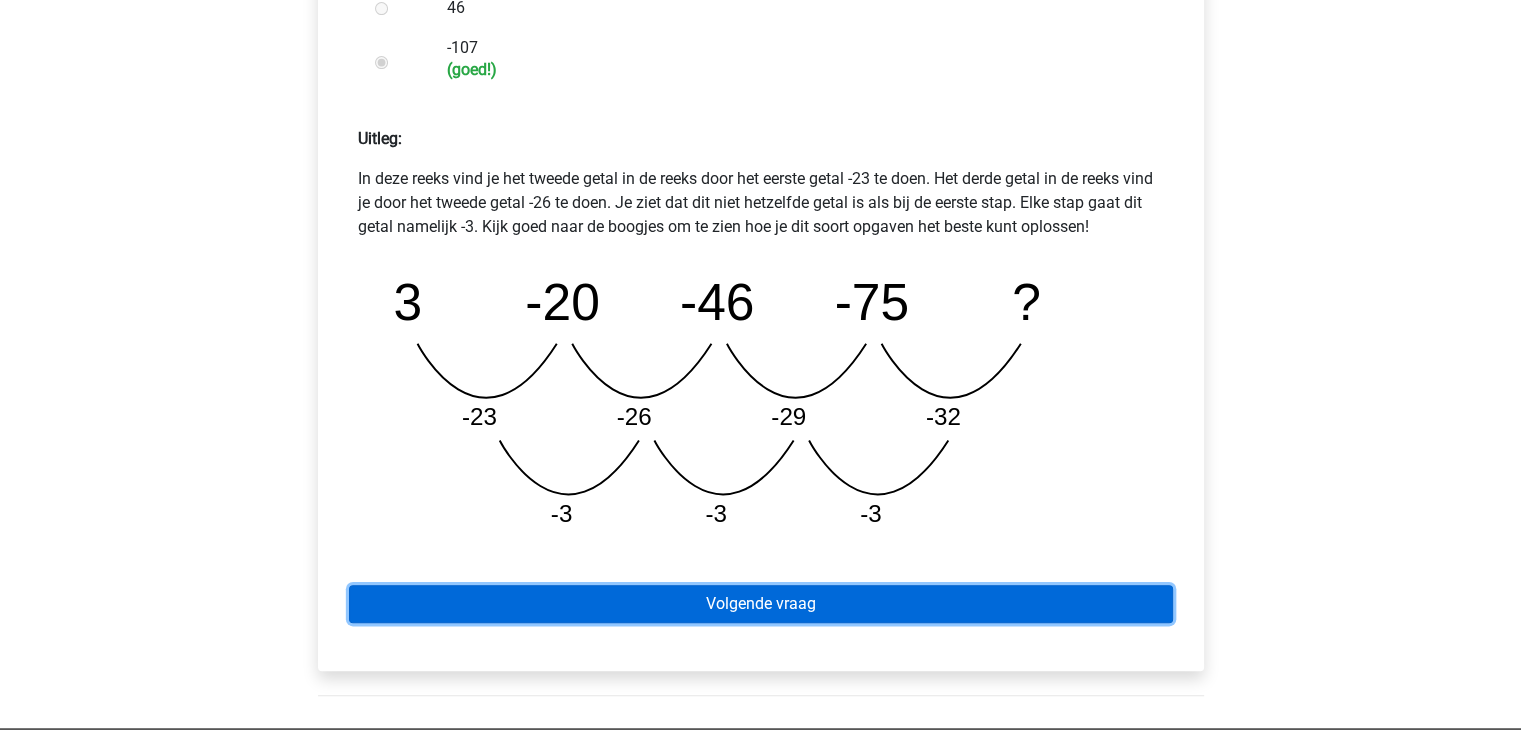 click on "Volgende vraag" at bounding box center (761, 604) 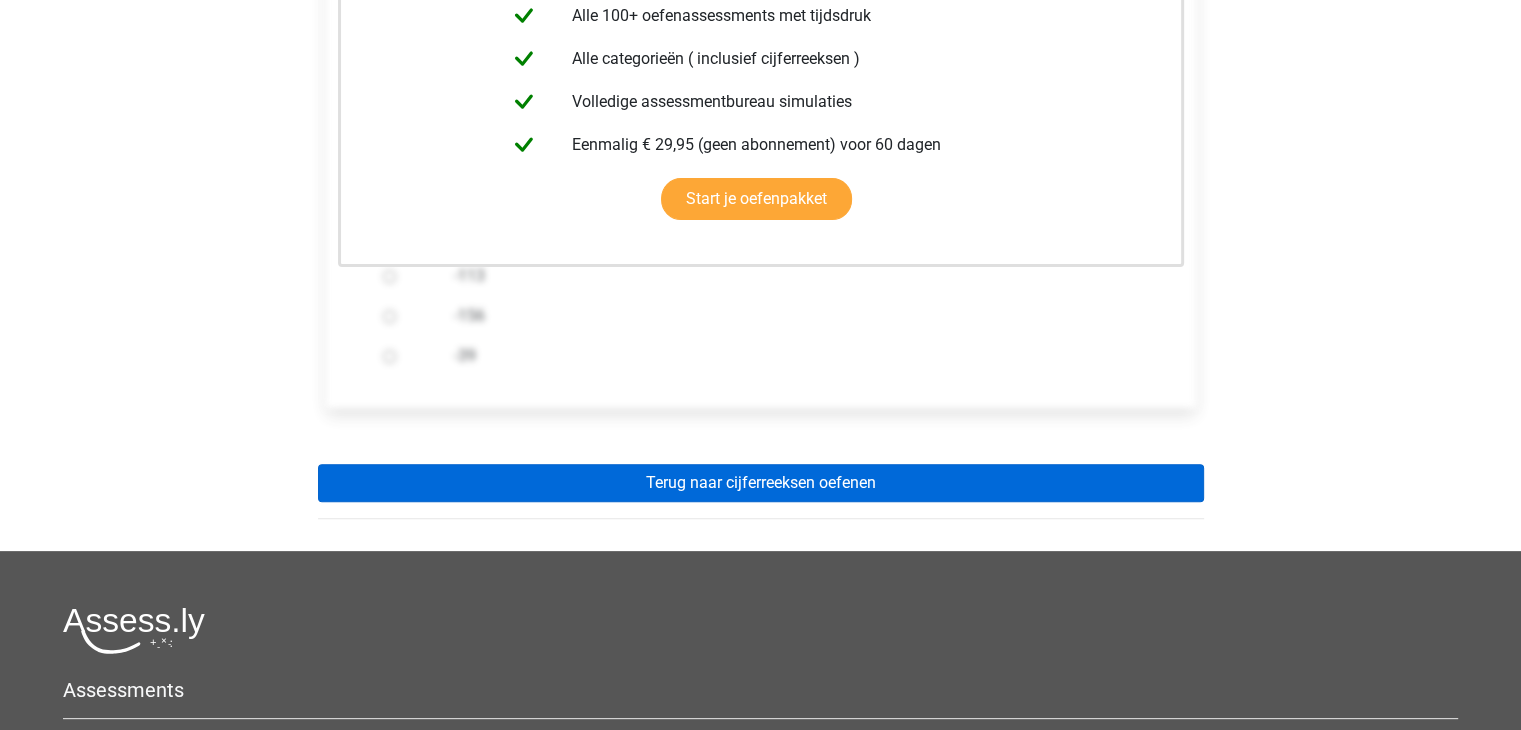 scroll, scrollTop: 500, scrollLeft: 0, axis: vertical 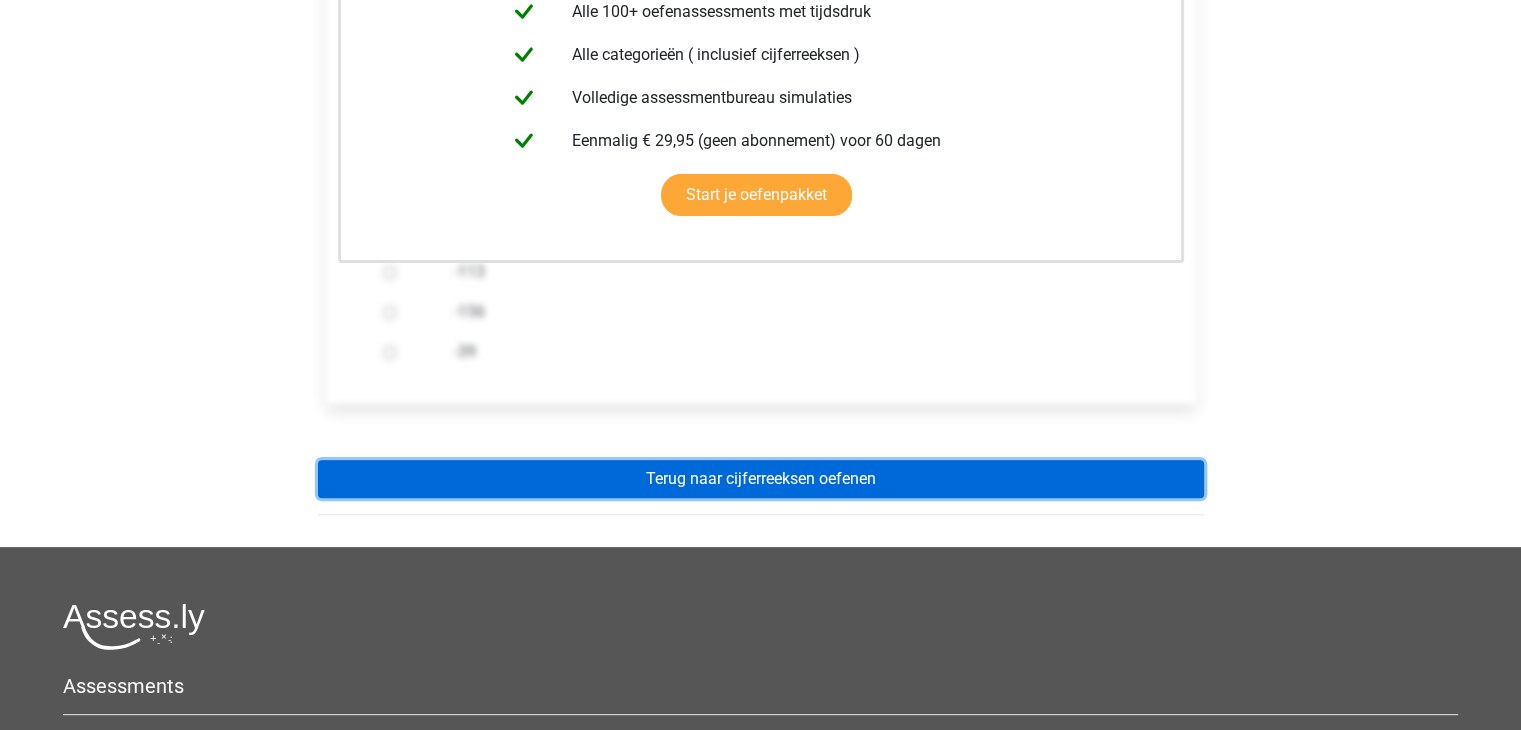 click on "Terug naar cijferreeksen oefenen" at bounding box center [761, 479] 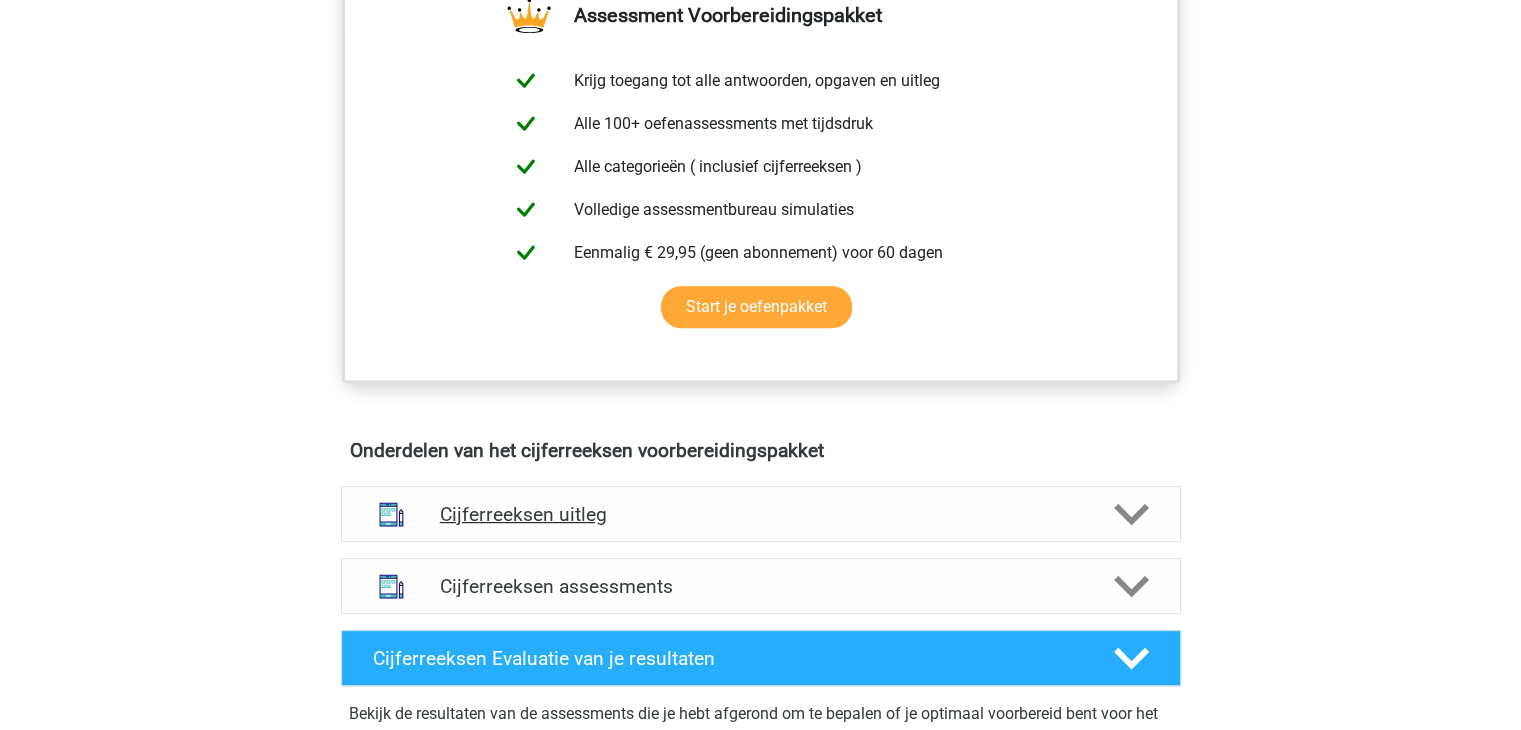 scroll, scrollTop: 700, scrollLeft: 0, axis: vertical 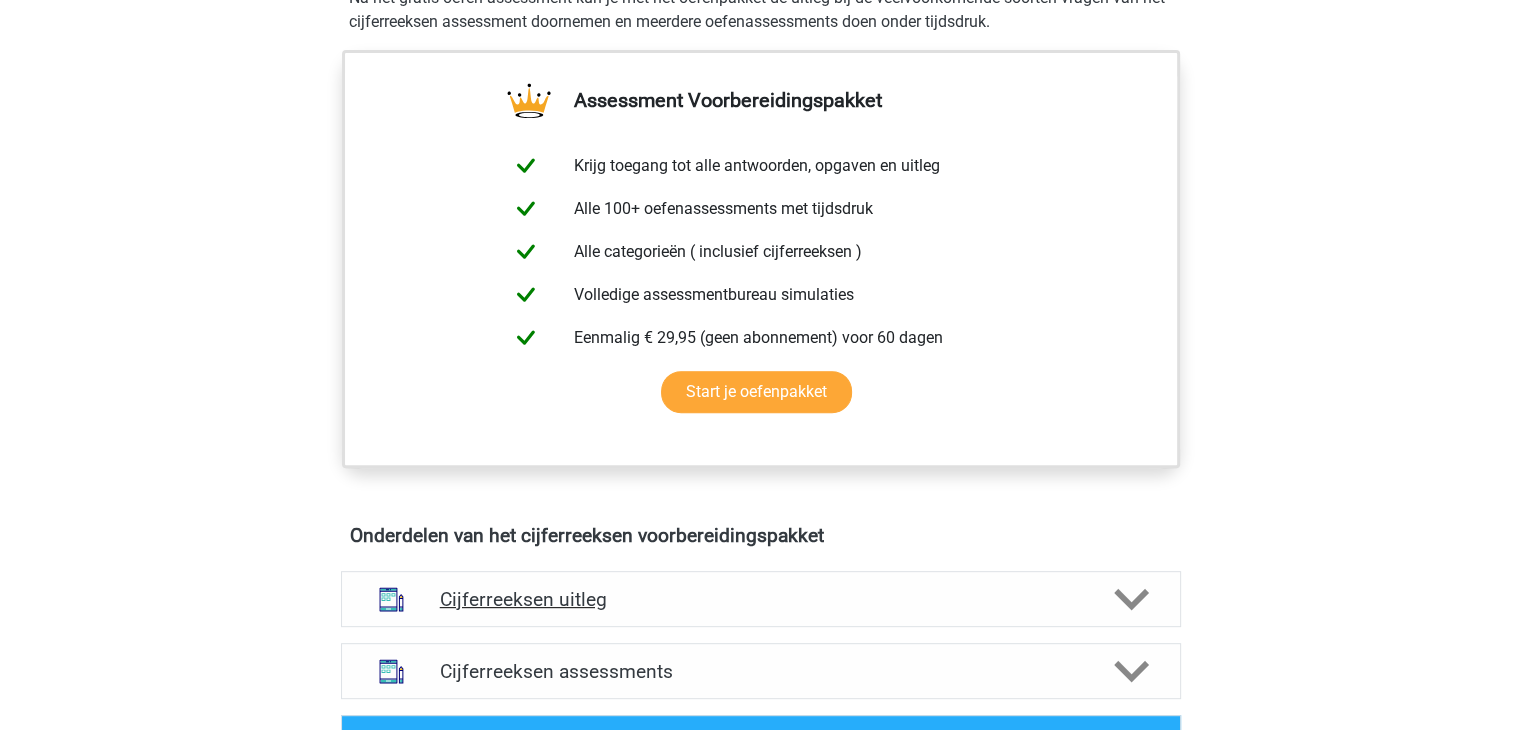 click on "Cijferreeksen uitleg" at bounding box center [761, 599] 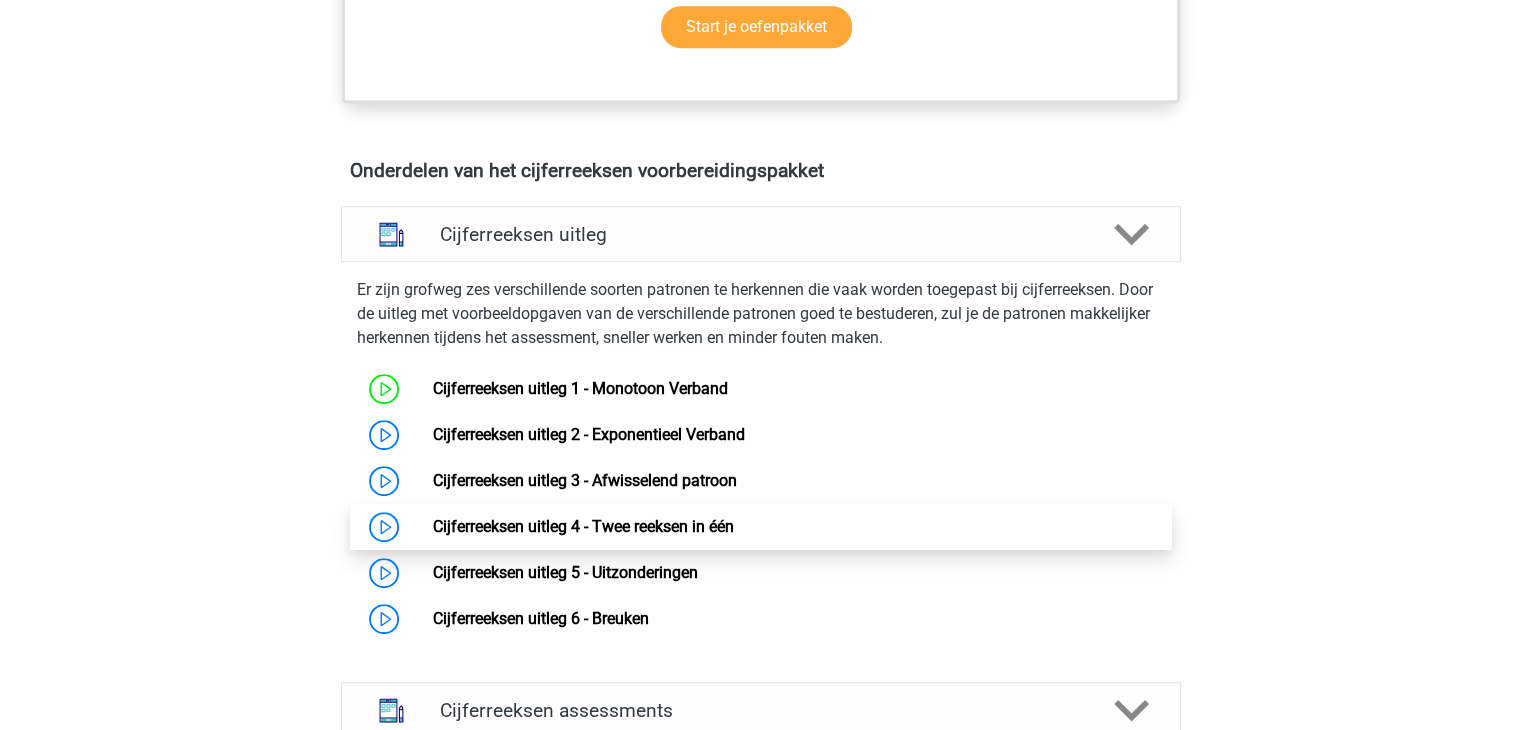 scroll, scrollTop: 1100, scrollLeft: 0, axis: vertical 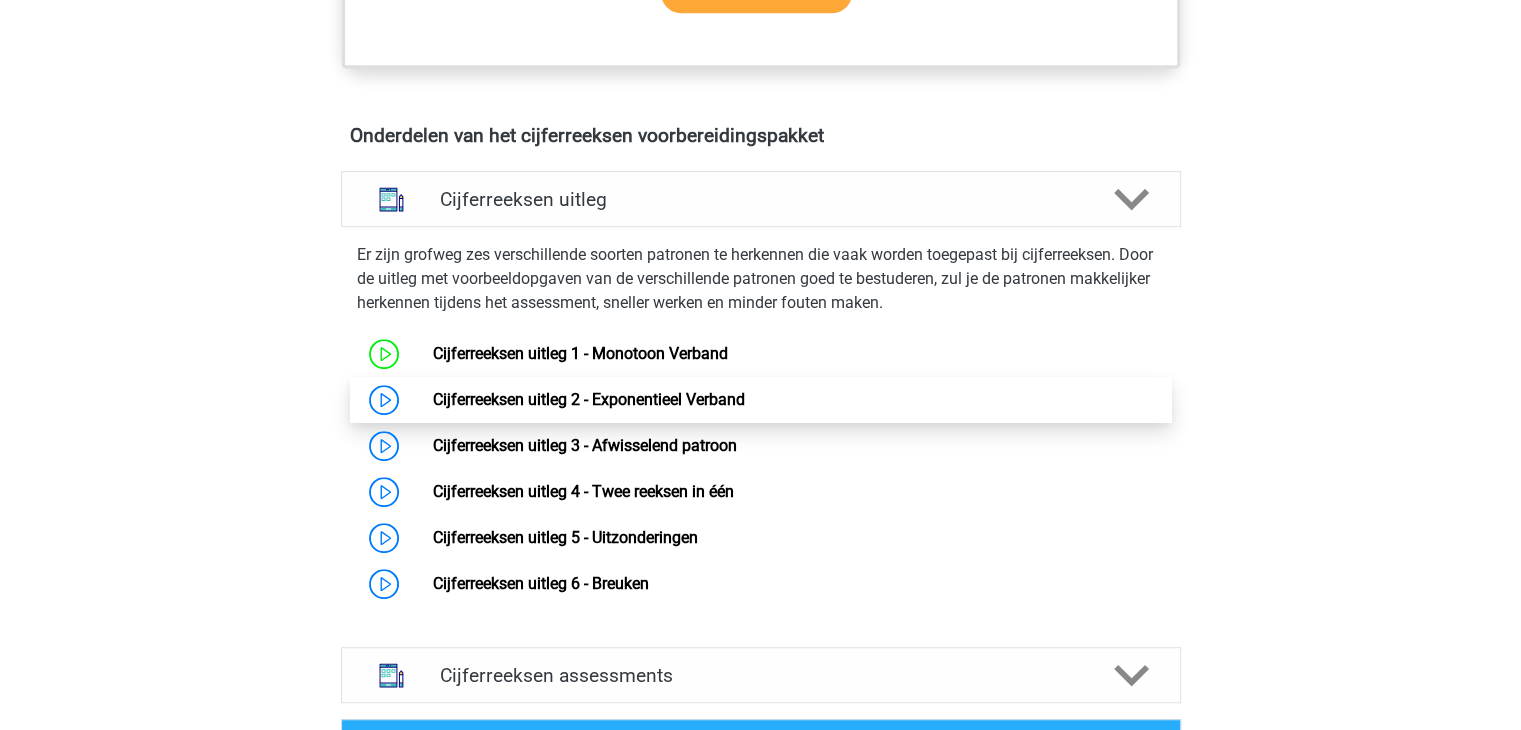 click on "Cijferreeksen uitleg 2 - Exponentieel Verband" at bounding box center (589, 399) 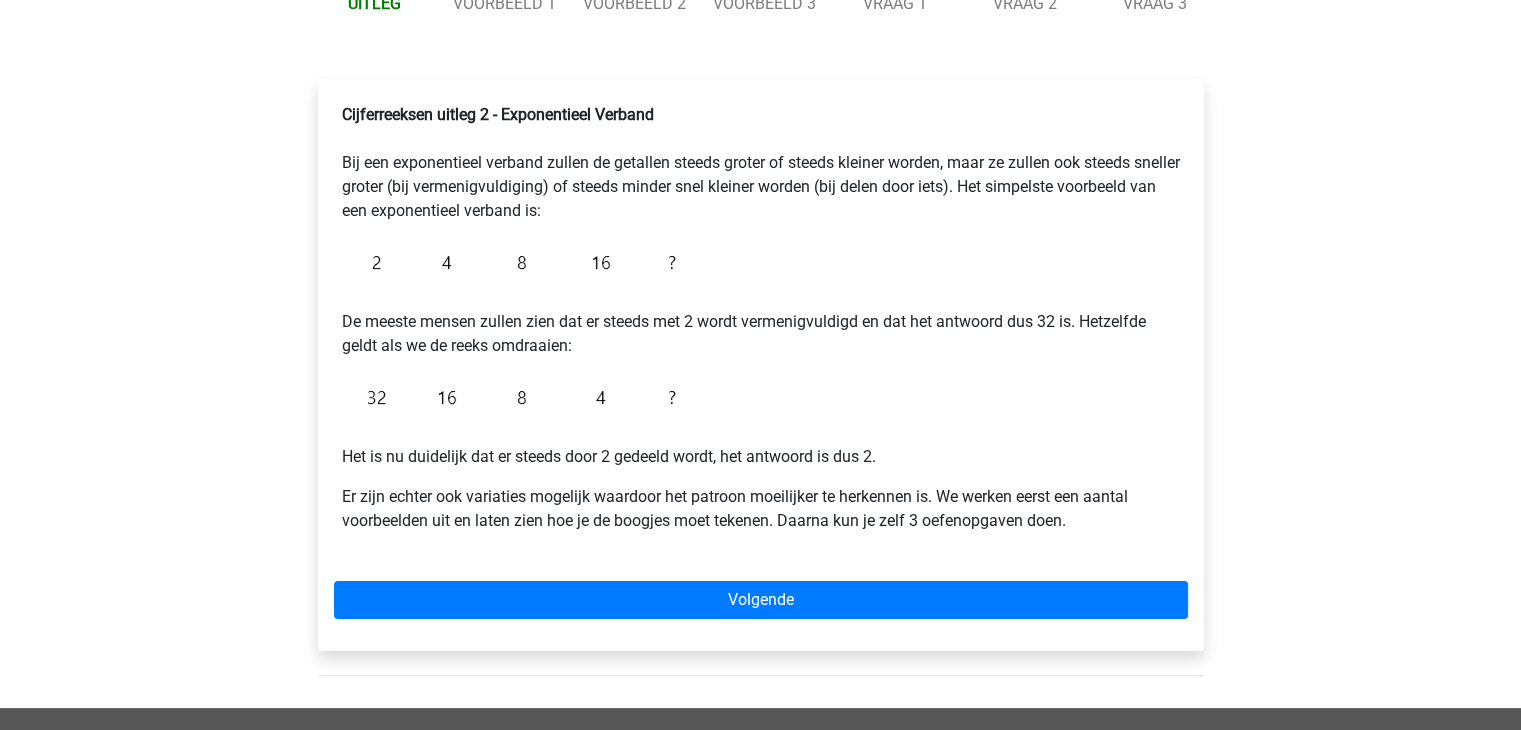 scroll, scrollTop: 300, scrollLeft: 0, axis: vertical 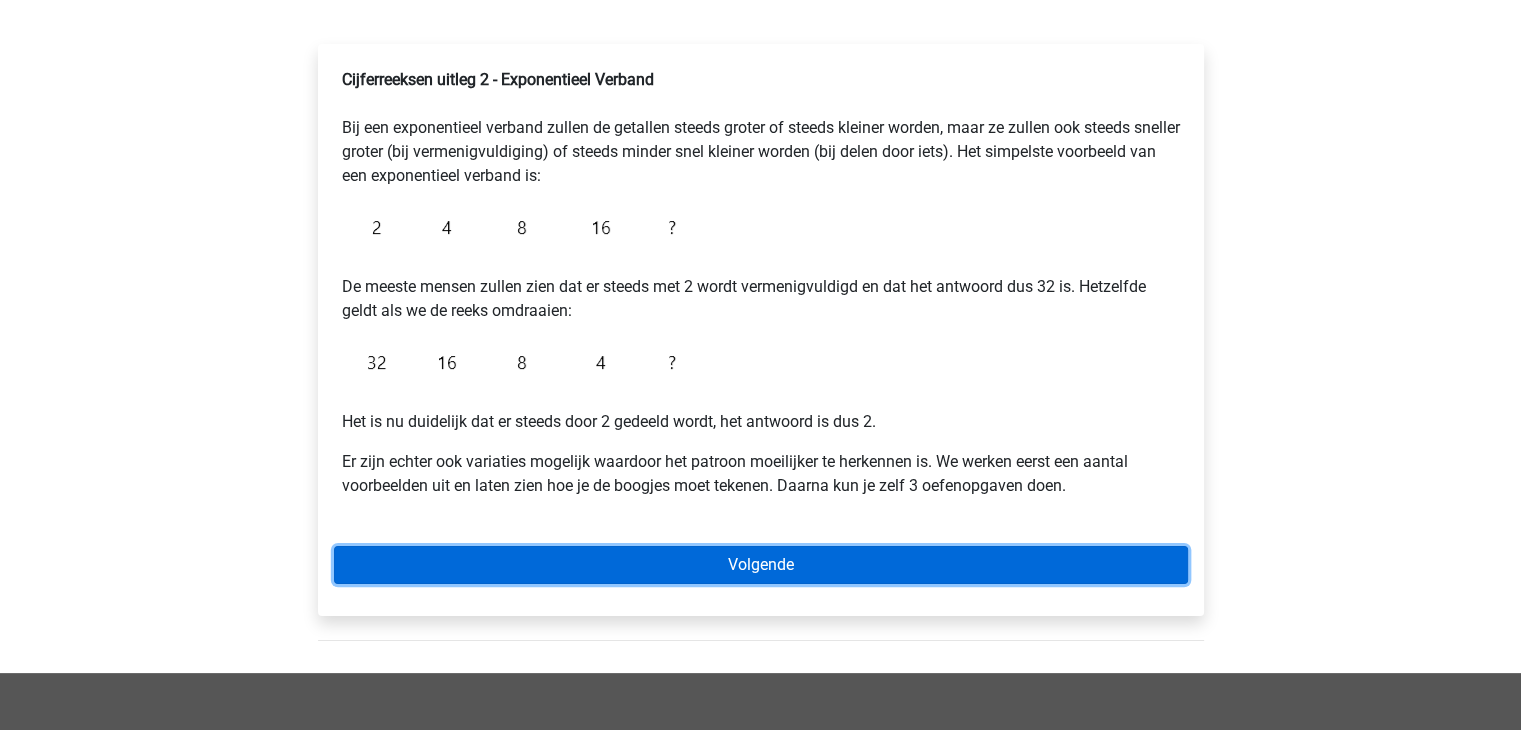 click on "Volgende" at bounding box center (761, 565) 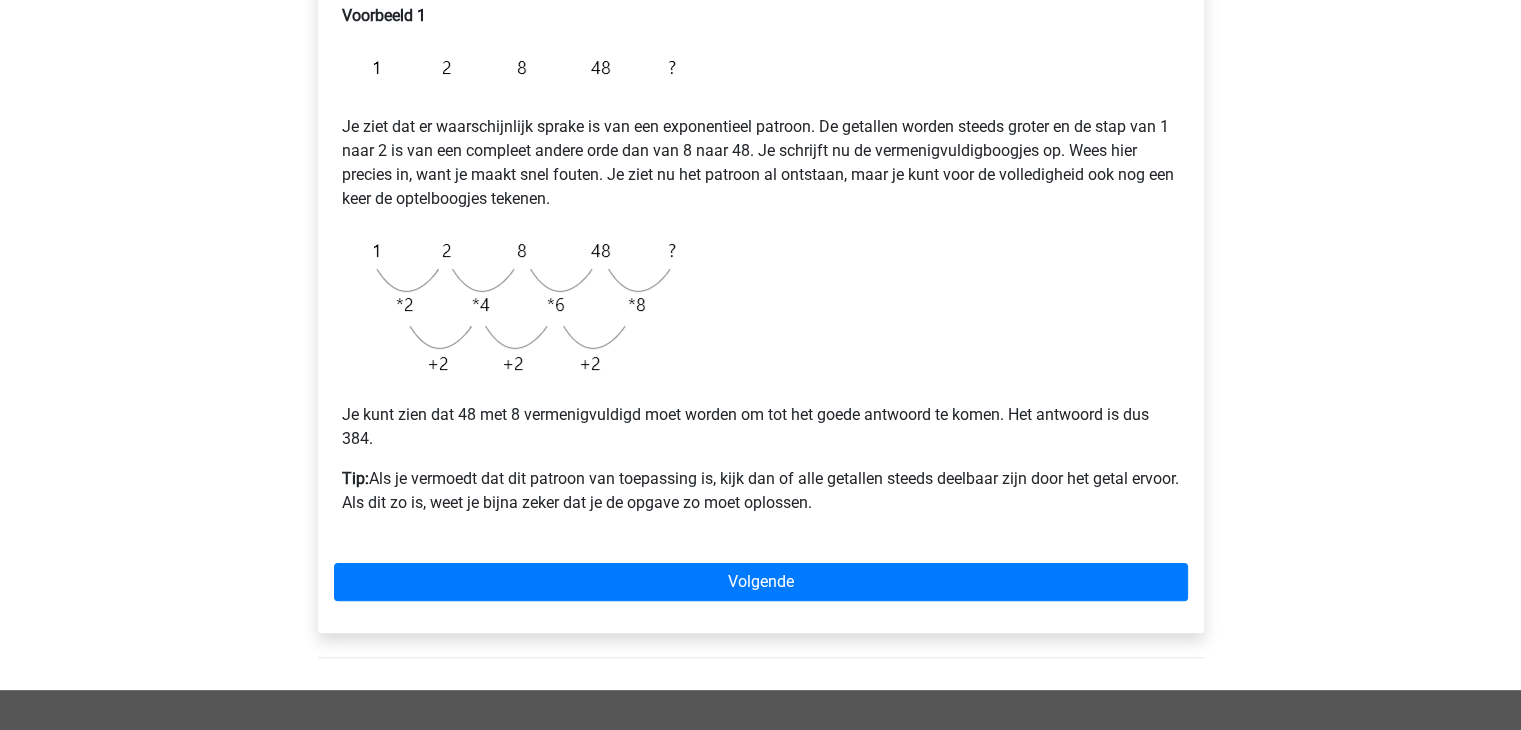 scroll, scrollTop: 400, scrollLeft: 0, axis: vertical 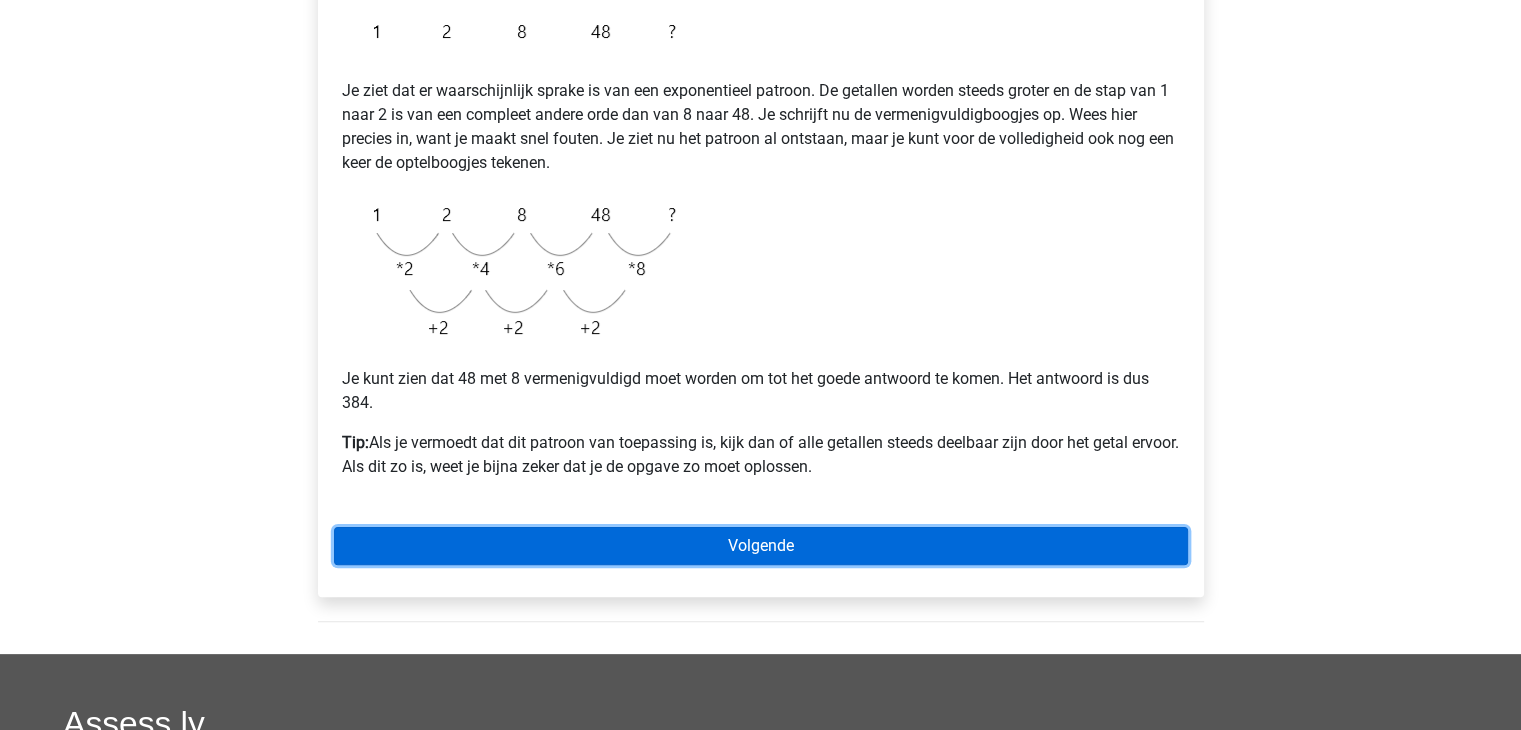 click on "Volgende" at bounding box center (761, 546) 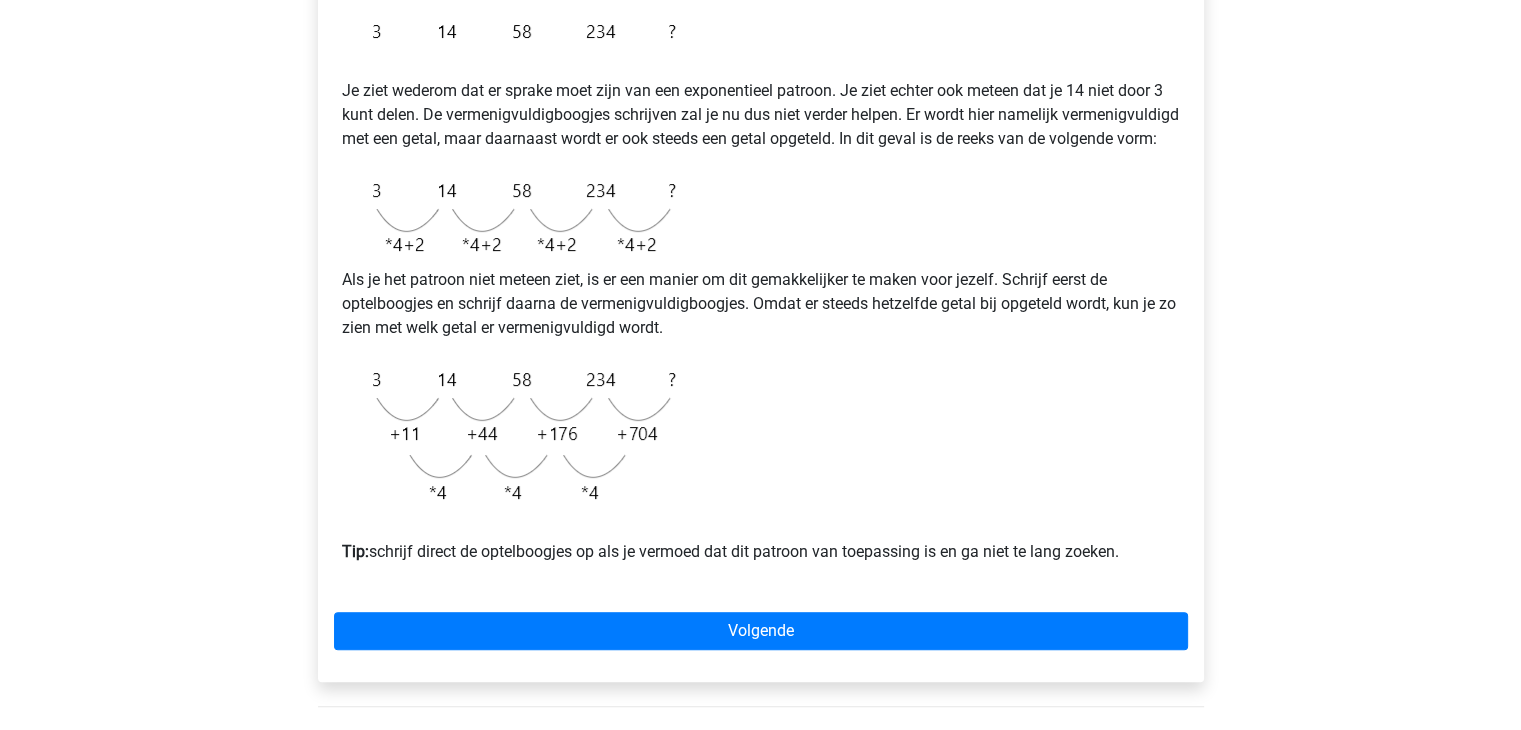 scroll, scrollTop: 500, scrollLeft: 0, axis: vertical 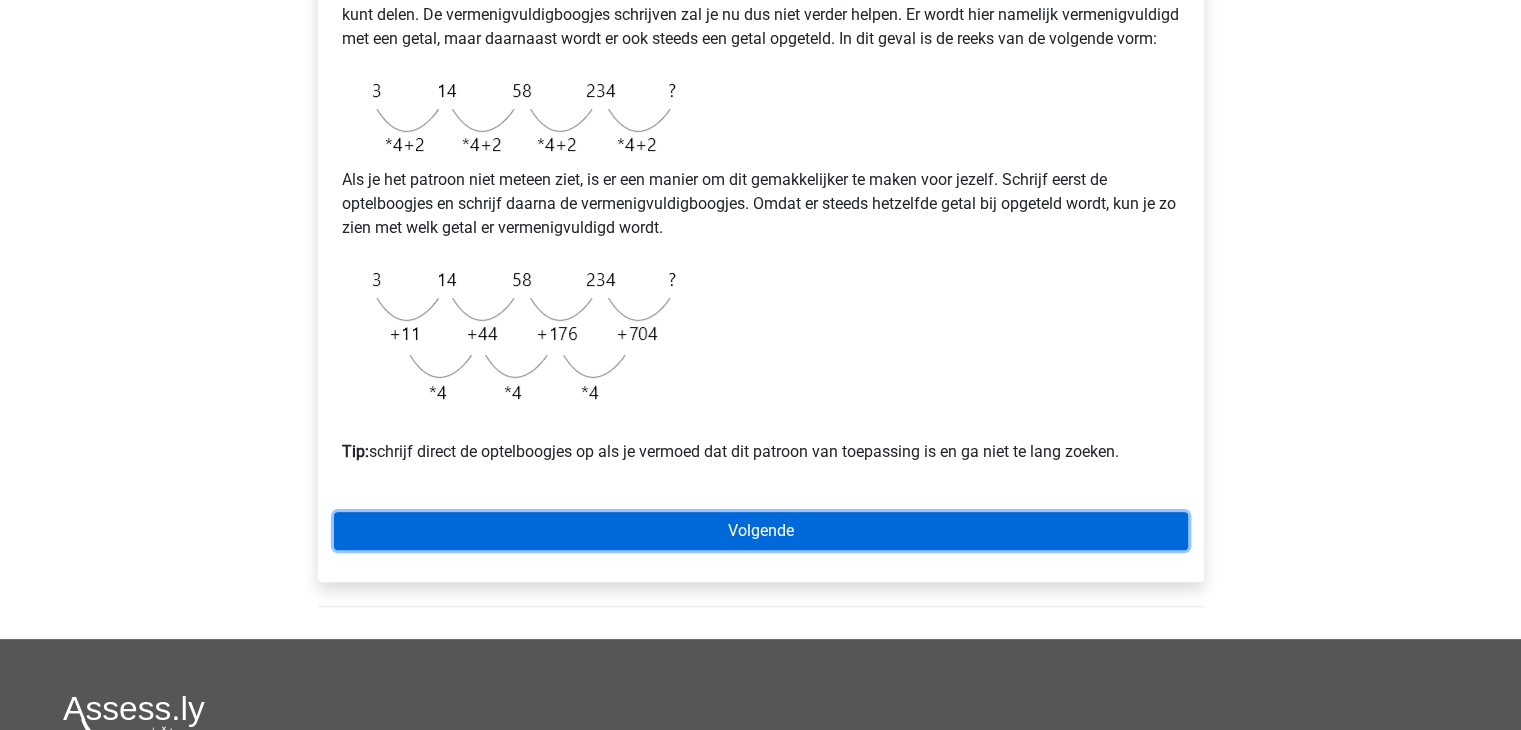 click on "Volgende" at bounding box center [761, 531] 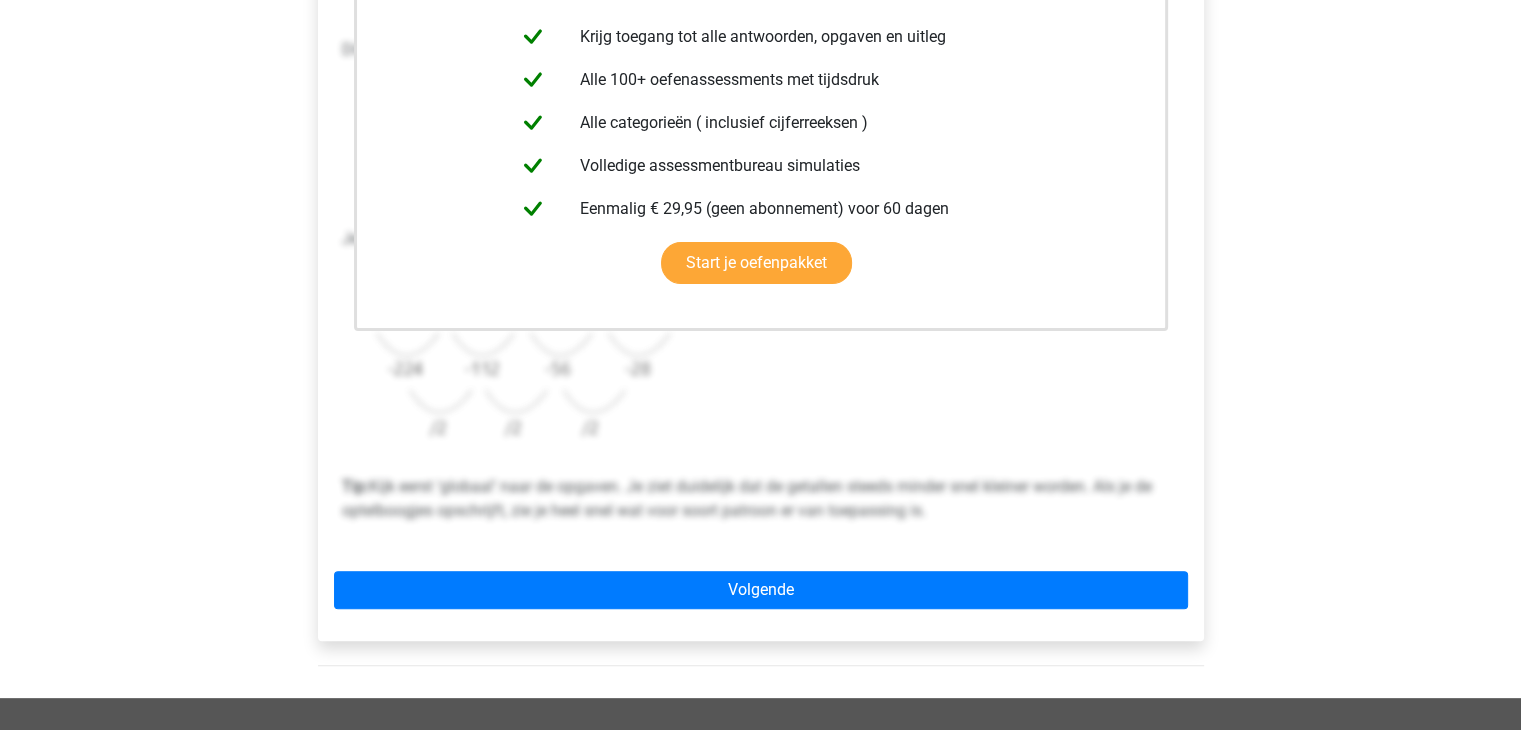 scroll, scrollTop: 500, scrollLeft: 0, axis: vertical 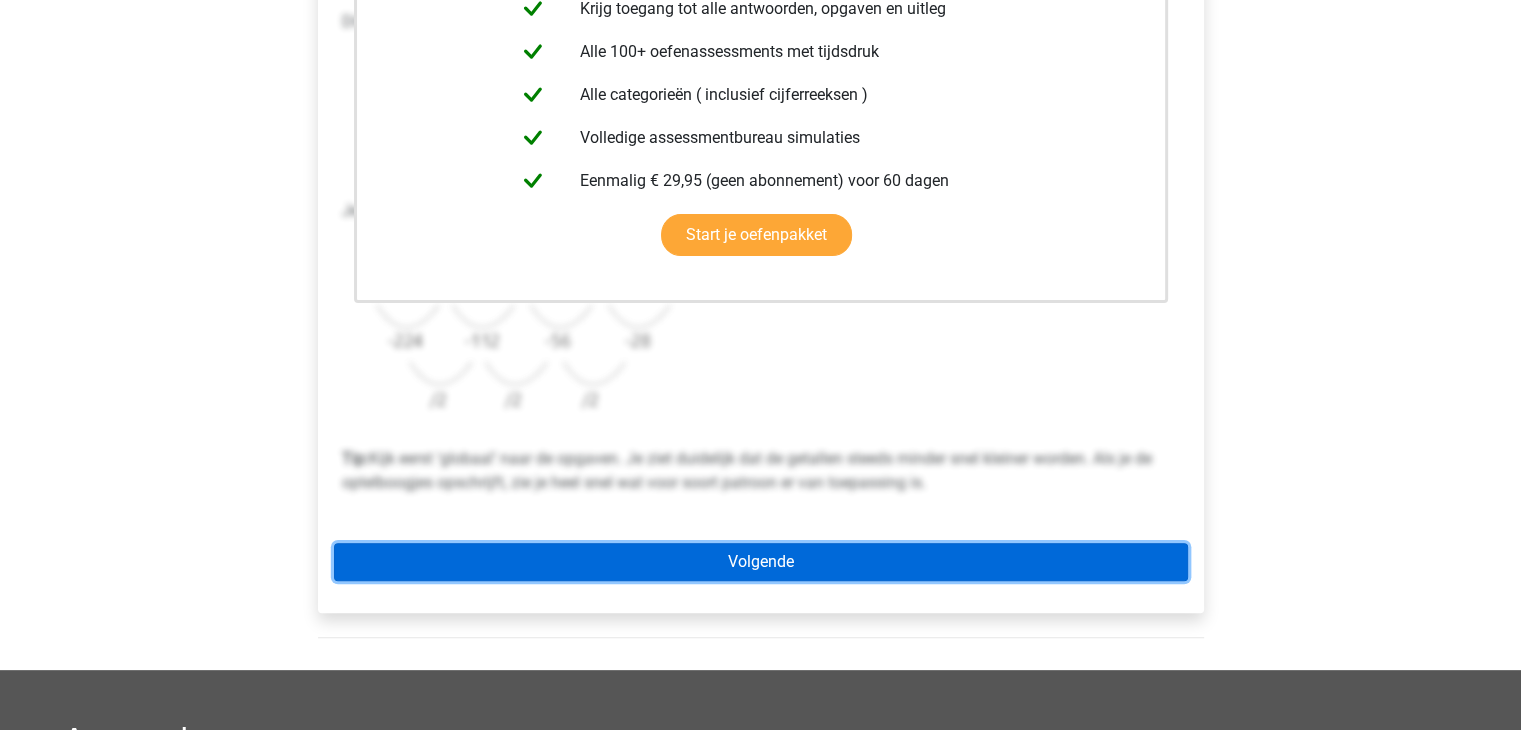 click on "Volgende" at bounding box center [761, 562] 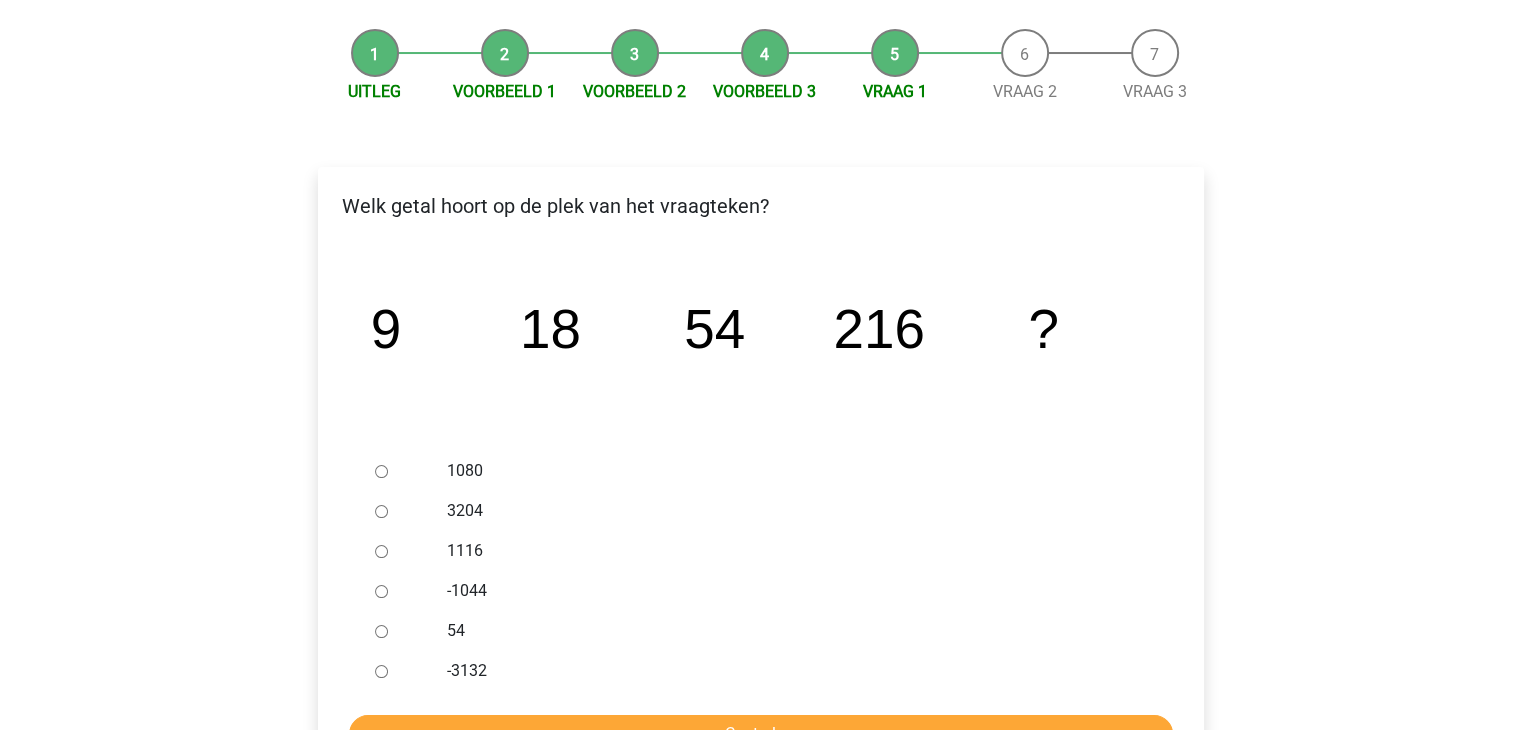 scroll, scrollTop: 200, scrollLeft: 0, axis: vertical 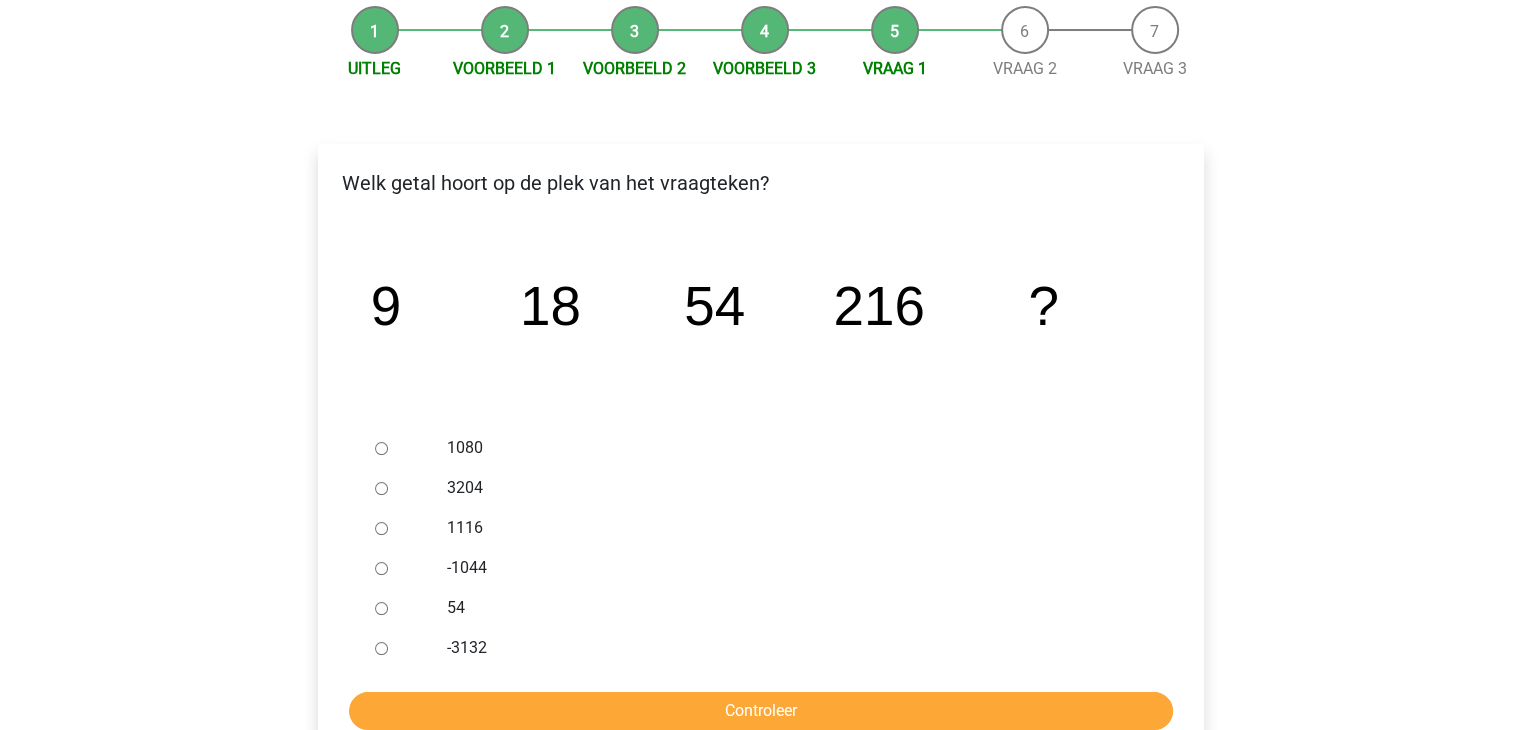 drag, startPoint x: 743, startPoint y: 349, endPoint x: 814, endPoint y: 373, distance: 74.94665 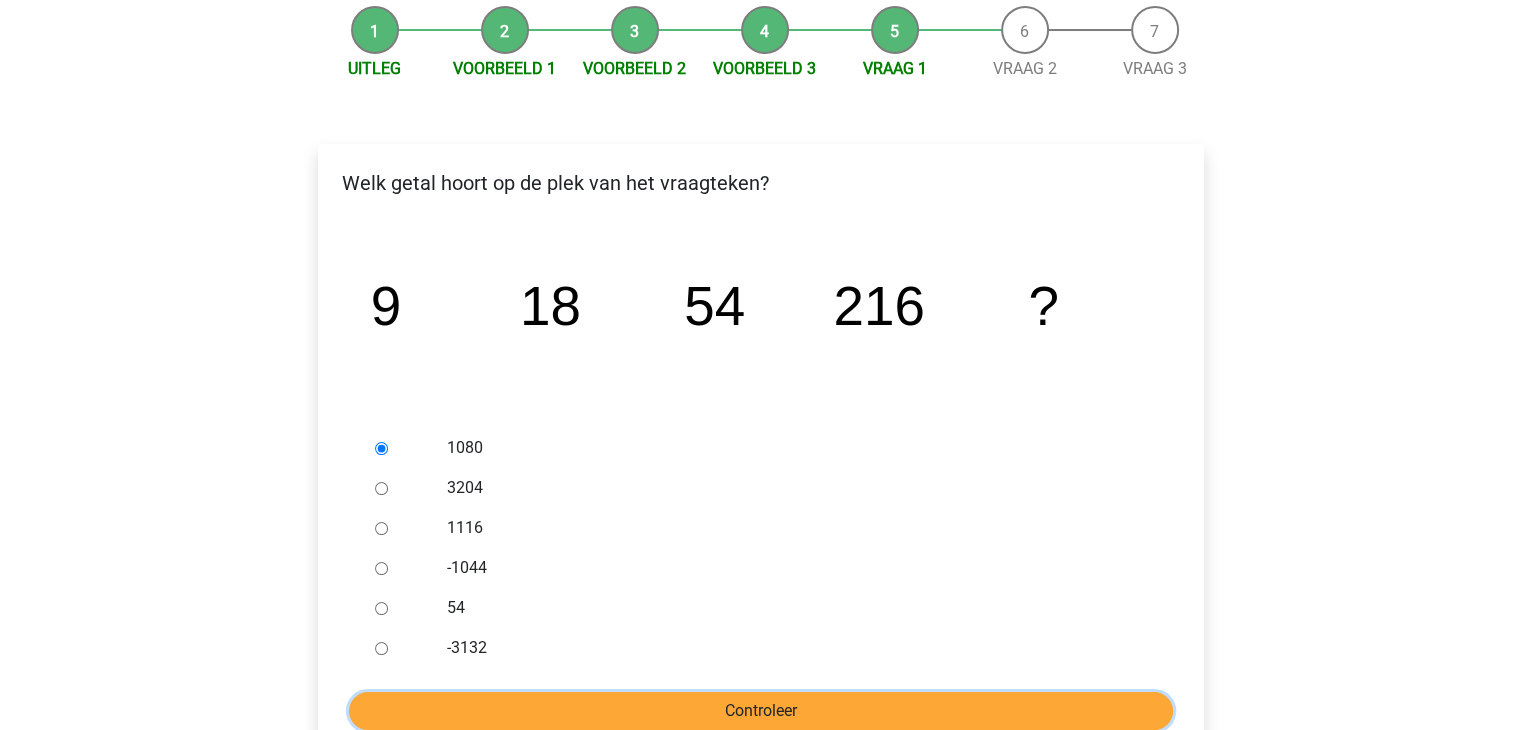 click on "Controleer" at bounding box center (761, 711) 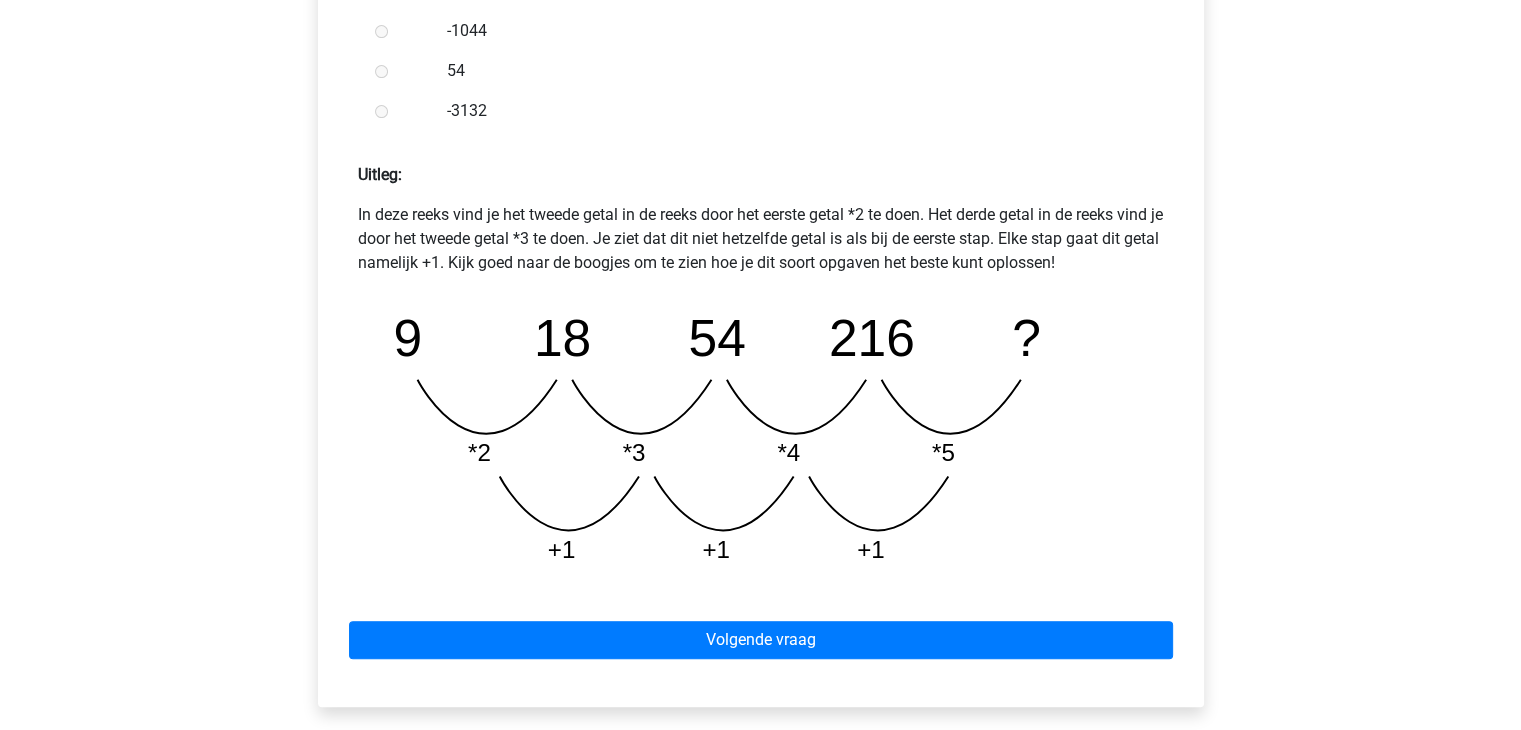scroll, scrollTop: 800, scrollLeft: 0, axis: vertical 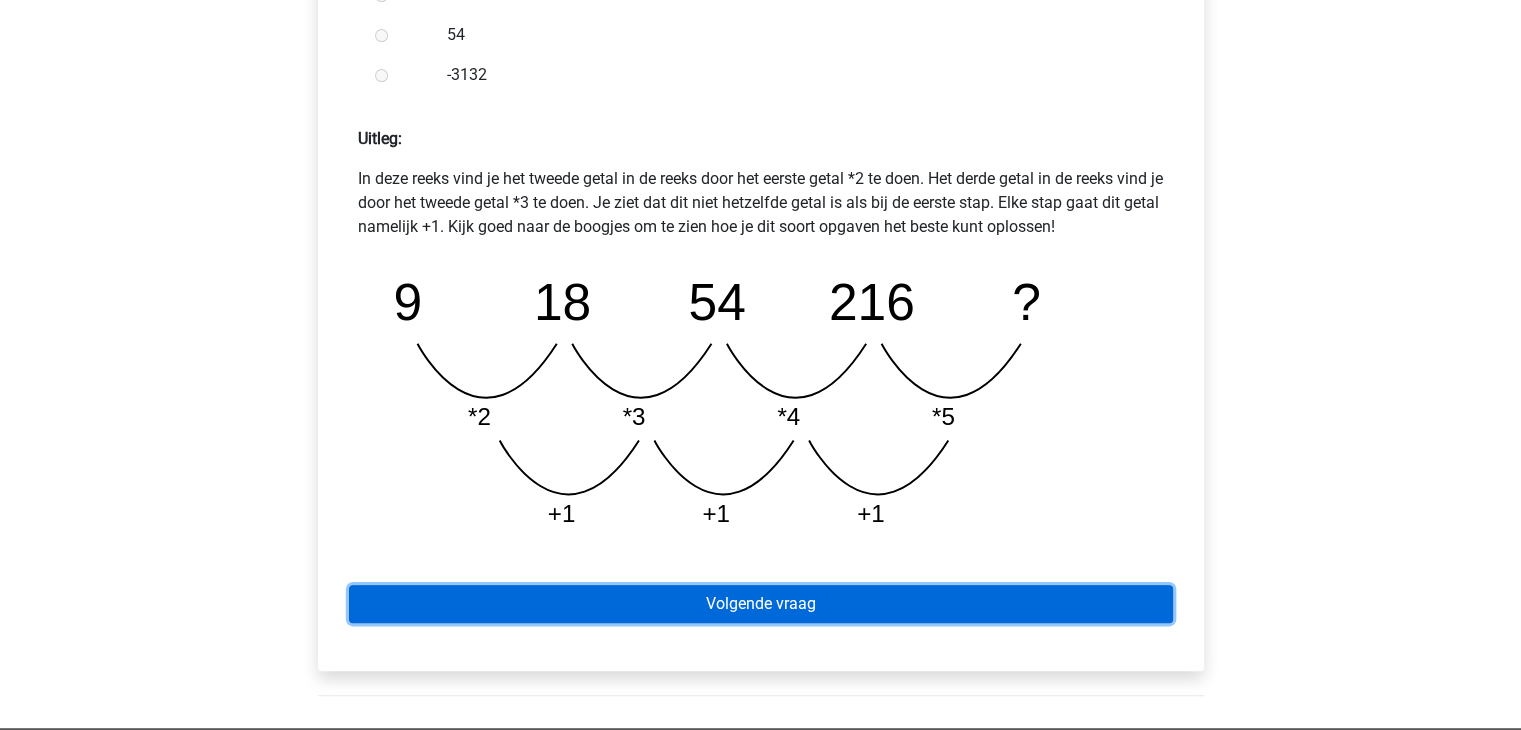 click on "Volgende vraag" at bounding box center (761, 604) 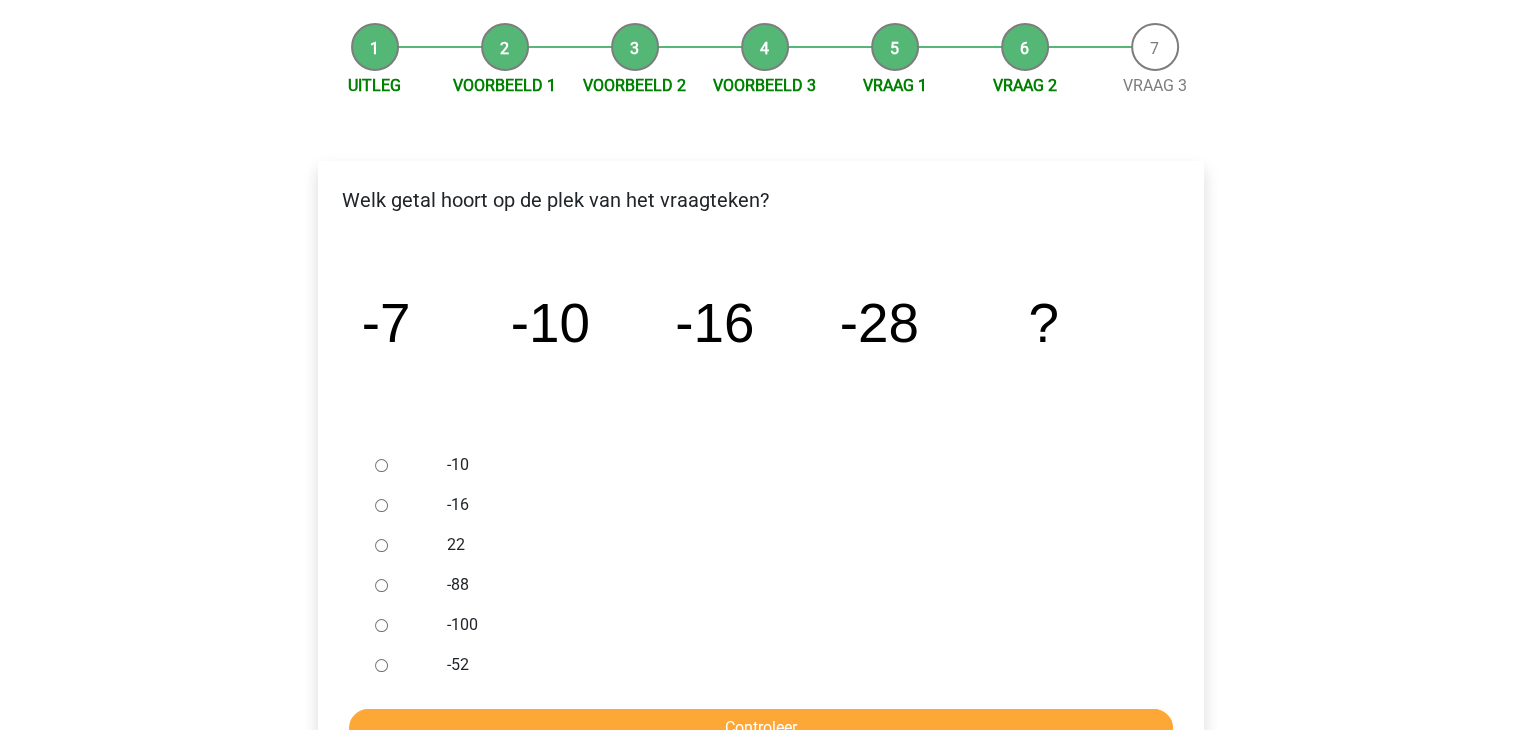 scroll, scrollTop: 200, scrollLeft: 0, axis: vertical 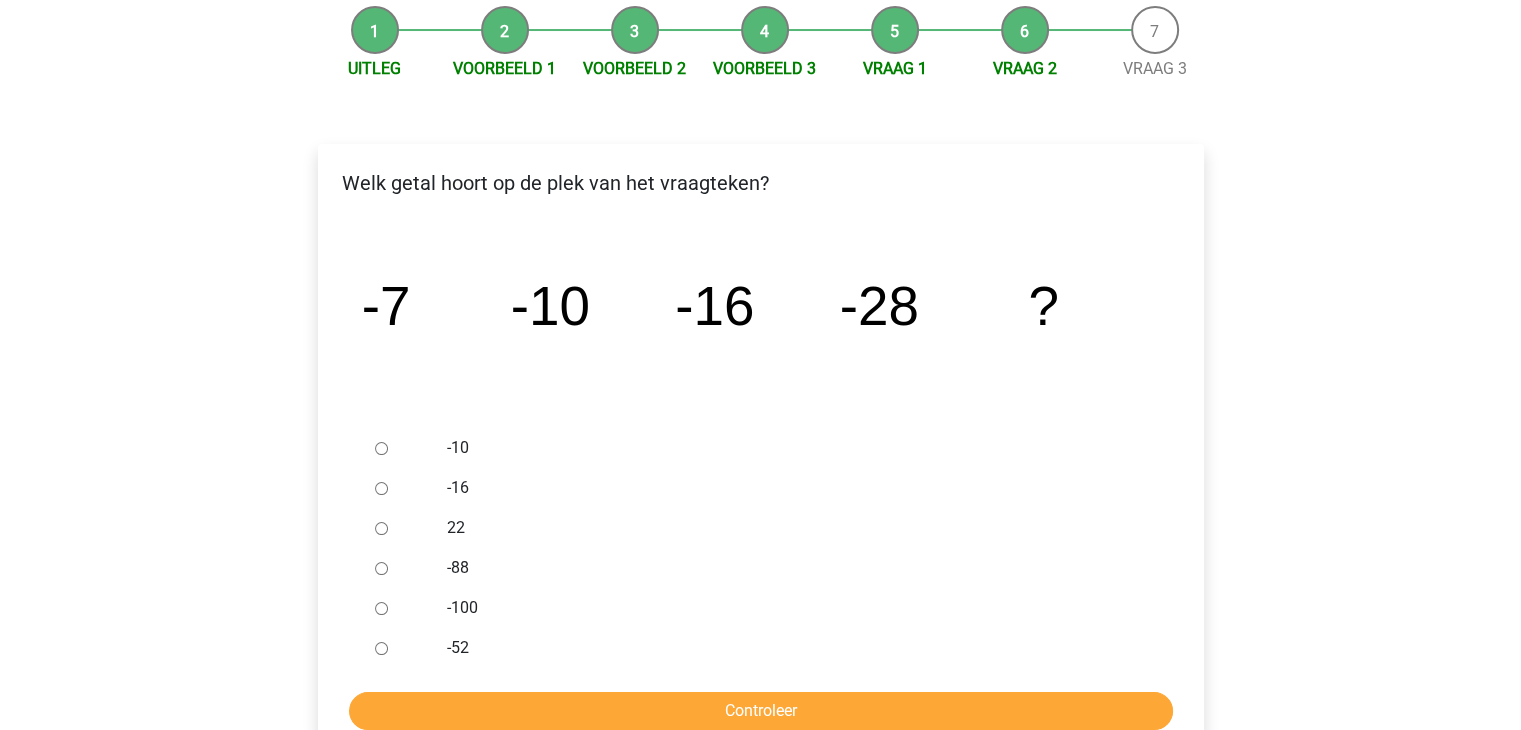 click on "-52" at bounding box center (381, 648) 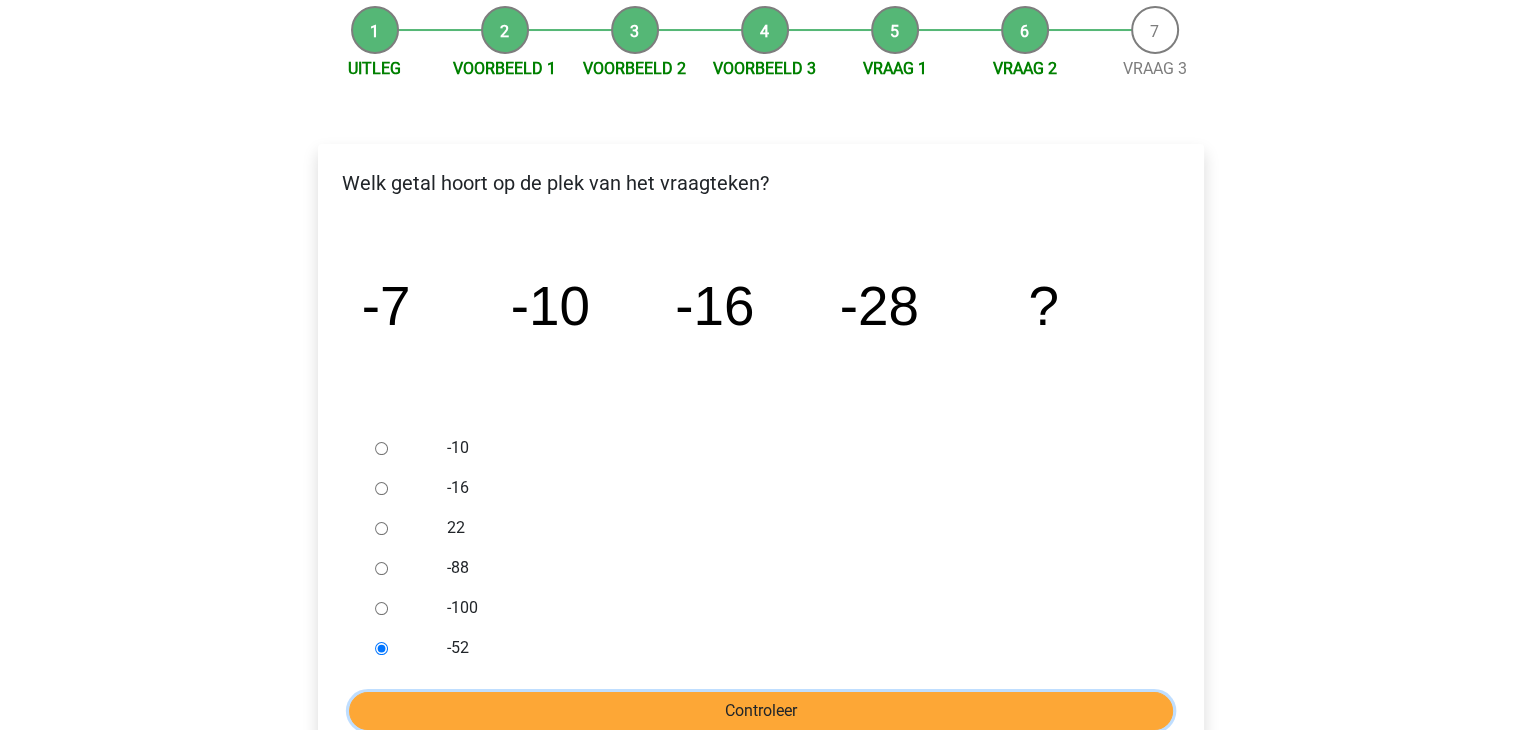 click on "Controleer" at bounding box center [761, 711] 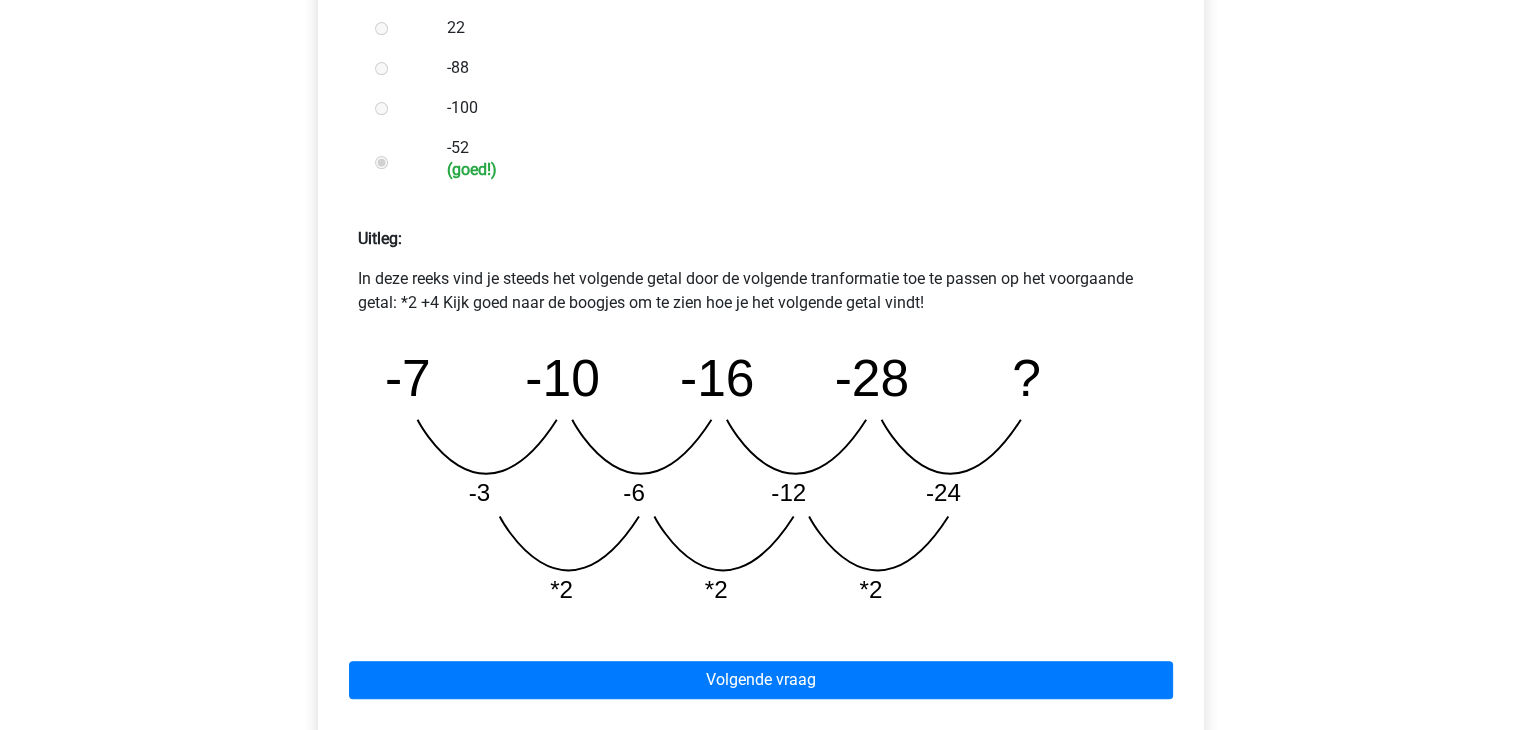 scroll, scrollTop: 800, scrollLeft: 0, axis: vertical 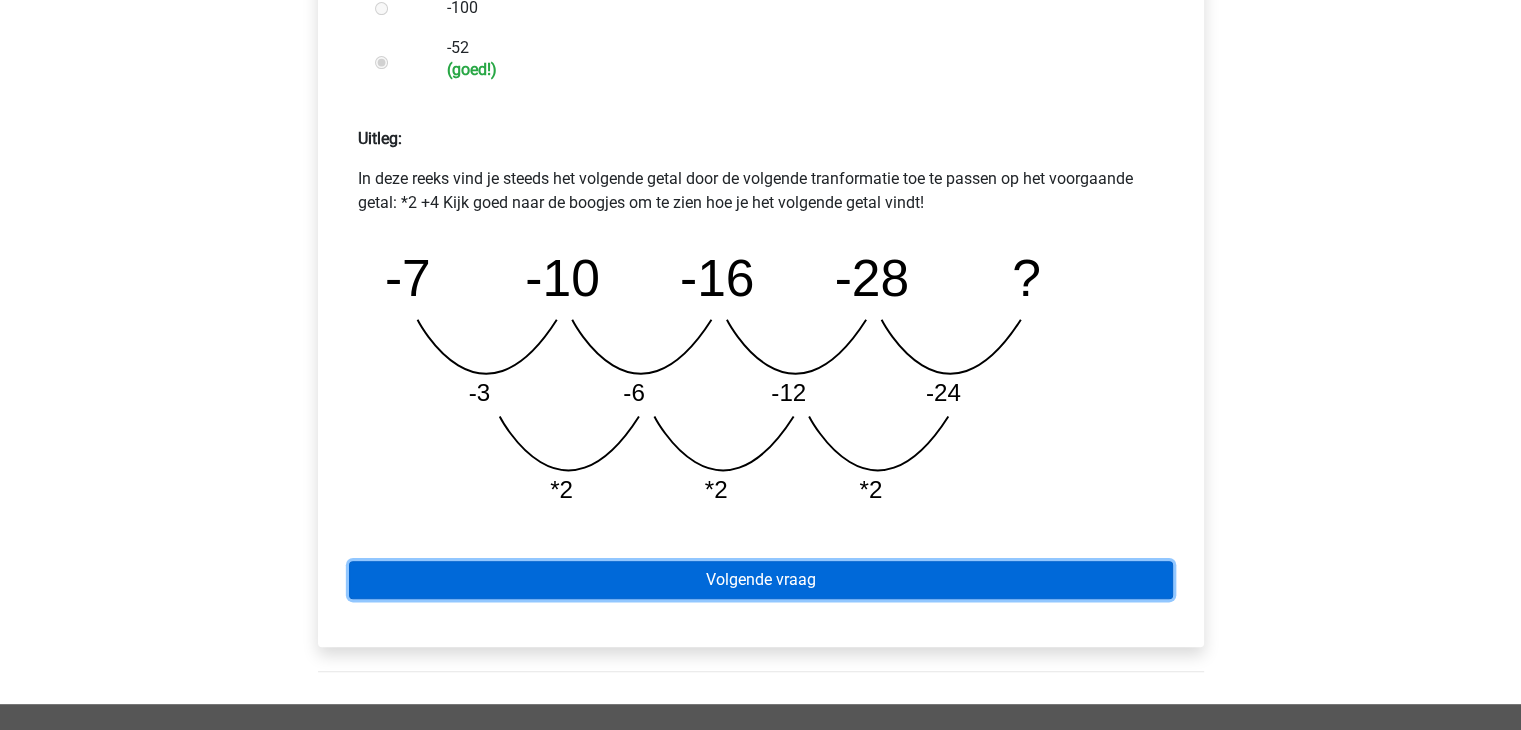 click on "Volgende vraag" at bounding box center [761, 580] 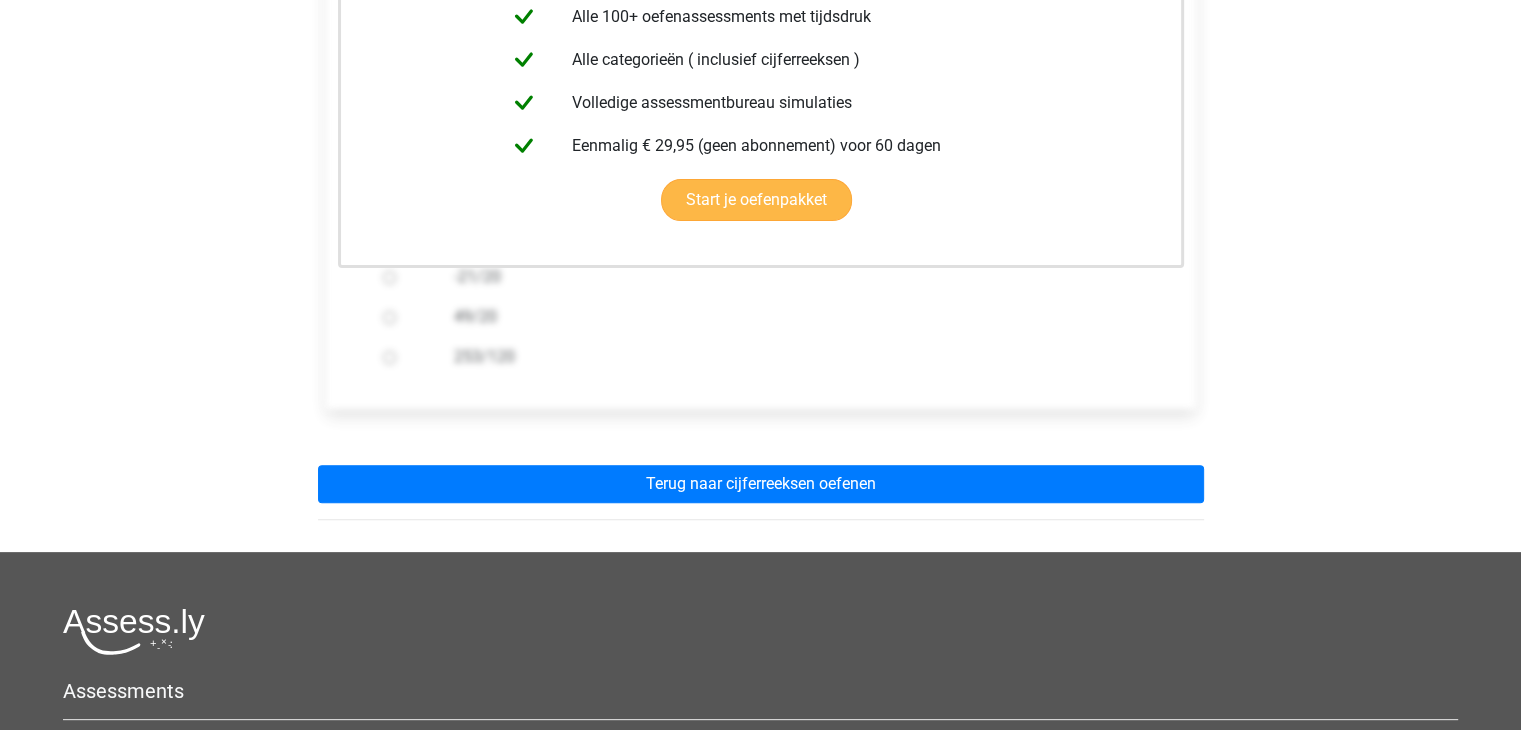 scroll, scrollTop: 500, scrollLeft: 0, axis: vertical 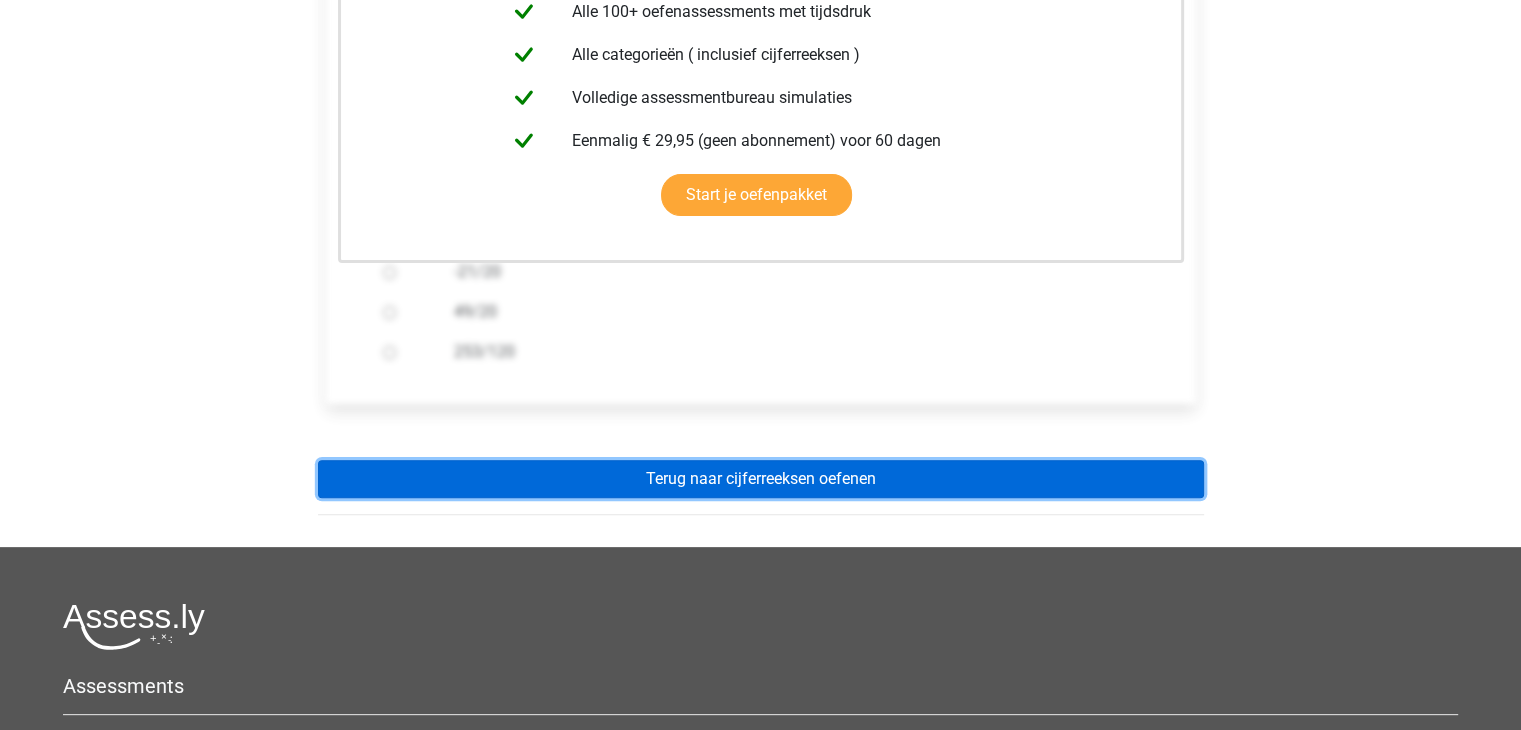 click on "Terug naar cijferreeksen oefenen" at bounding box center [761, 479] 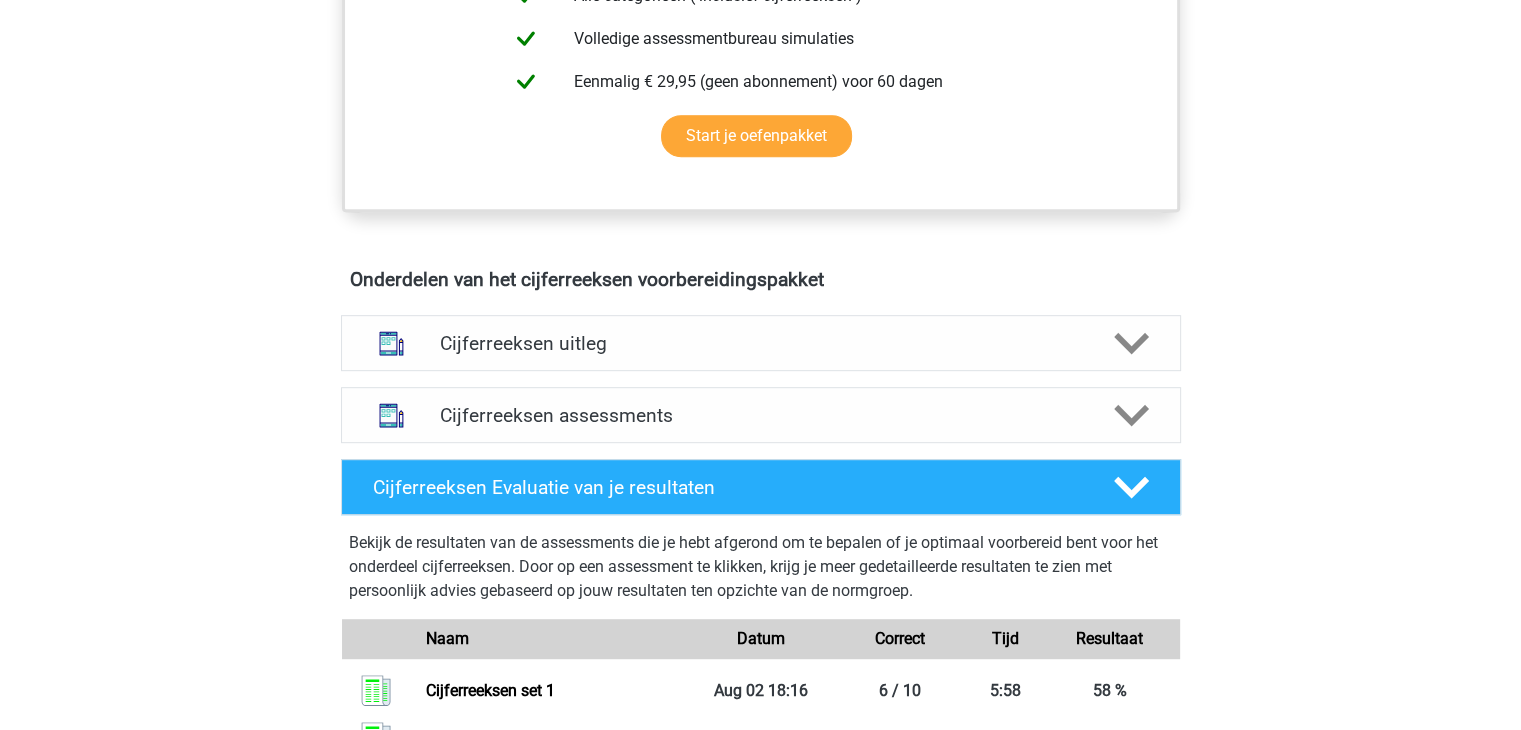 scroll, scrollTop: 1000, scrollLeft: 0, axis: vertical 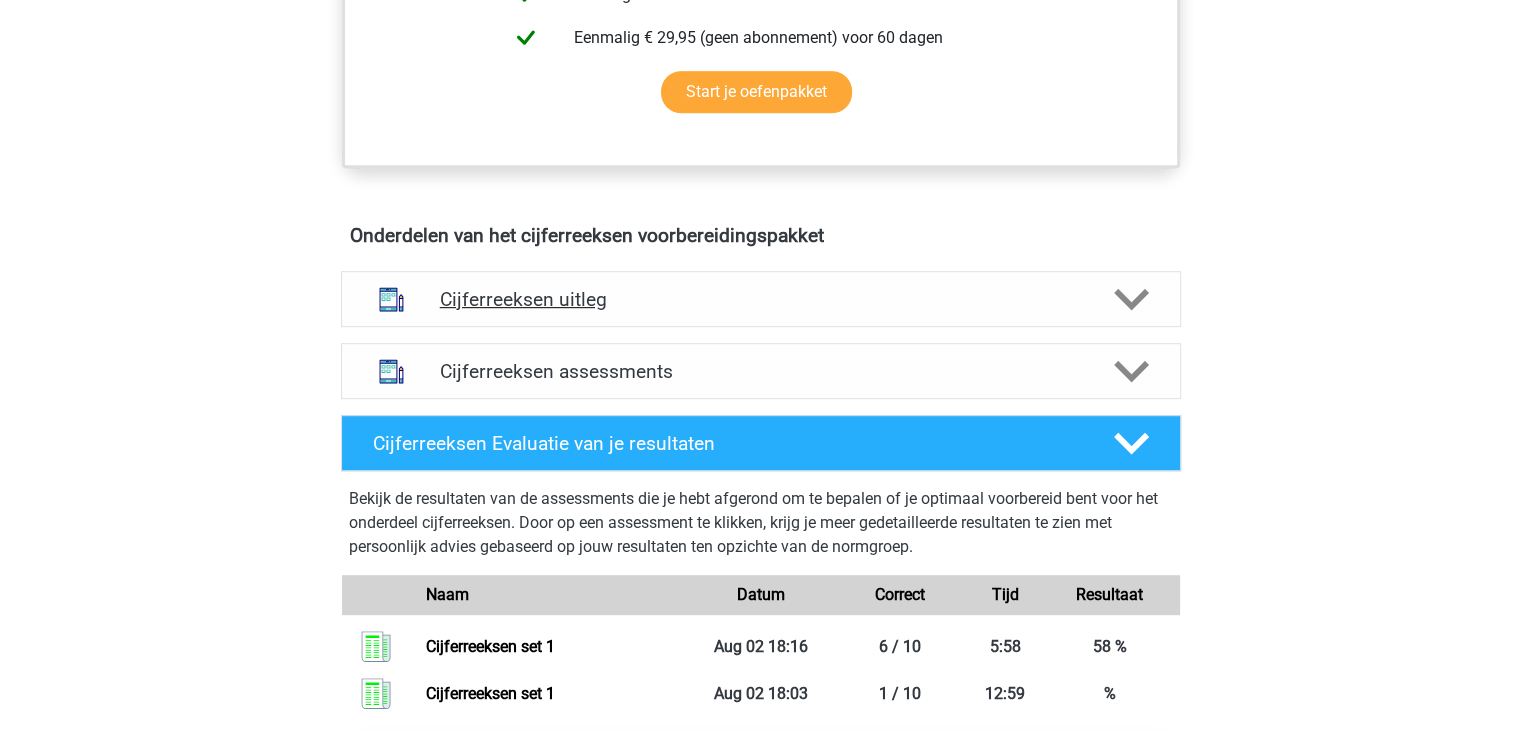 click on "Cijferreeksen uitleg" at bounding box center [761, 299] 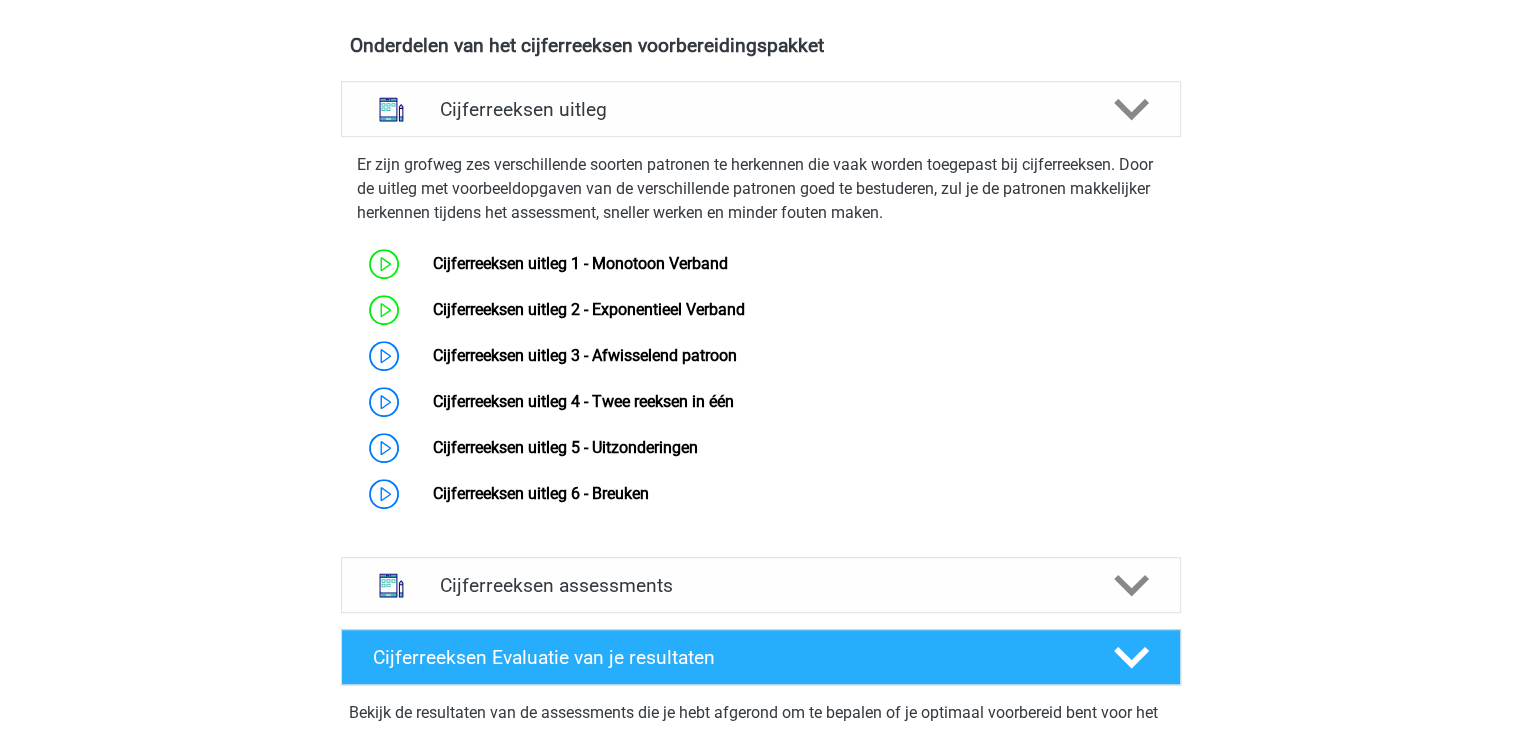 scroll, scrollTop: 1200, scrollLeft: 0, axis: vertical 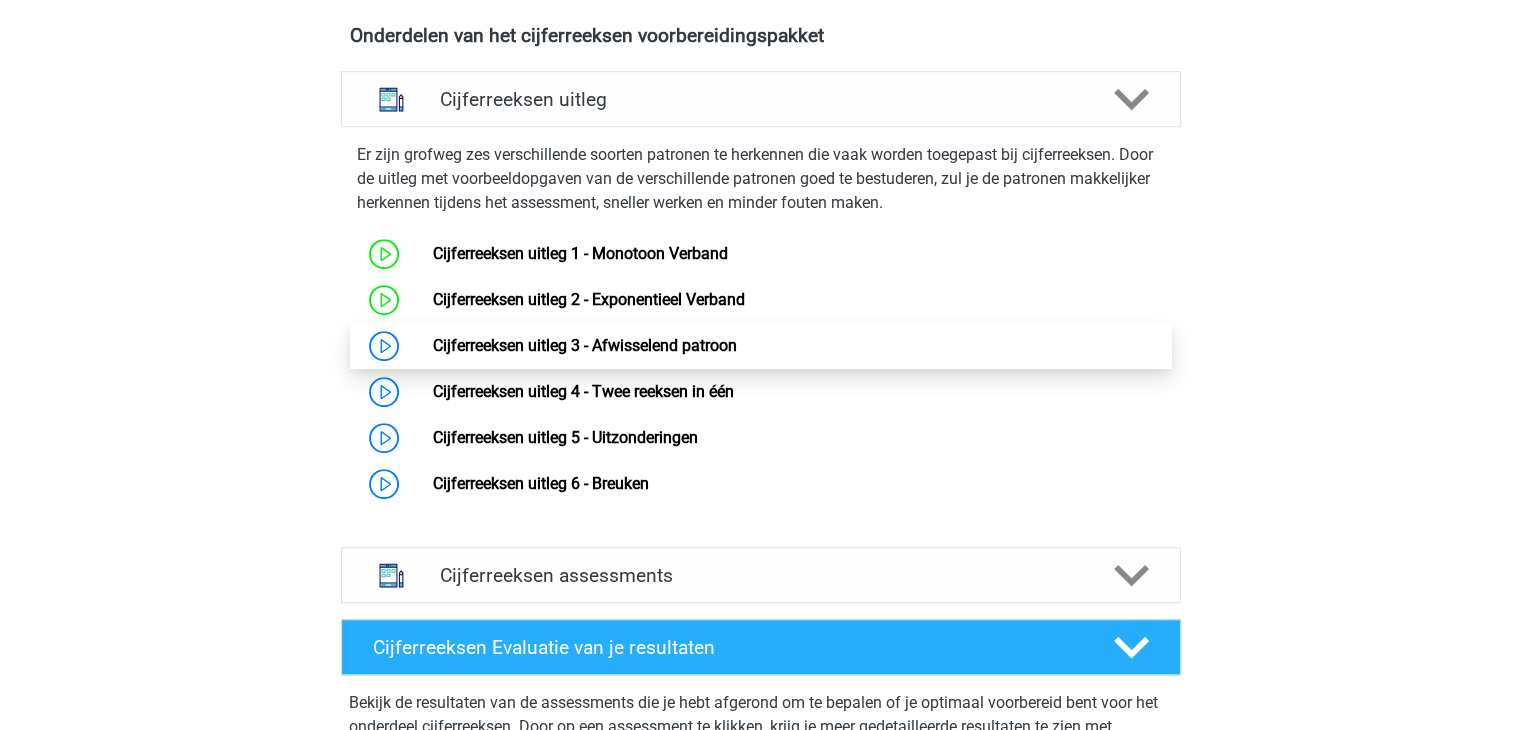 click on "Cijferreeksen uitleg 3 - Afwisselend patroon" at bounding box center (585, 345) 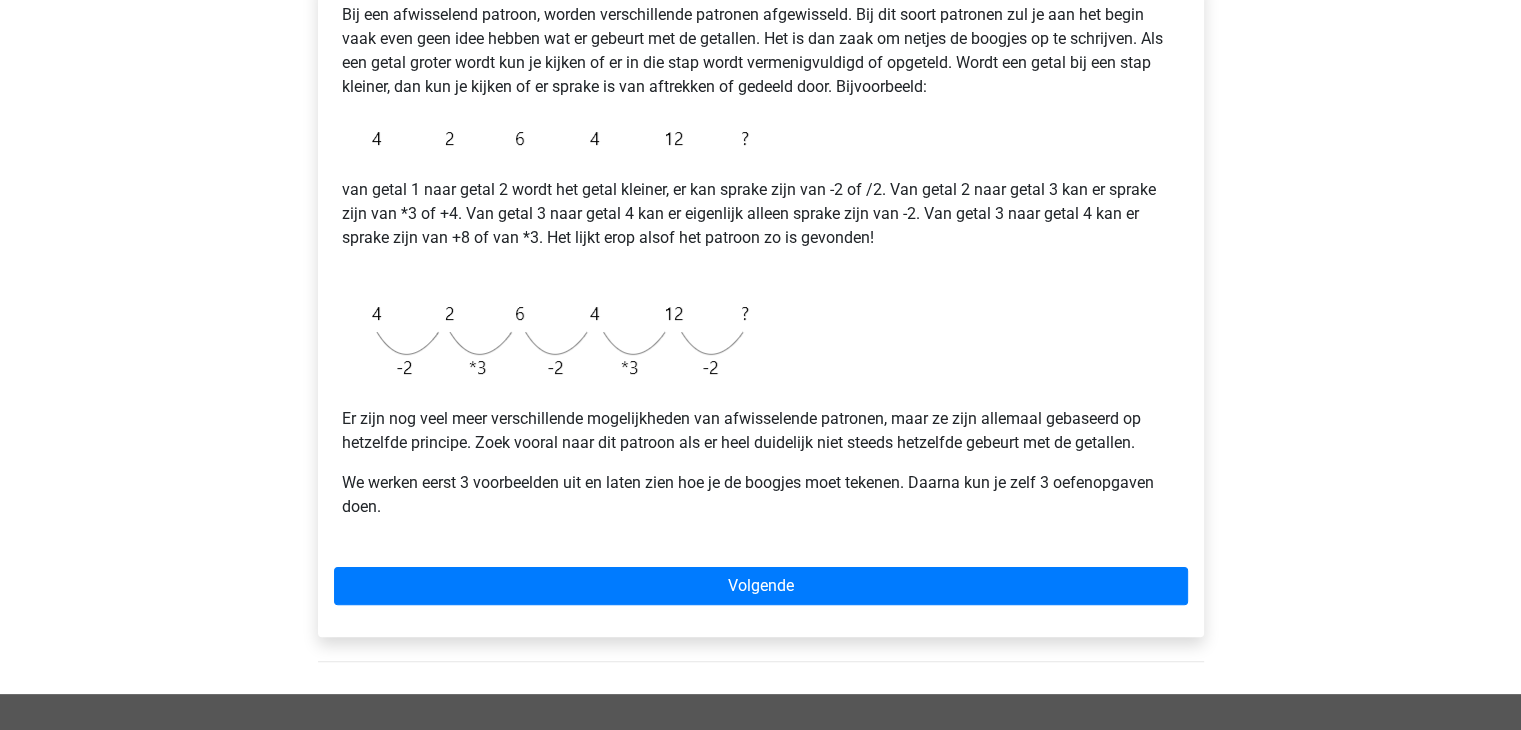 scroll, scrollTop: 400, scrollLeft: 0, axis: vertical 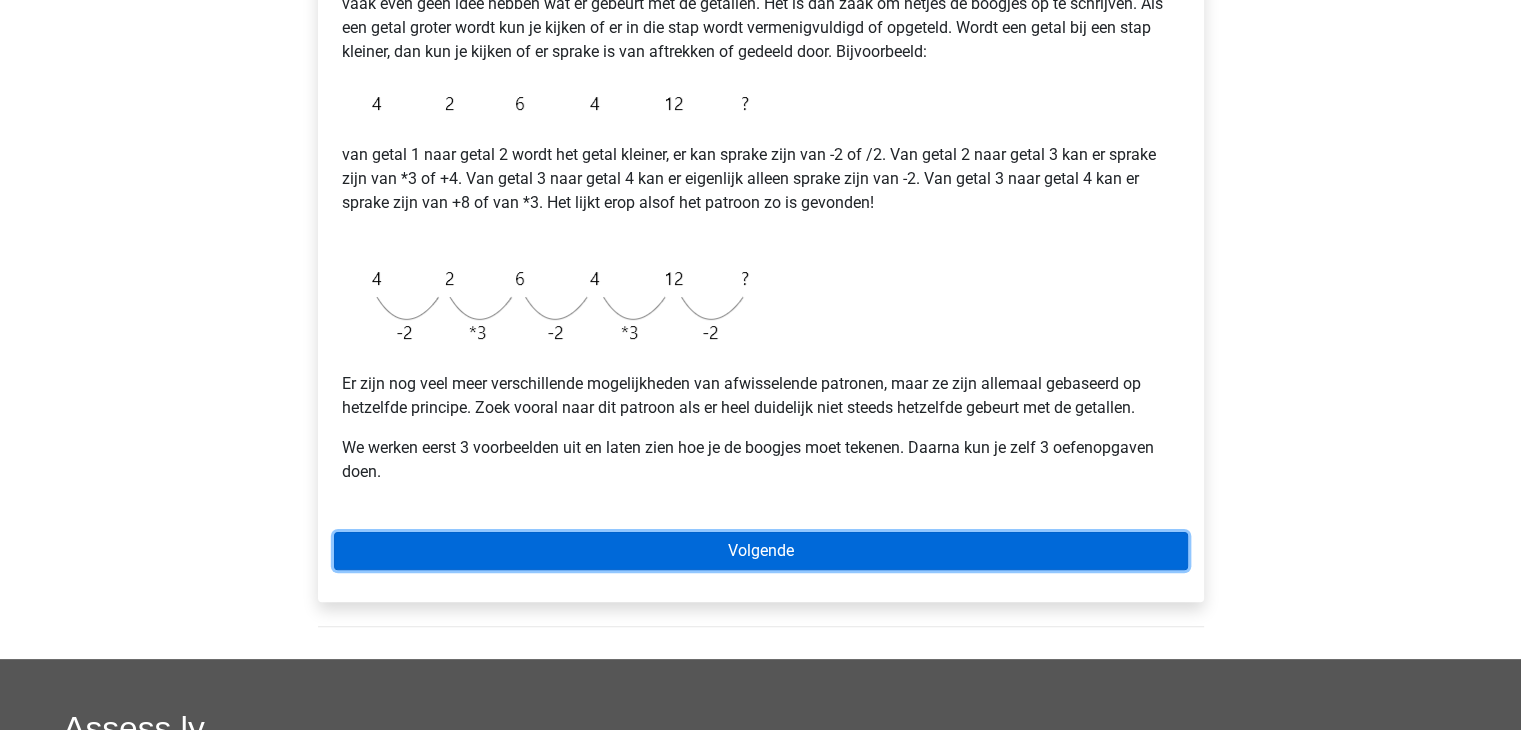 click on "Volgende" at bounding box center [761, 551] 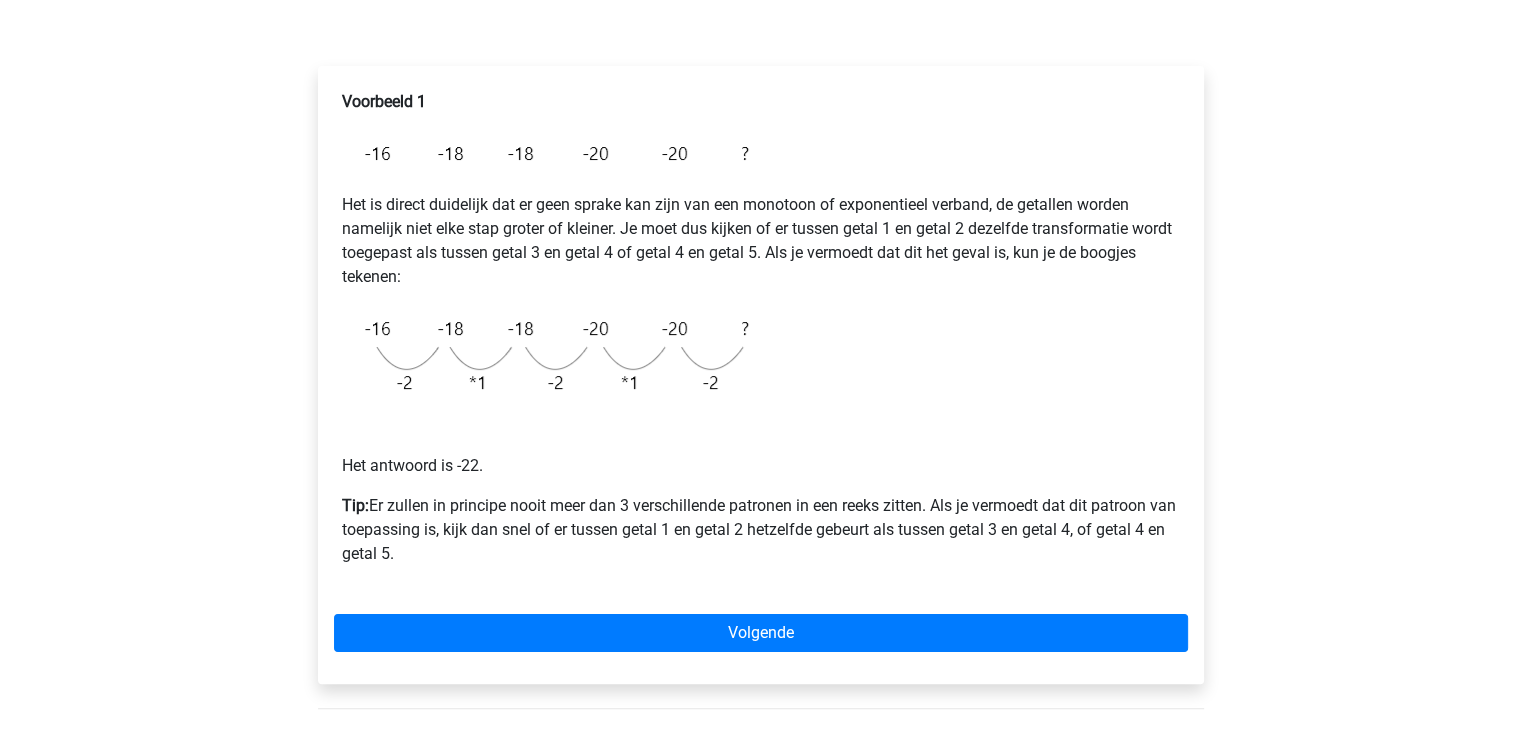 scroll, scrollTop: 300, scrollLeft: 0, axis: vertical 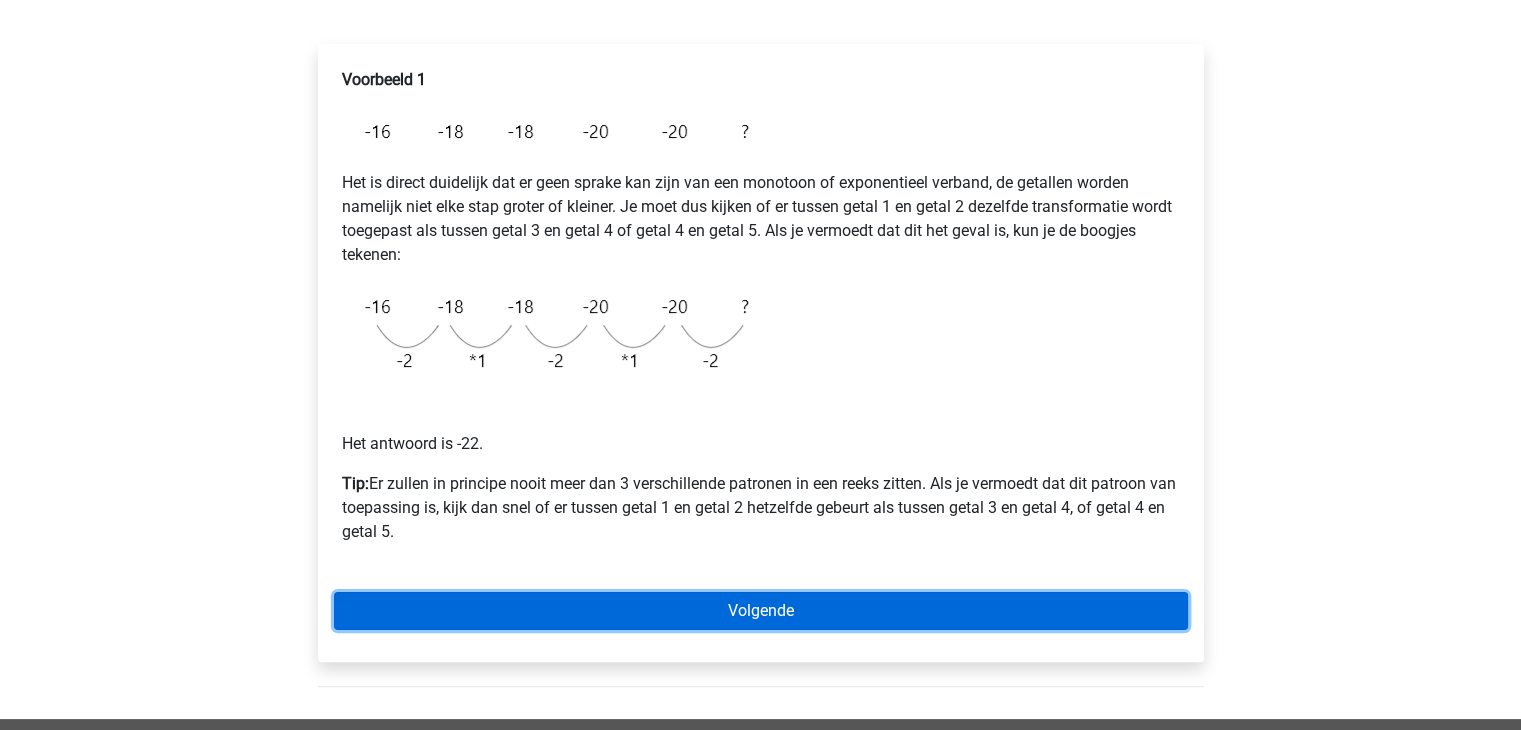 click on "Volgende" at bounding box center (761, 611) 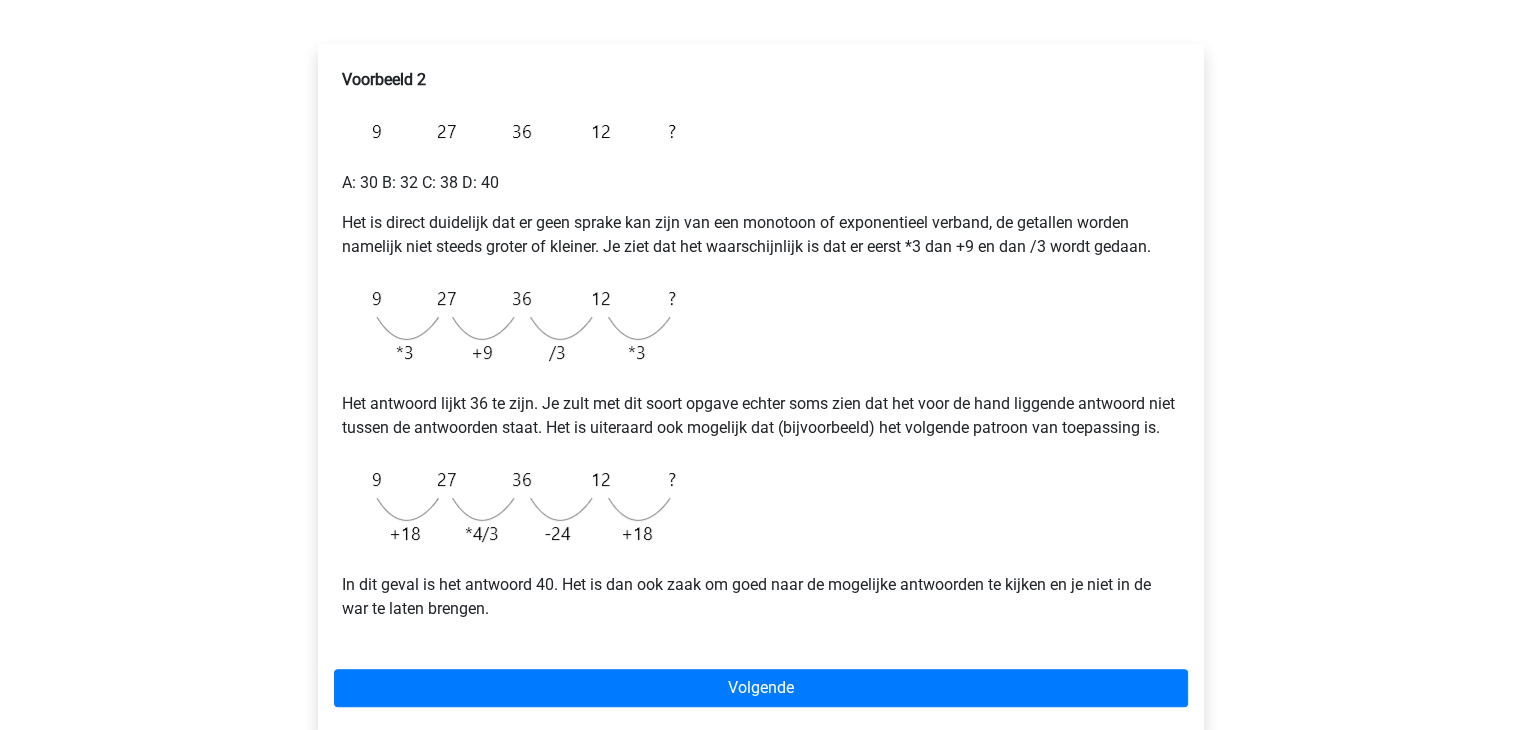 scroll, scrollTop: 400, scrollLeft: 0, axis: vertical 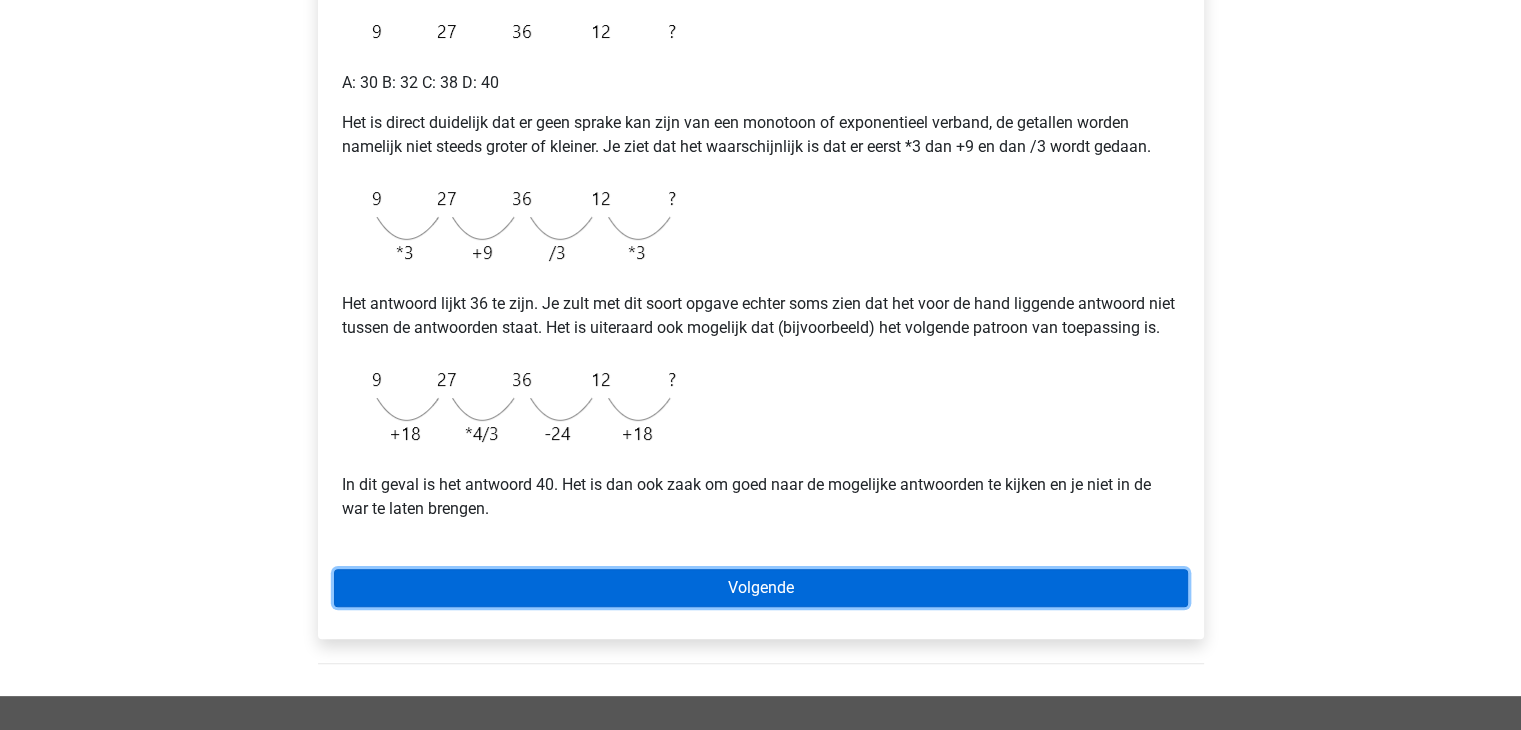 click on "Volgende" at bounding box center [761, 588] 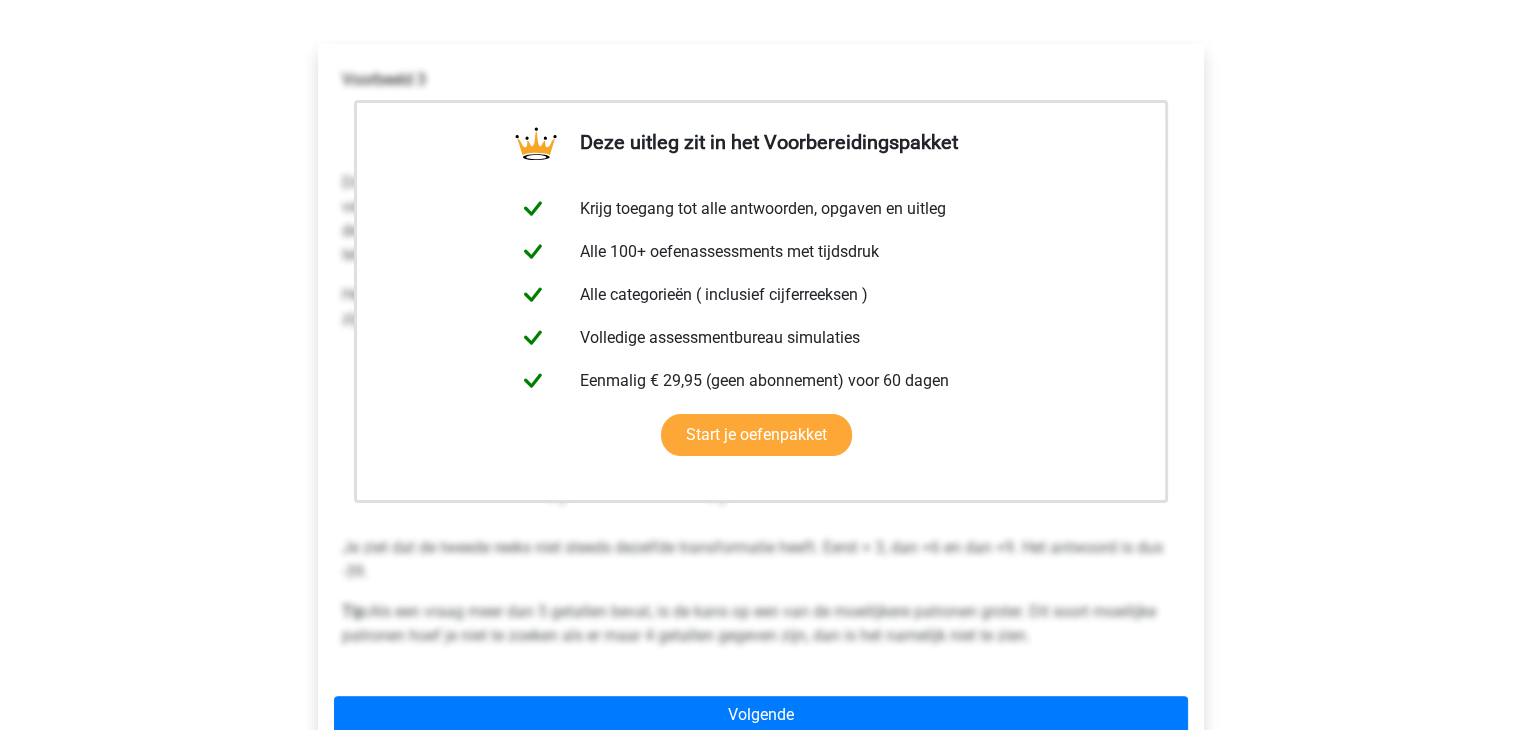 scroll, scrollTop: 400, scrollLeft: 0, axis: vertical 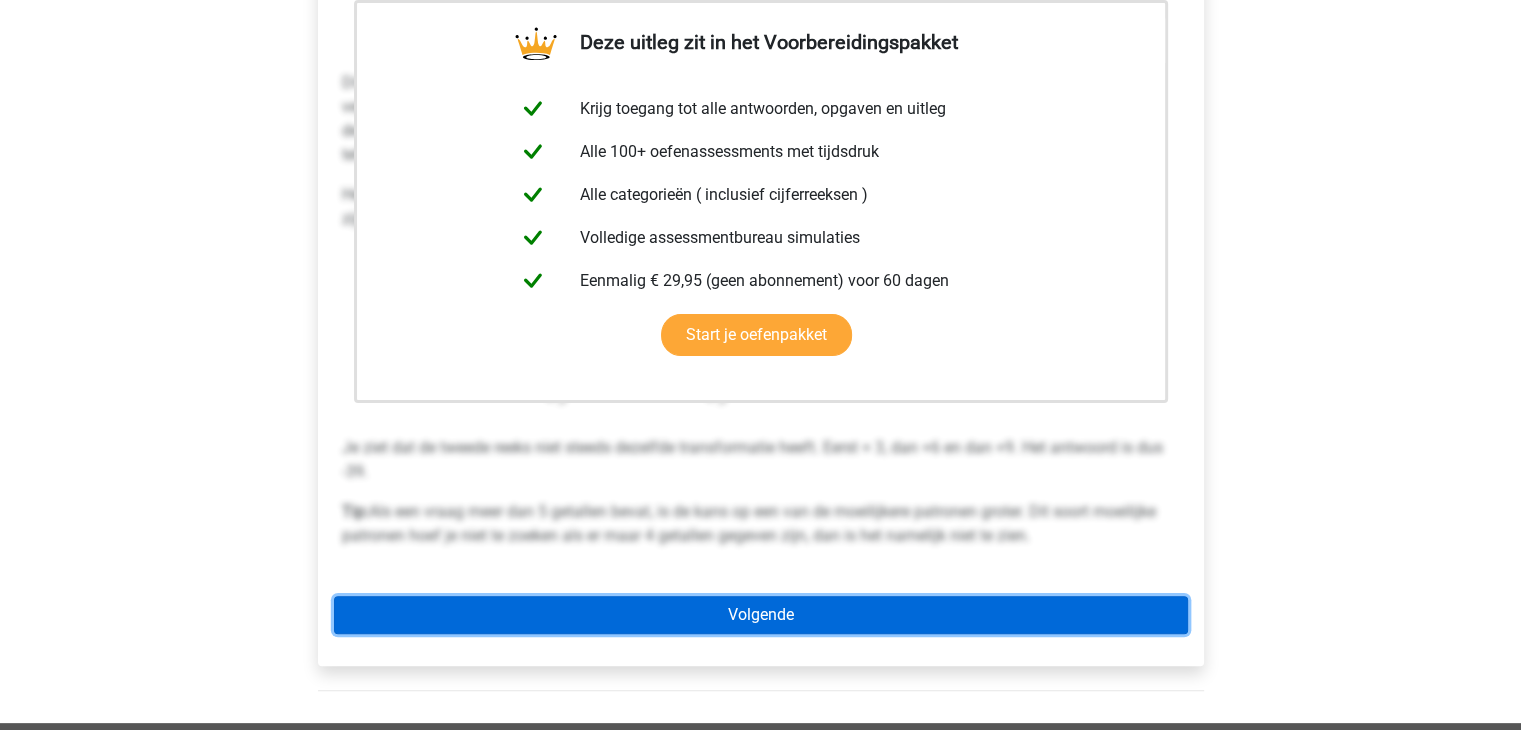 click on "Volgende" at bounding box center [761, 615] 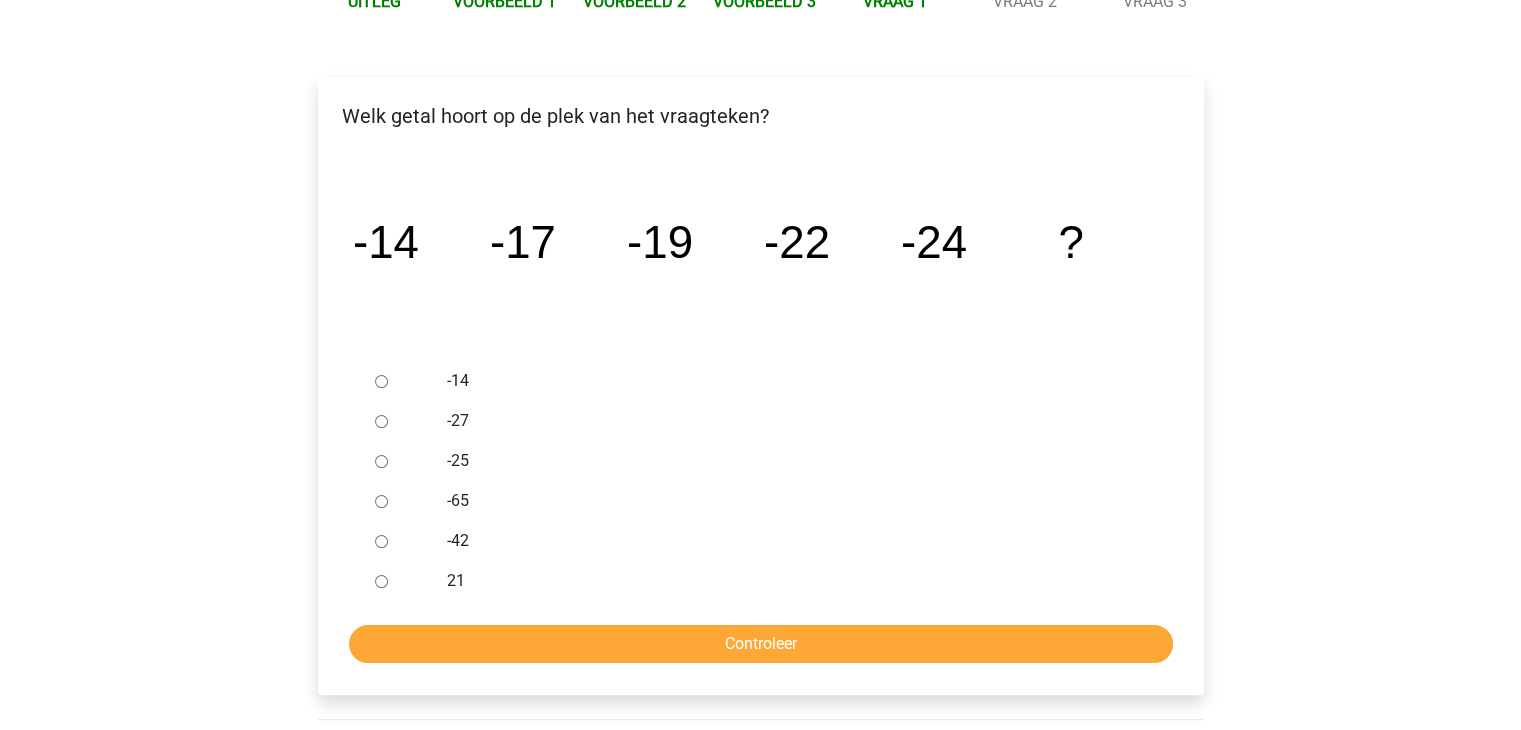 scroll, scrollTop: 300, scrollLeft: 0, axis: vertical 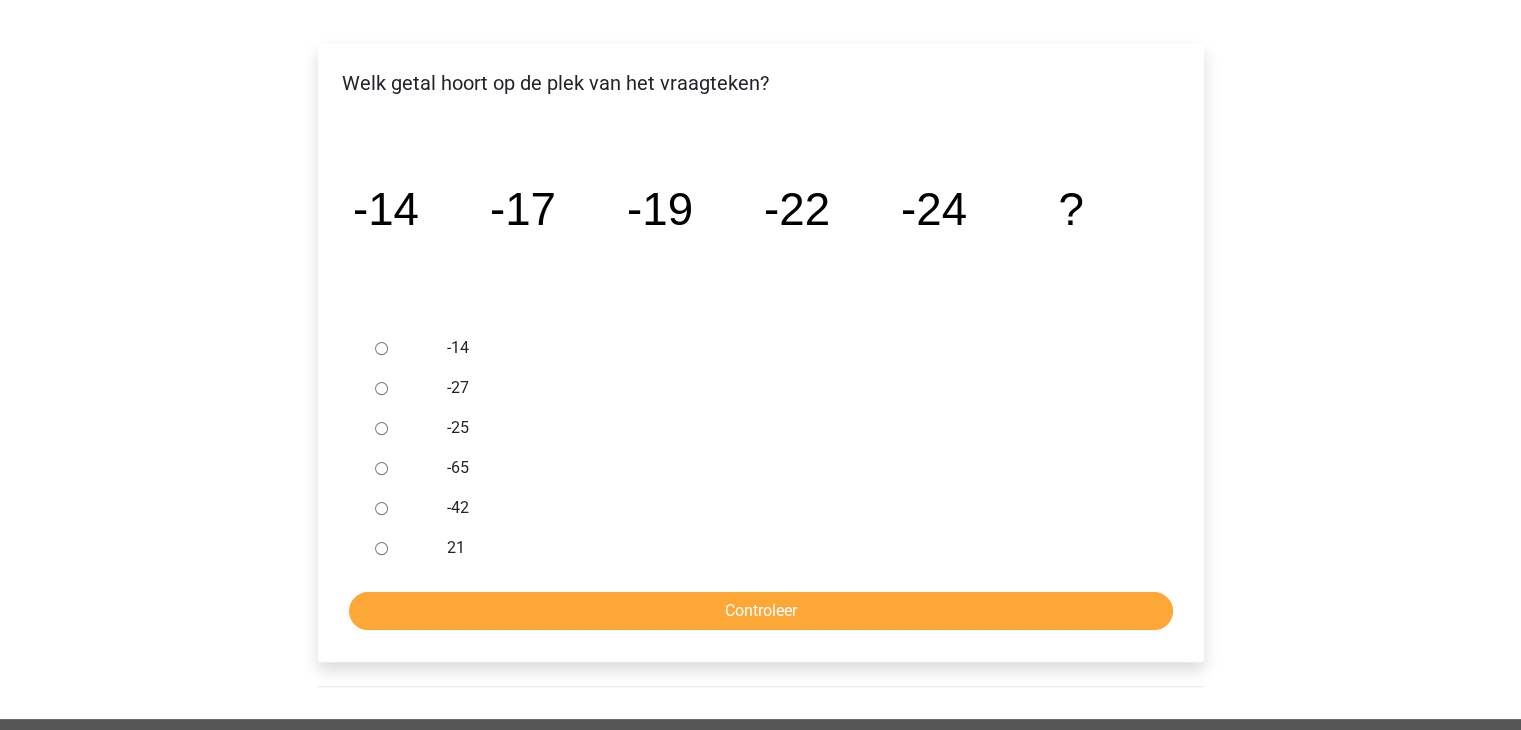 click on "-27" at bounding box center [381, 388] 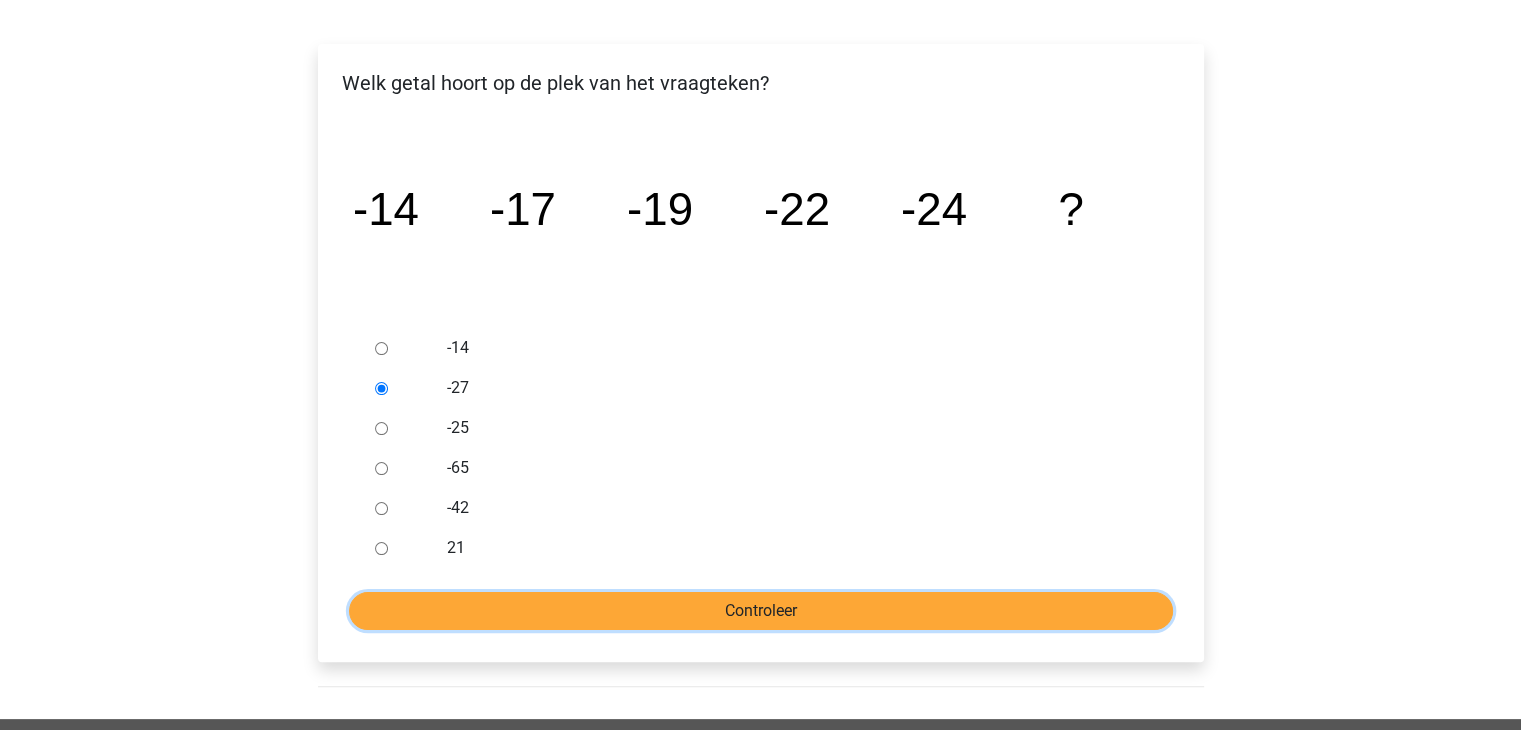 click on "Controleer" at bounding box center [761, 611] 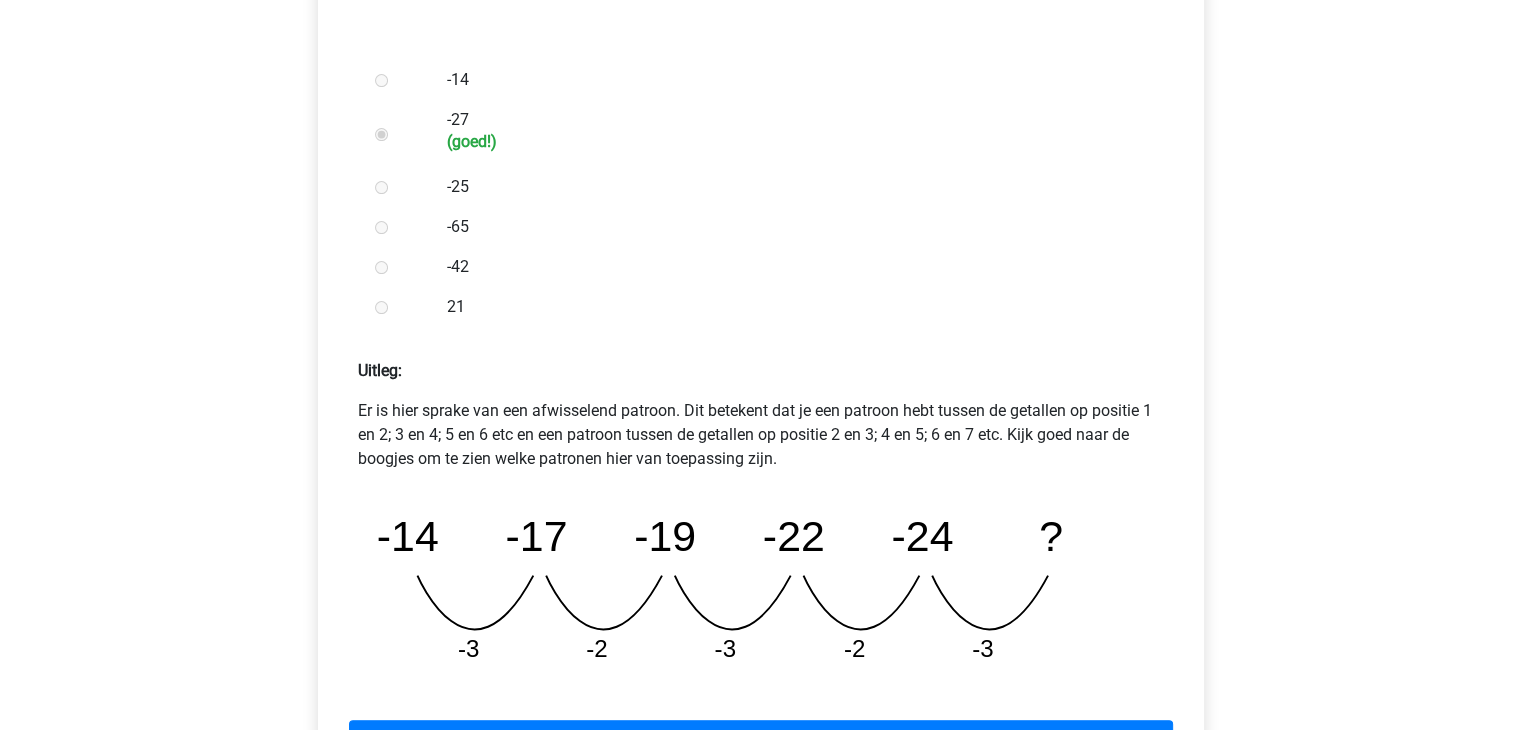 scroll, scrollTop: 700, scrollLeft: 0, axis: vertical 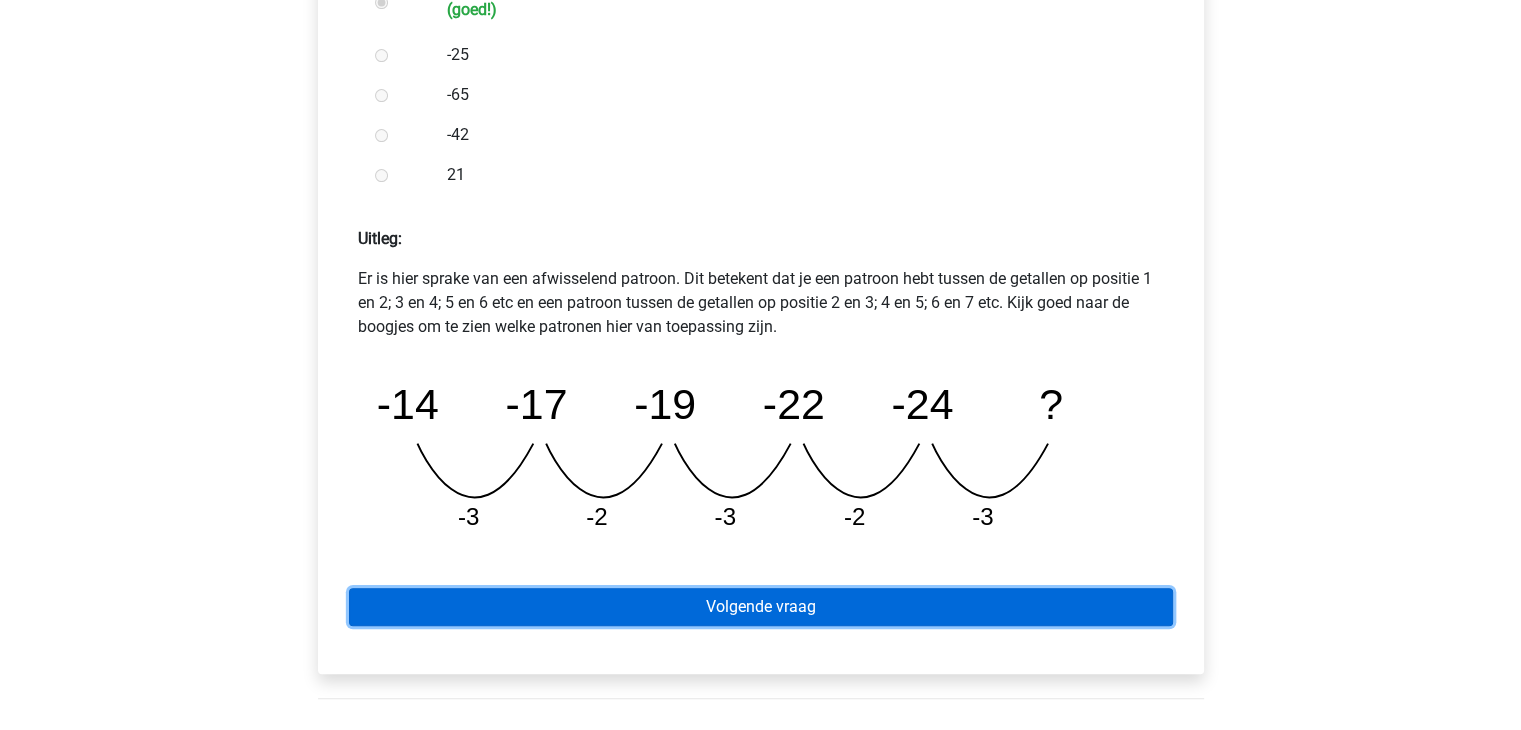 click on "Volgende vraag" at bounding box center (761, 607) 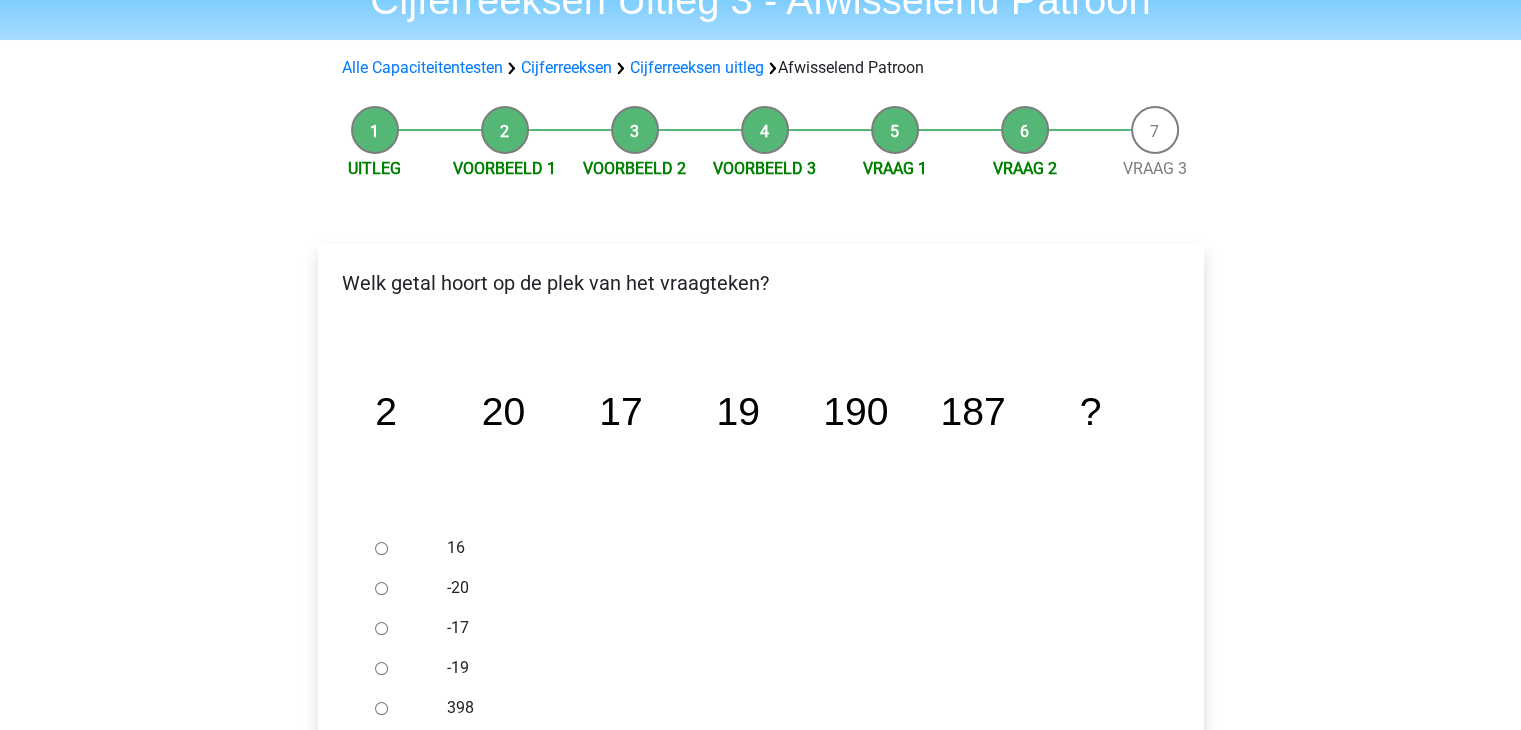 scroll, scrollTop: 200, scrollLeft: 0, axis: vertical 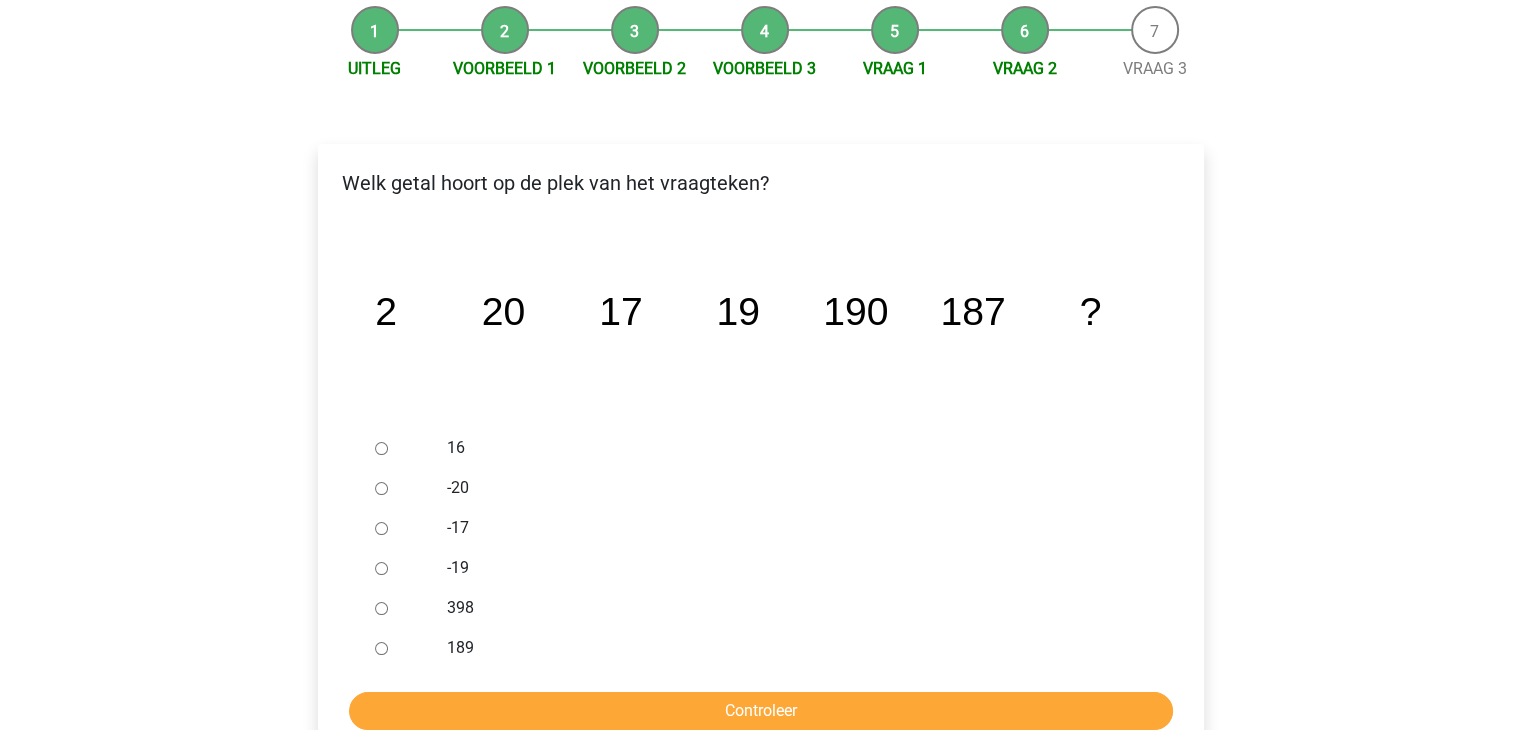 click on "189" at bounding box center (381, 648) 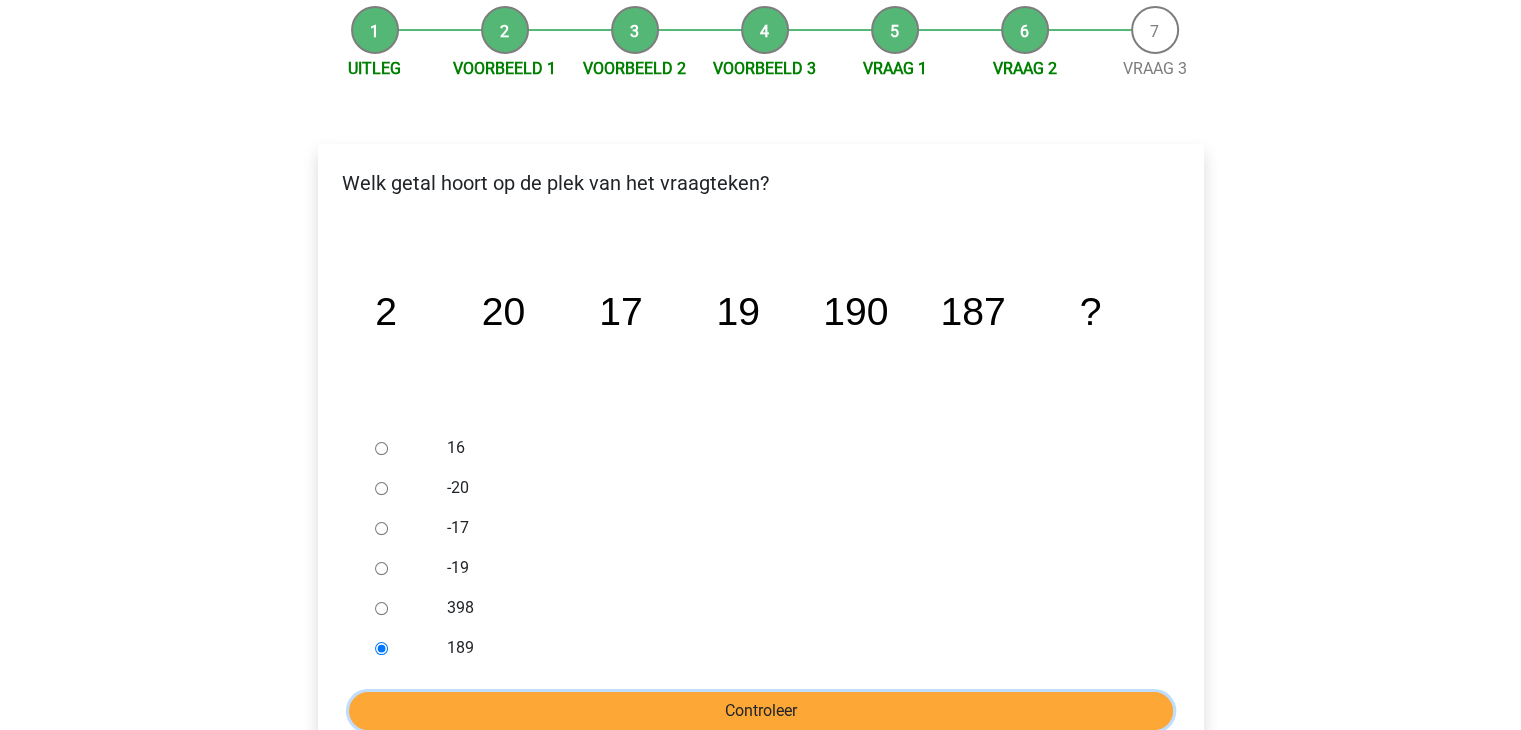 click on "Controleer" at bounding box center (761, 711) 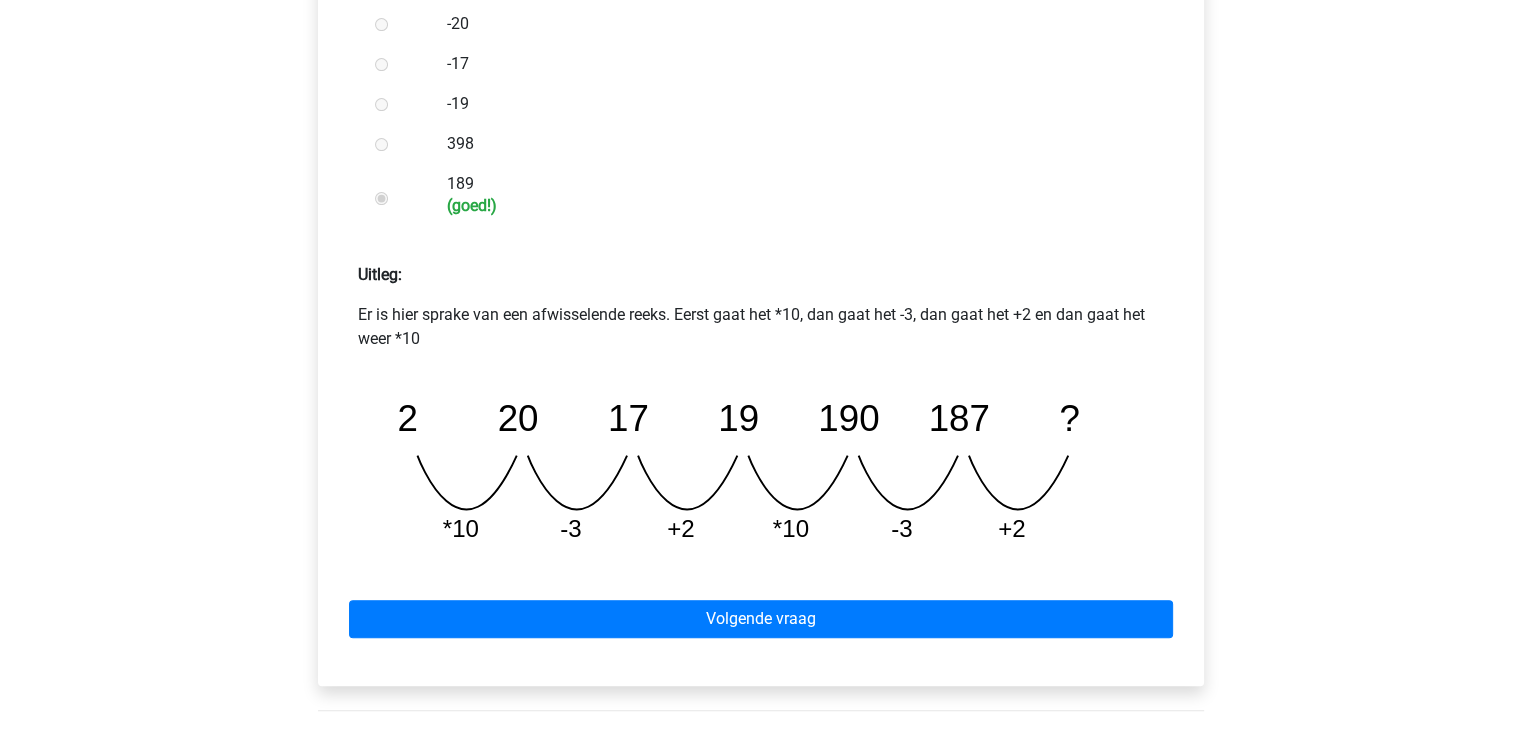 scroll, scrollTop: 700, scrollLeft: 0, axis: vertical 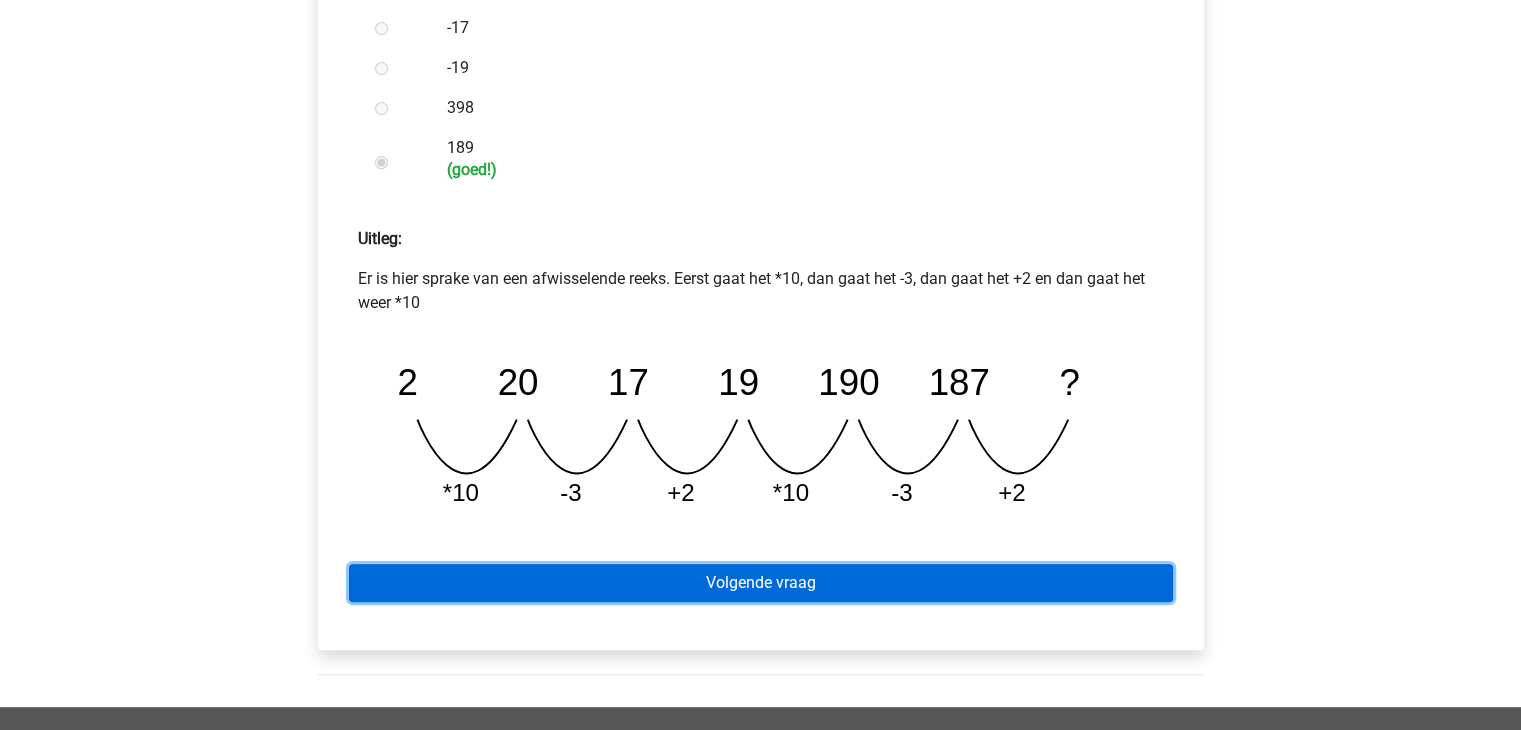 click on "Volgende vraag" at bounding box center (761, 583) 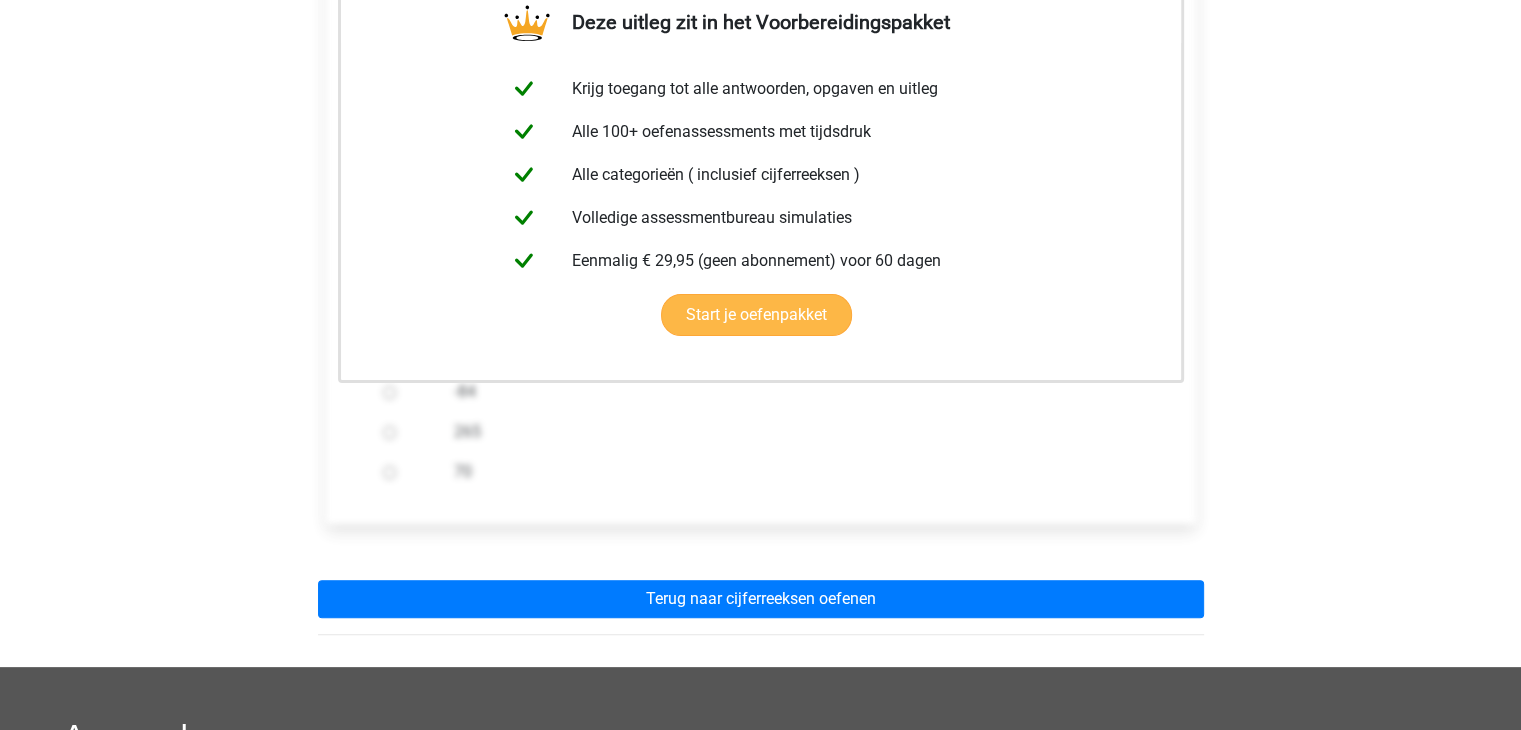 scroll, scrollTop: 500, scrollLeft: 0, axis: vertical 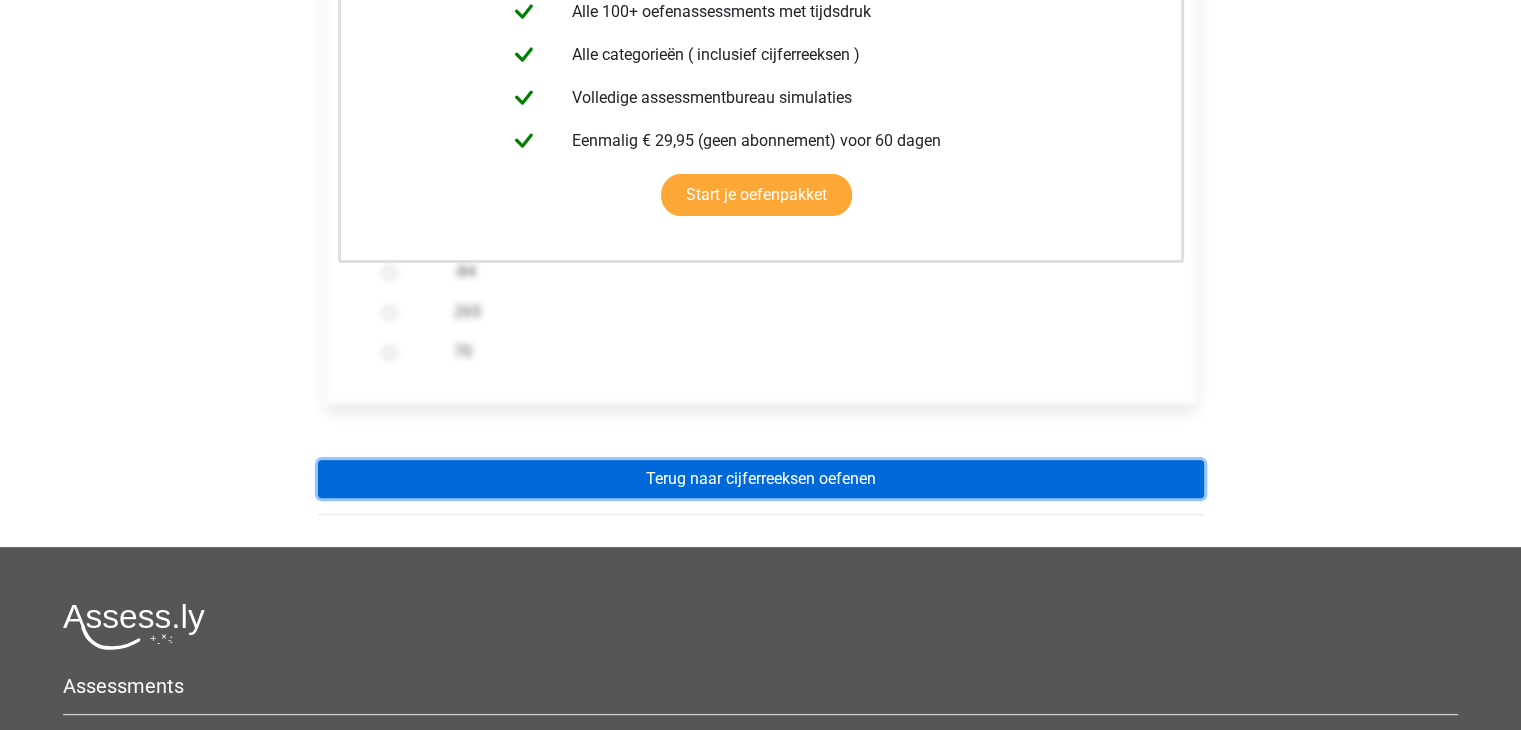 click on "Terug naar cijferreeksen oefenen" at bounding box center (761, 479) 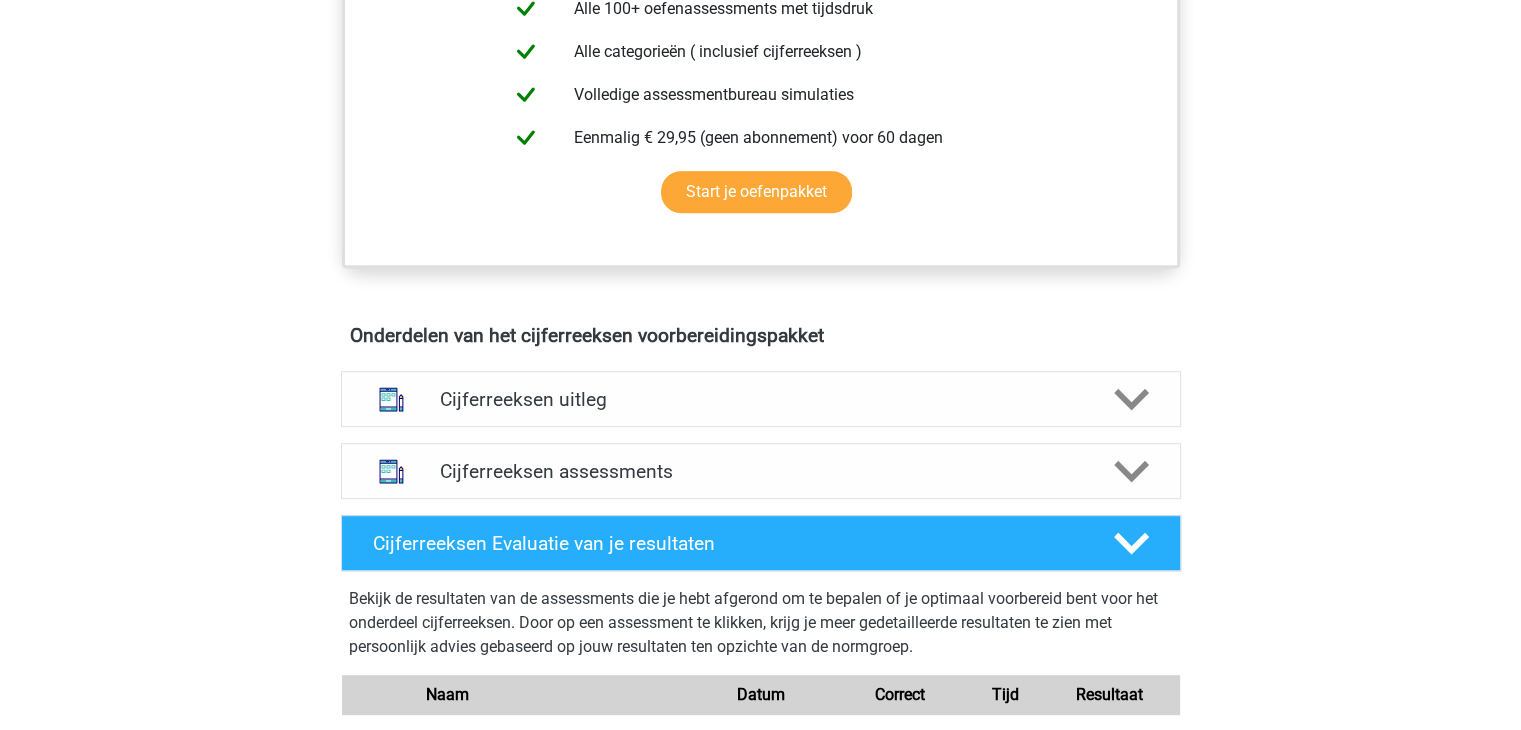 scroll, scrollTop: 1000, scrollLeft: 0, axis: vertical 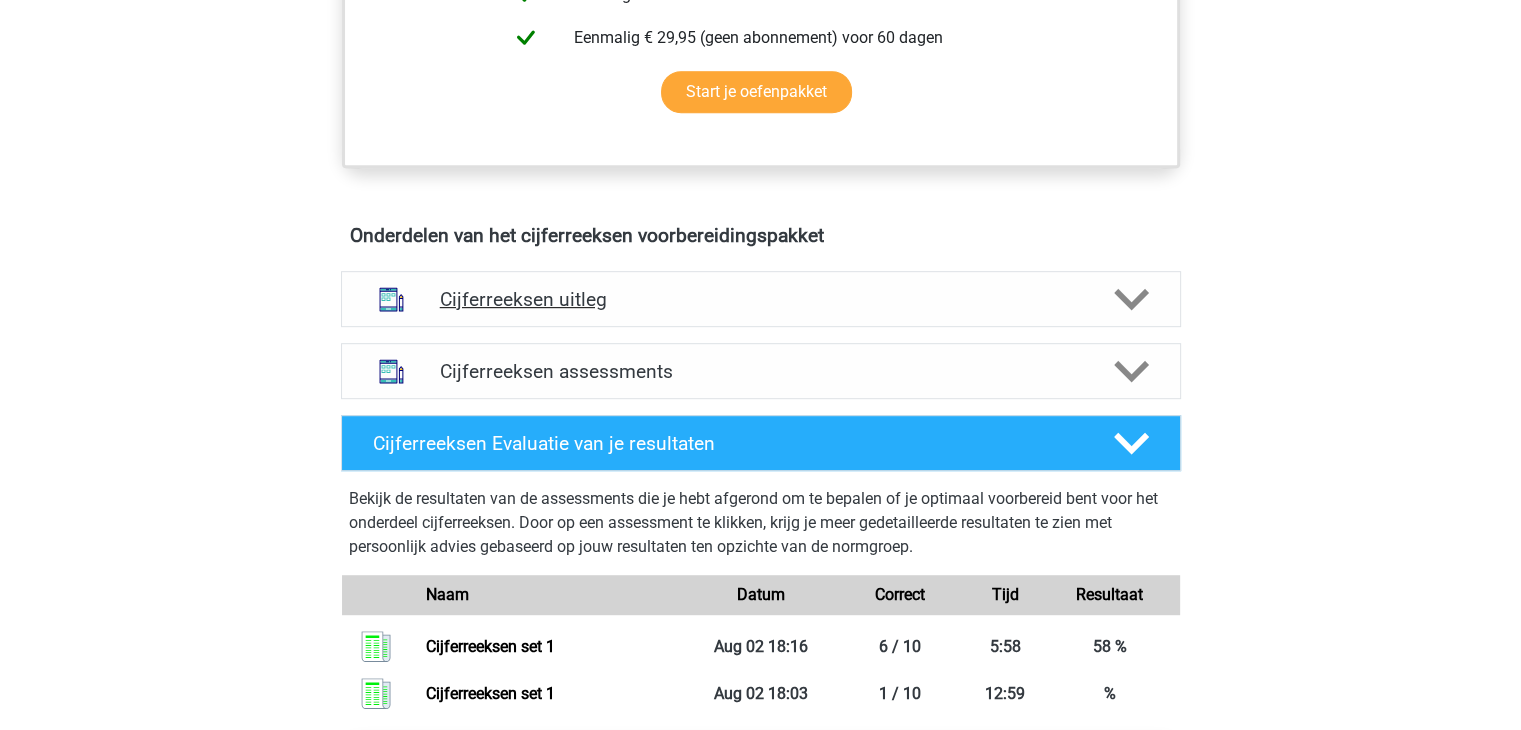 click on "Cijferreeksen uitleg" at bounding box center (761, 299) 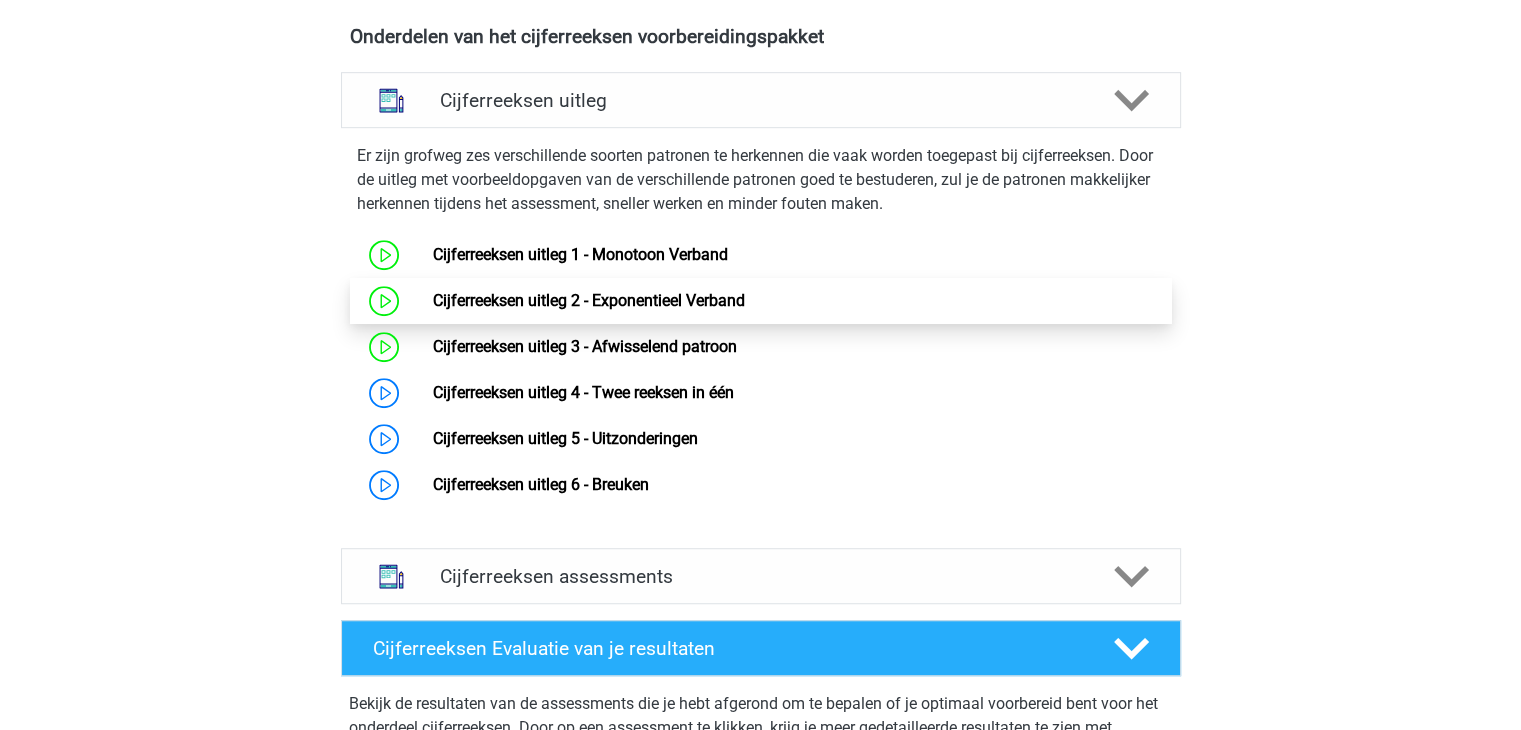 scroll, scrollTop: 1200, scrollLeft: 0, axis: vertical 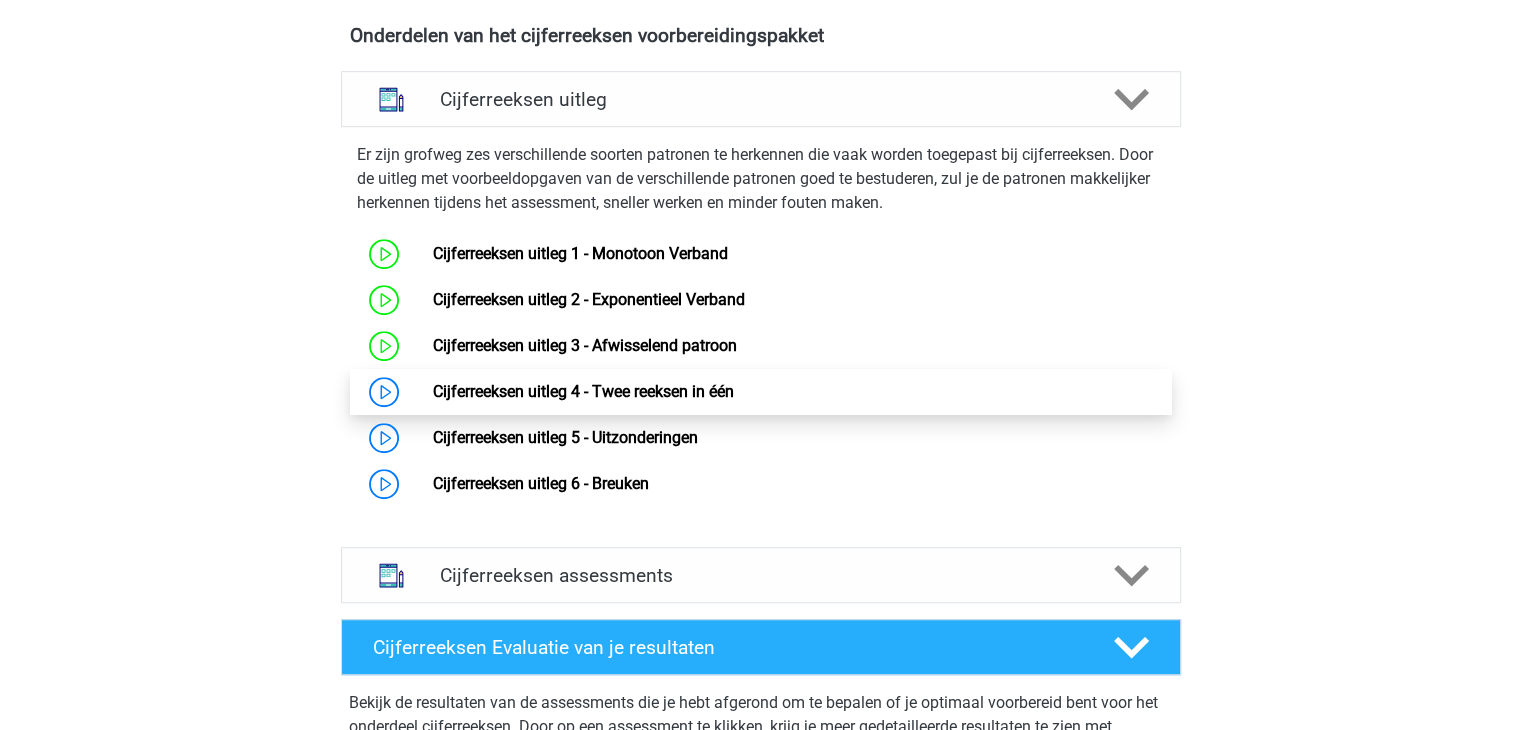 click on "Cijferreeksen uitleg 4 - Twee reeksen in één" 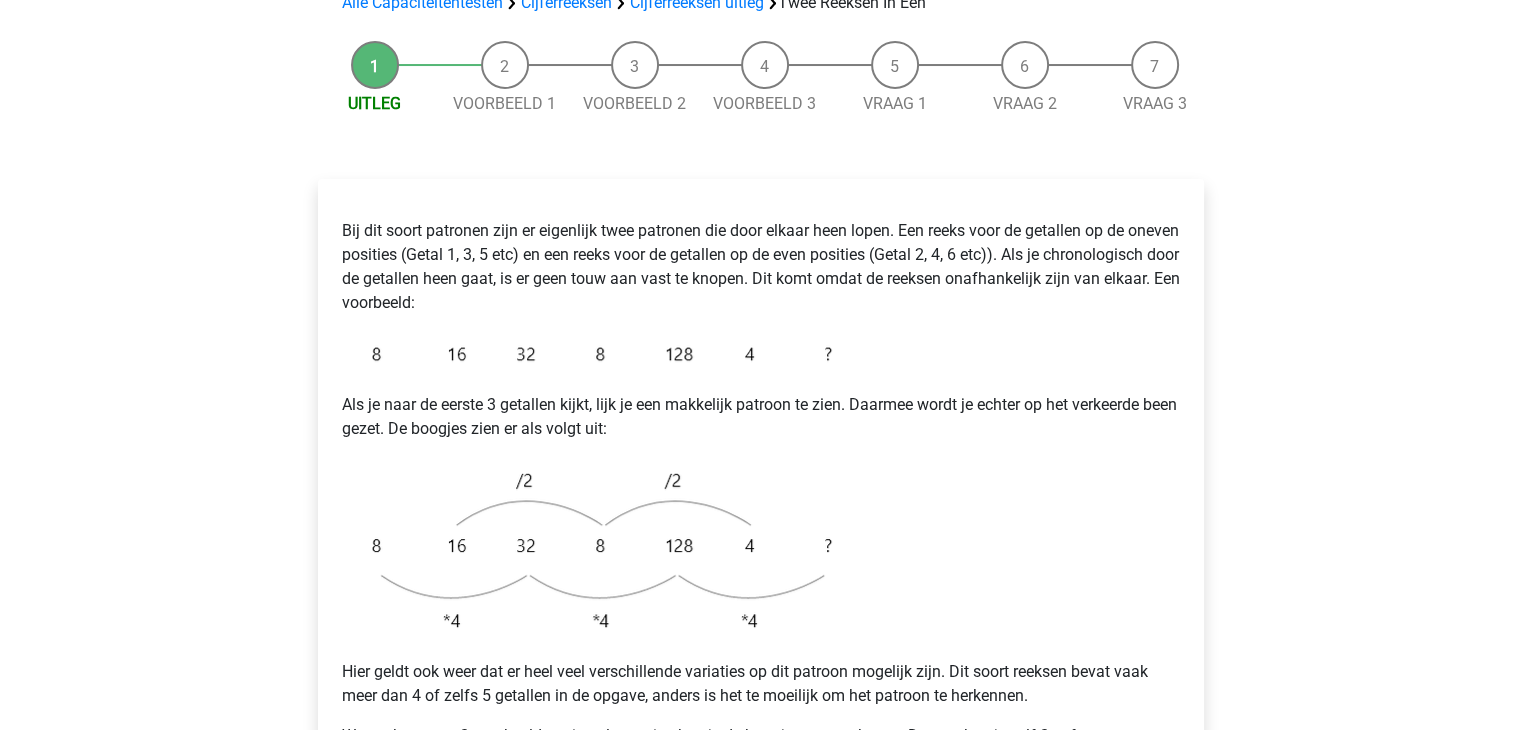 scroll, scrollTop: 200, scrollLeft: 0, axis: vertical 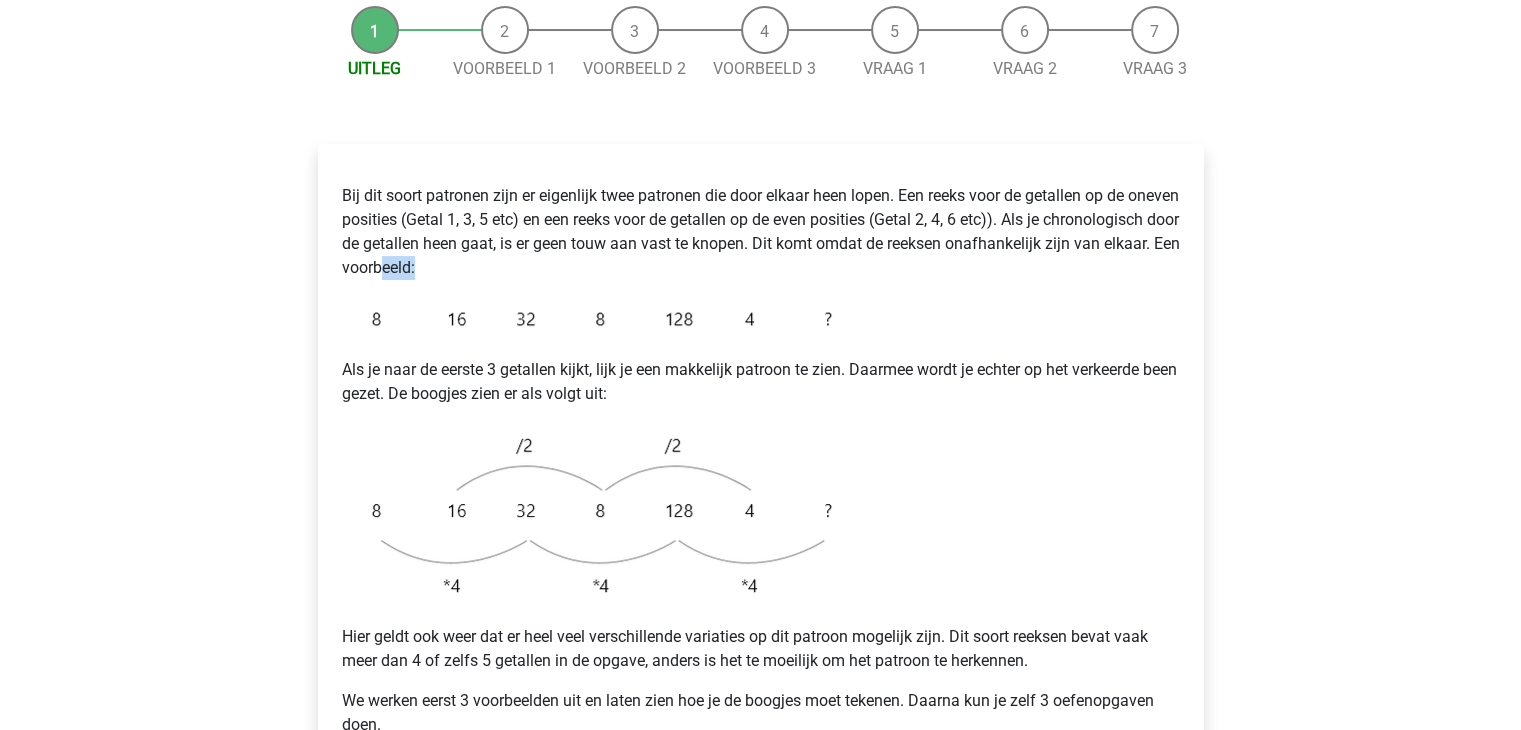 drag, startPoint x: 622, startPoint y: 274, endPoint x: 671, endPoint y: 308, distance: 59.64059 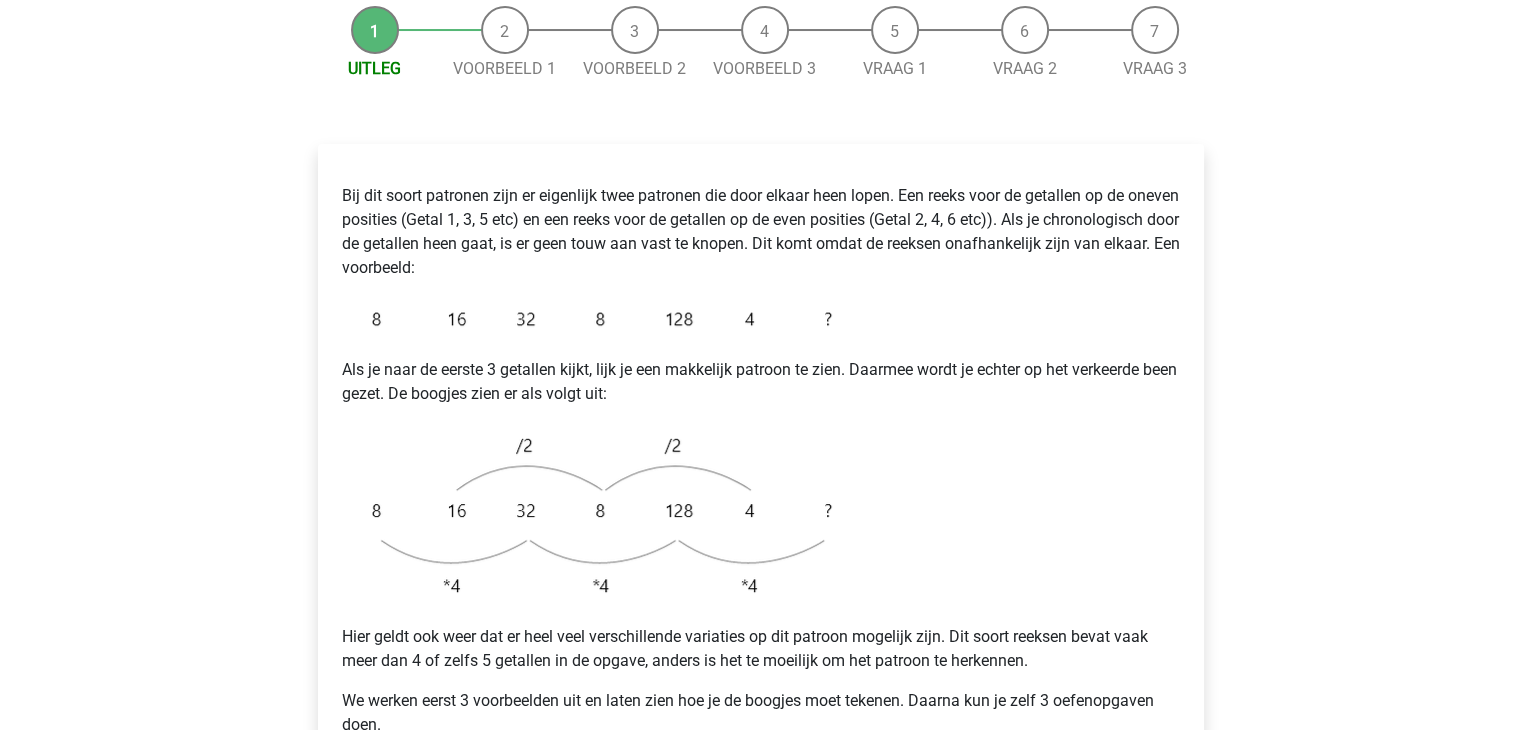 click on "Bij dit soort patronen zijn er eigenlijk twee patronen die door elkaar heen lopen. Een reeks voor de getallen op de oneven posities (Getal 1, 3, 5 etc) en een reeks voor de getallen op de even posities (Getal 2, 4, 6 etc)). Als je chronologisch door de getallen heen gaat, is er geen touw aan vast te knopen. Dit komt omdat de reeksen onafhankelijk zijn van elkaar. Een voorbeeld: Als je naar de eerste 3 getallen kijkt, lijk je een makkelijk patroon te zien. Daarmee wordt je echter op het verkeerde been gezet. De boogjes zien er als volgt uit: Hier geldt ook weer dat er heel veel verschillende variaties op dit patroon mogelijk zijn. Dit soort reeksen bevat vaak meer dan 4 of zelfs 5 getallen in de opgave, anders is het te moeilijk om het patroon te herkennen. We werken eerst 3 voorbeelden uit en laten zien hoe je de boogjes moet tekenen. Daarna kun je zelf 3 oefenopgaven doen." at bounding box center [761, 460] 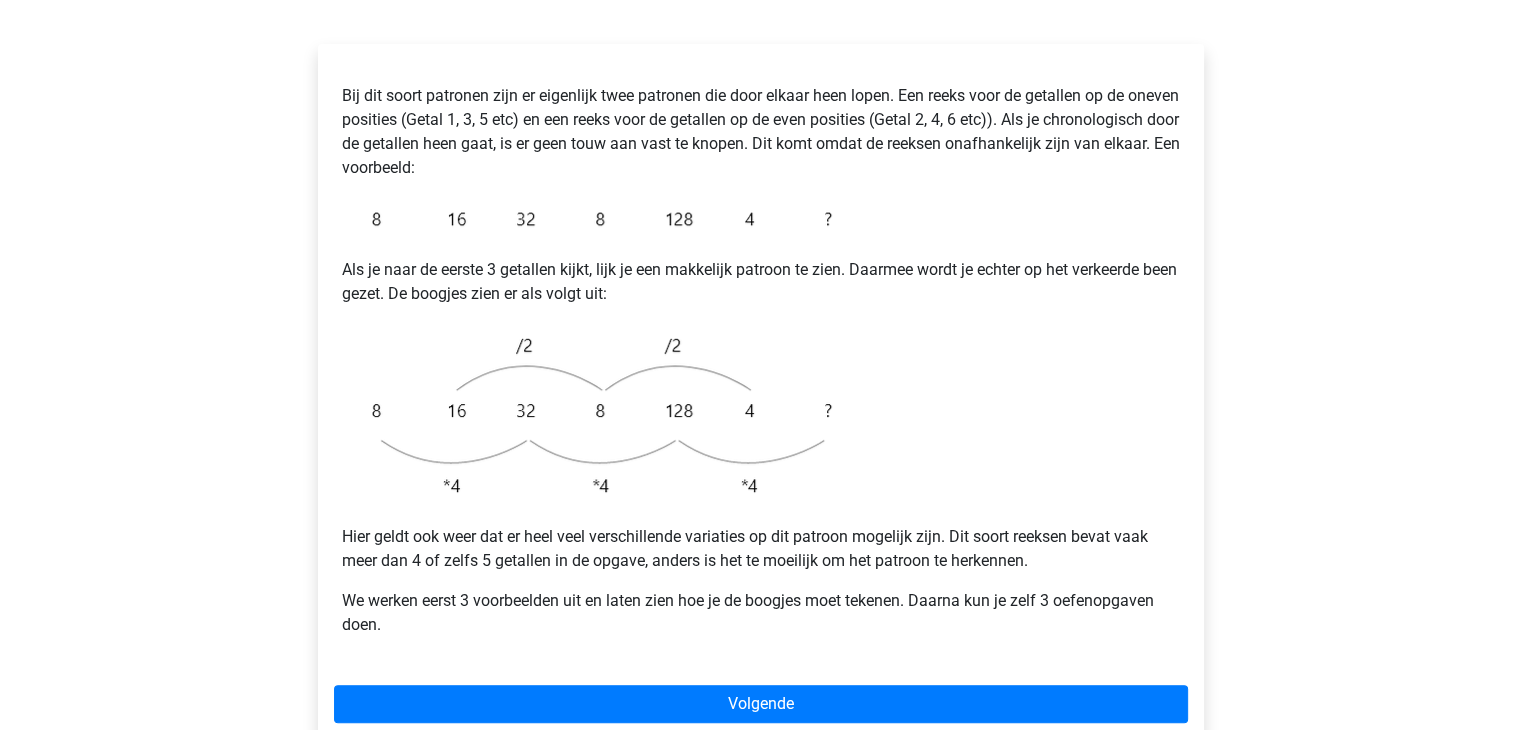 scroll, scrollTop: 400, scrollLeft: 0, axis: vertical 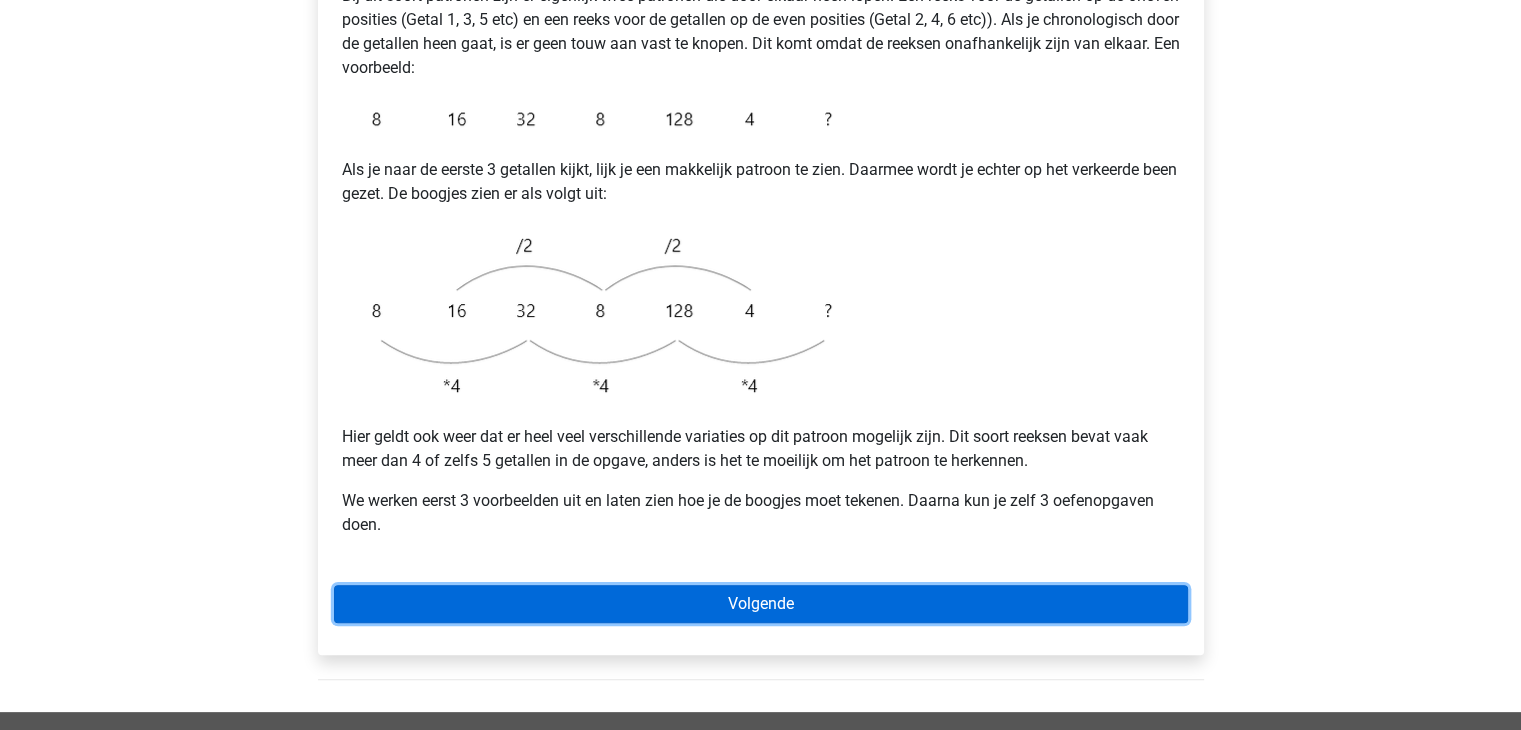 click on "Volgende" at bounding box center (761, 604) 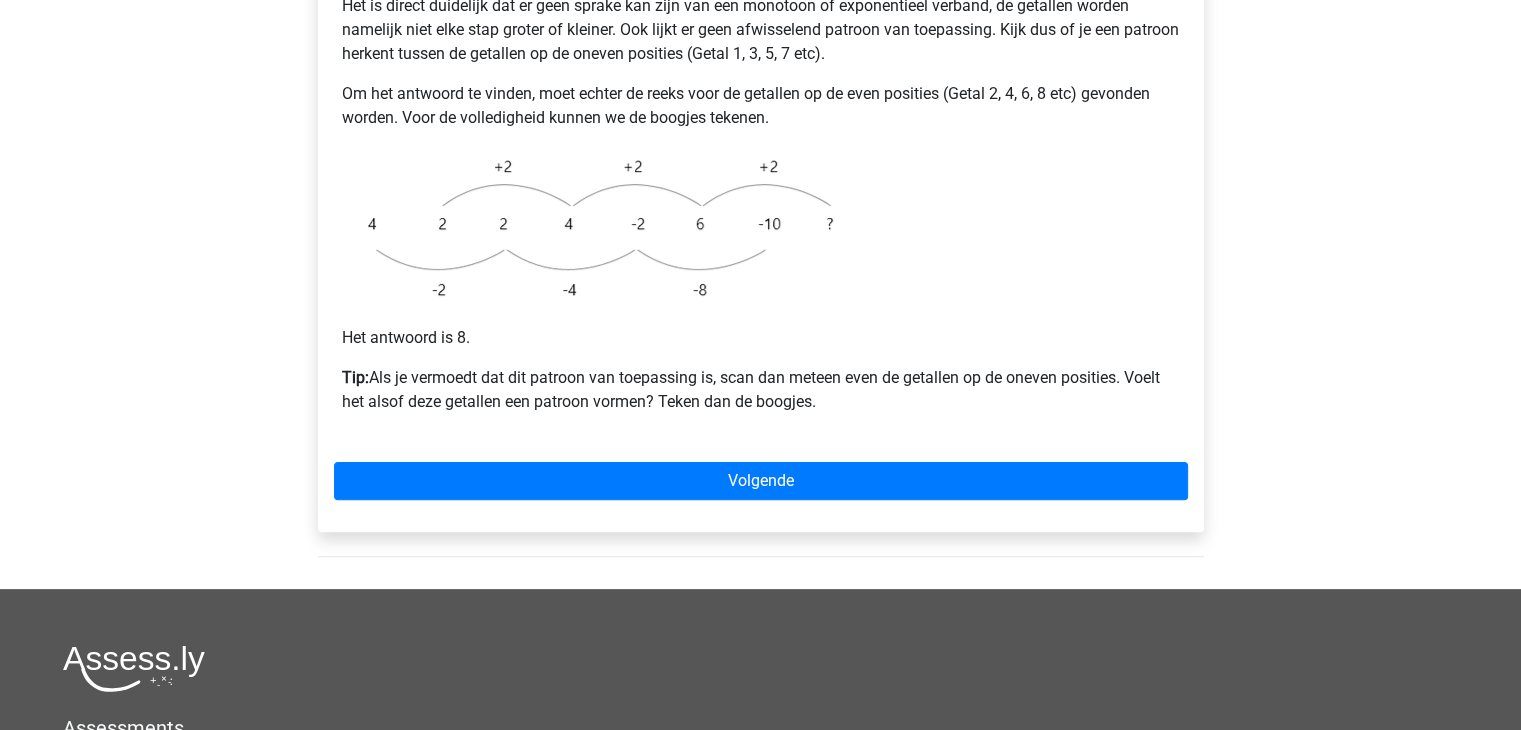 scroll, scrollTop: 500, scrollLeft: 0, axis: vertical 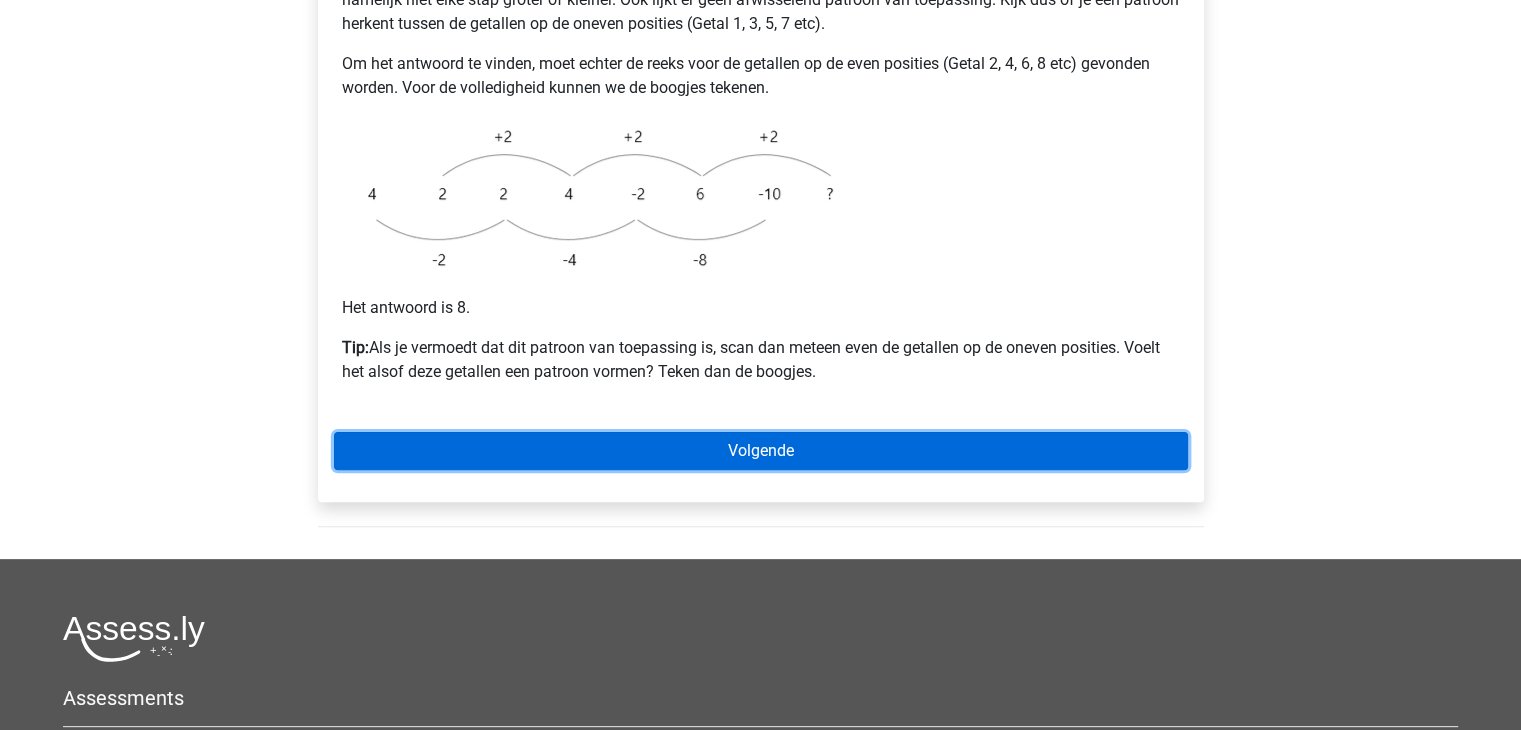 click on "Volgende" at bounding box center [761, 451] 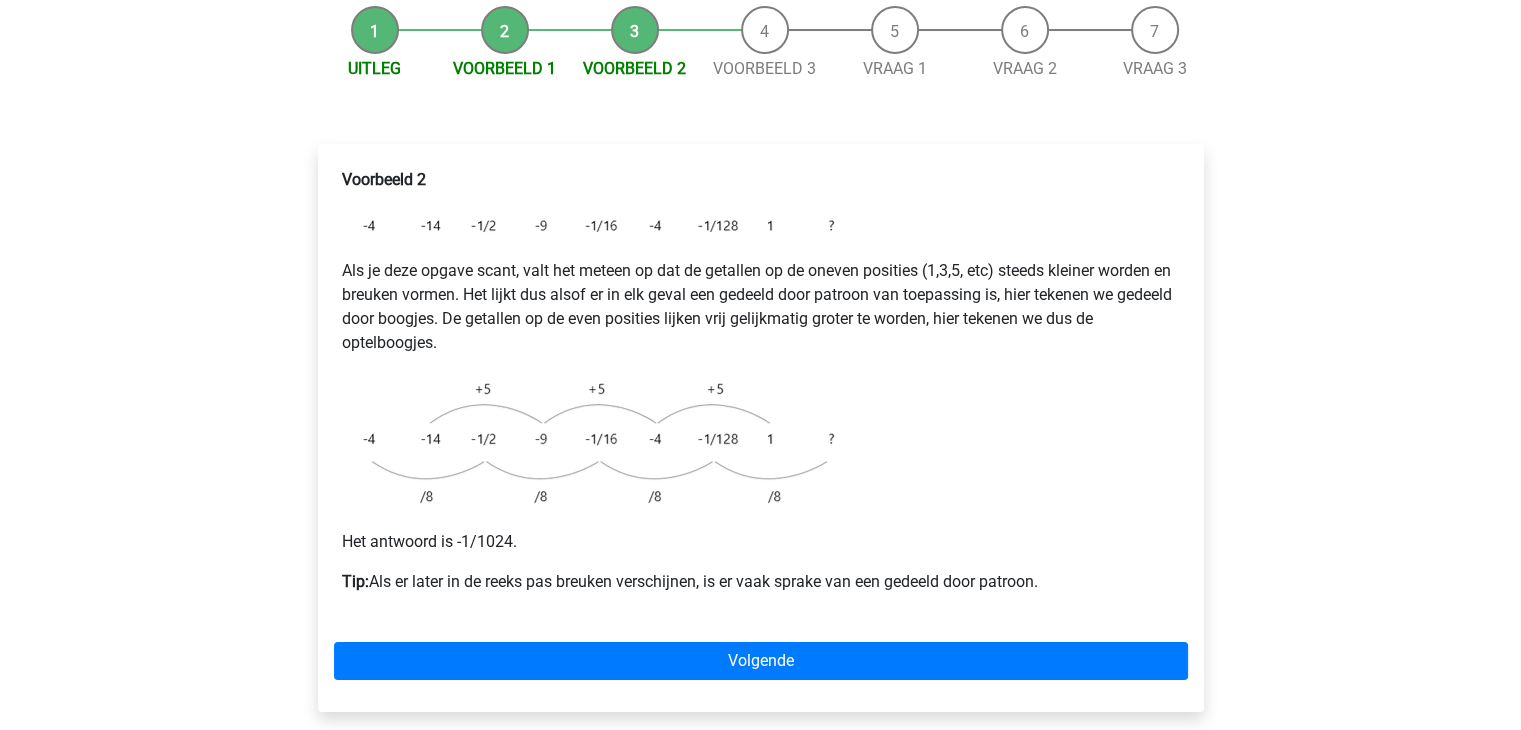 scroll, scrollTop: 300, scrollLeft: 0, axis: vertical 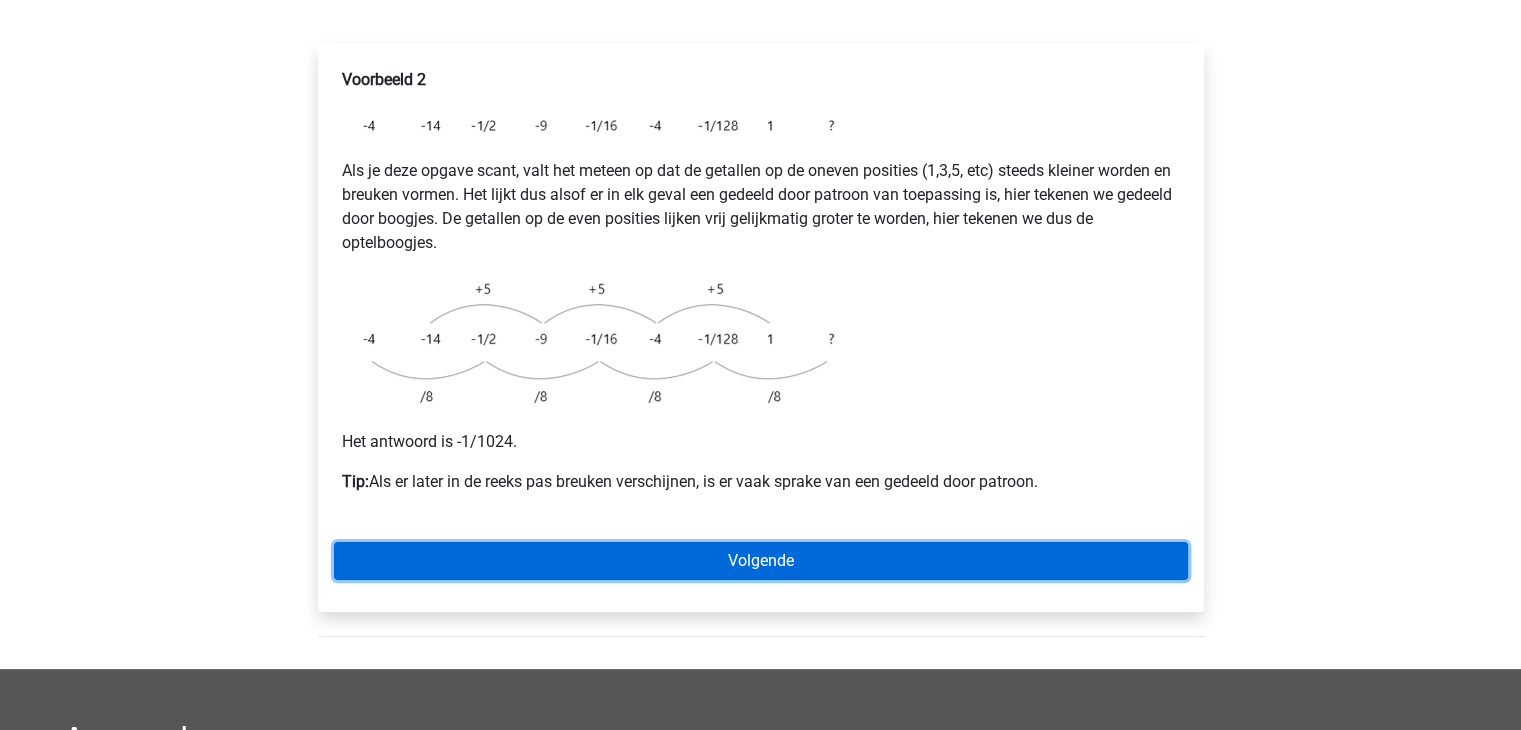 click on "Volgende" at bounding box center (761, 561) 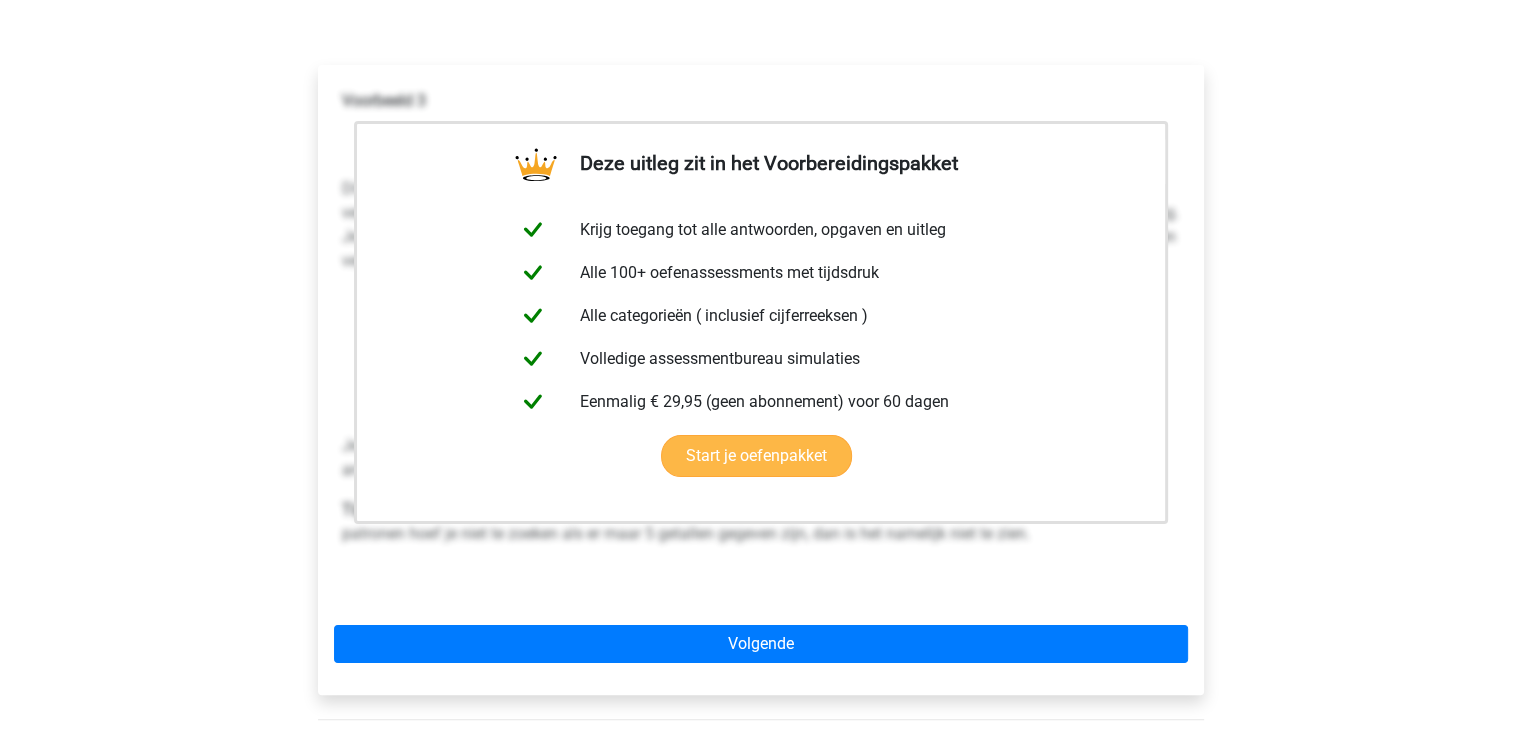 scroll, scrollTop: 300, scrollLeft: 0, axis: vertical 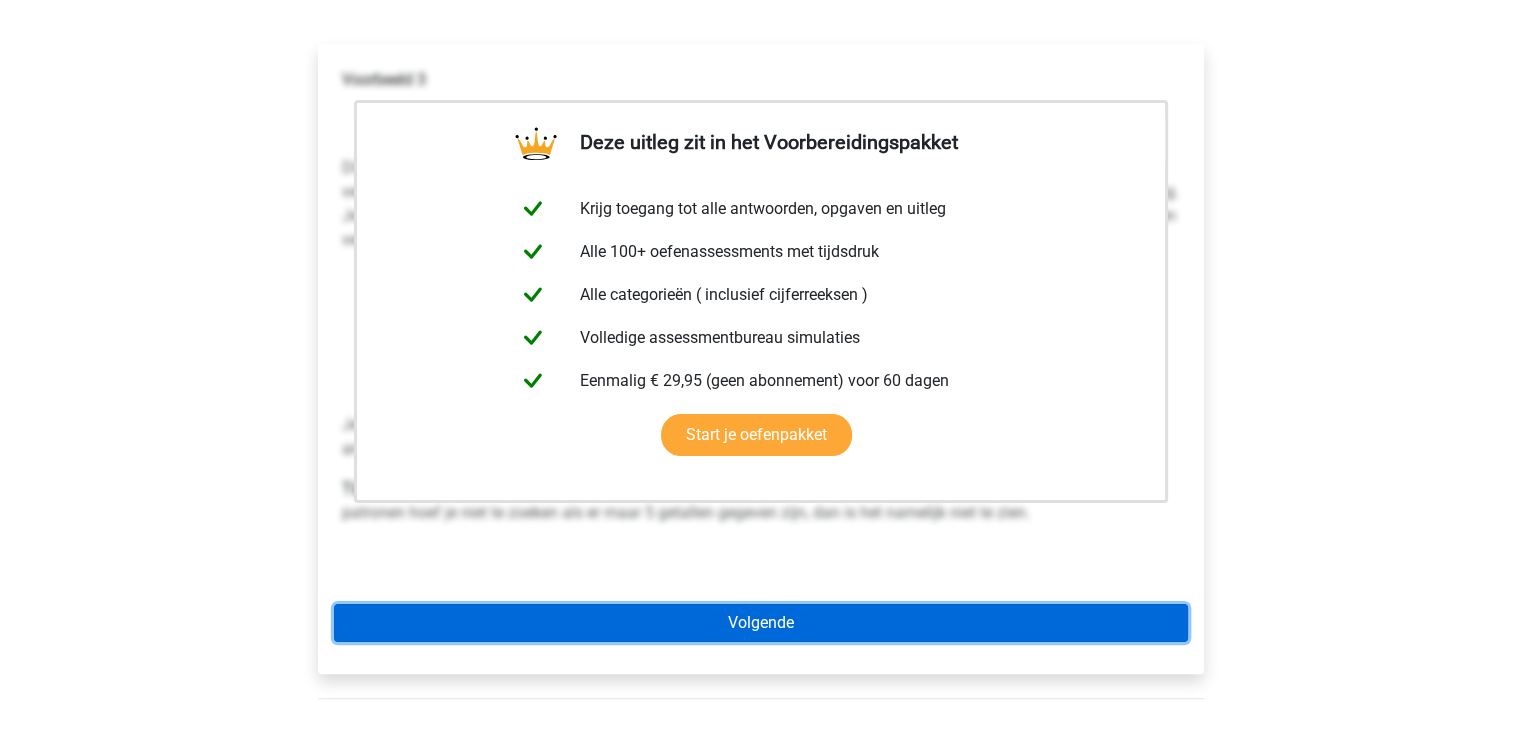 click on "Volgende" at bounding box center (761, 623) 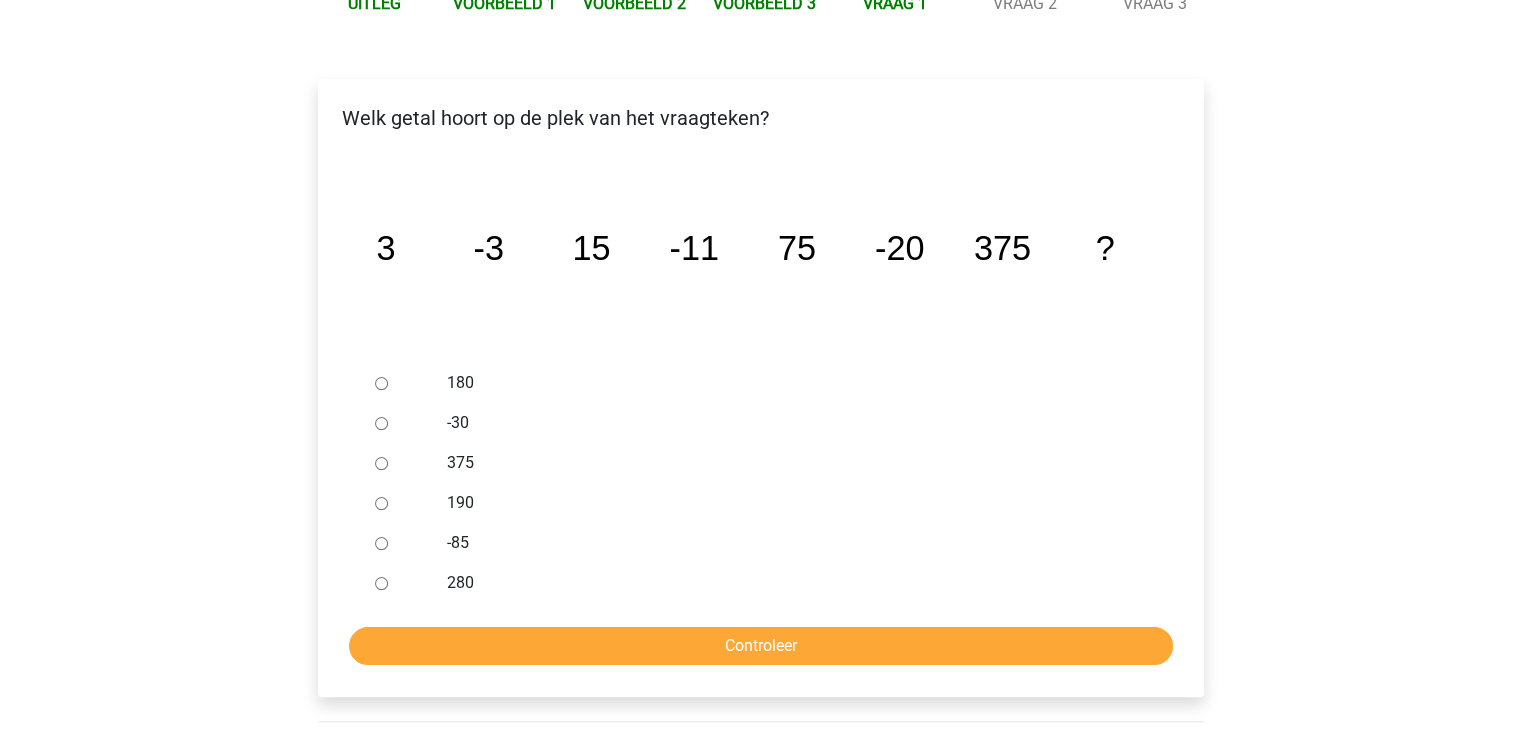 scroll, scrollTop: 300, scrollLeft: 0, axis: vertical 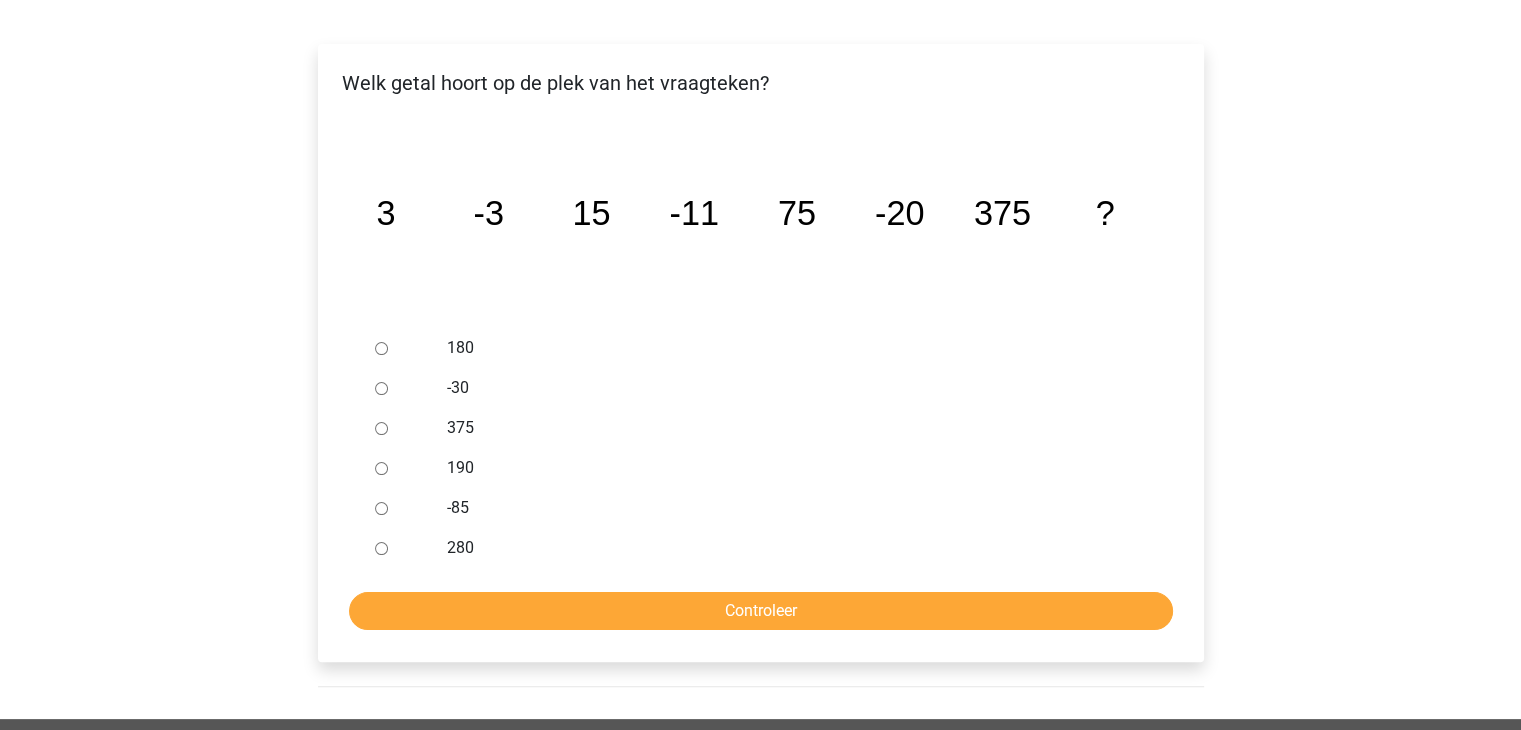 click on "-30" at bounding box center (381, 388) 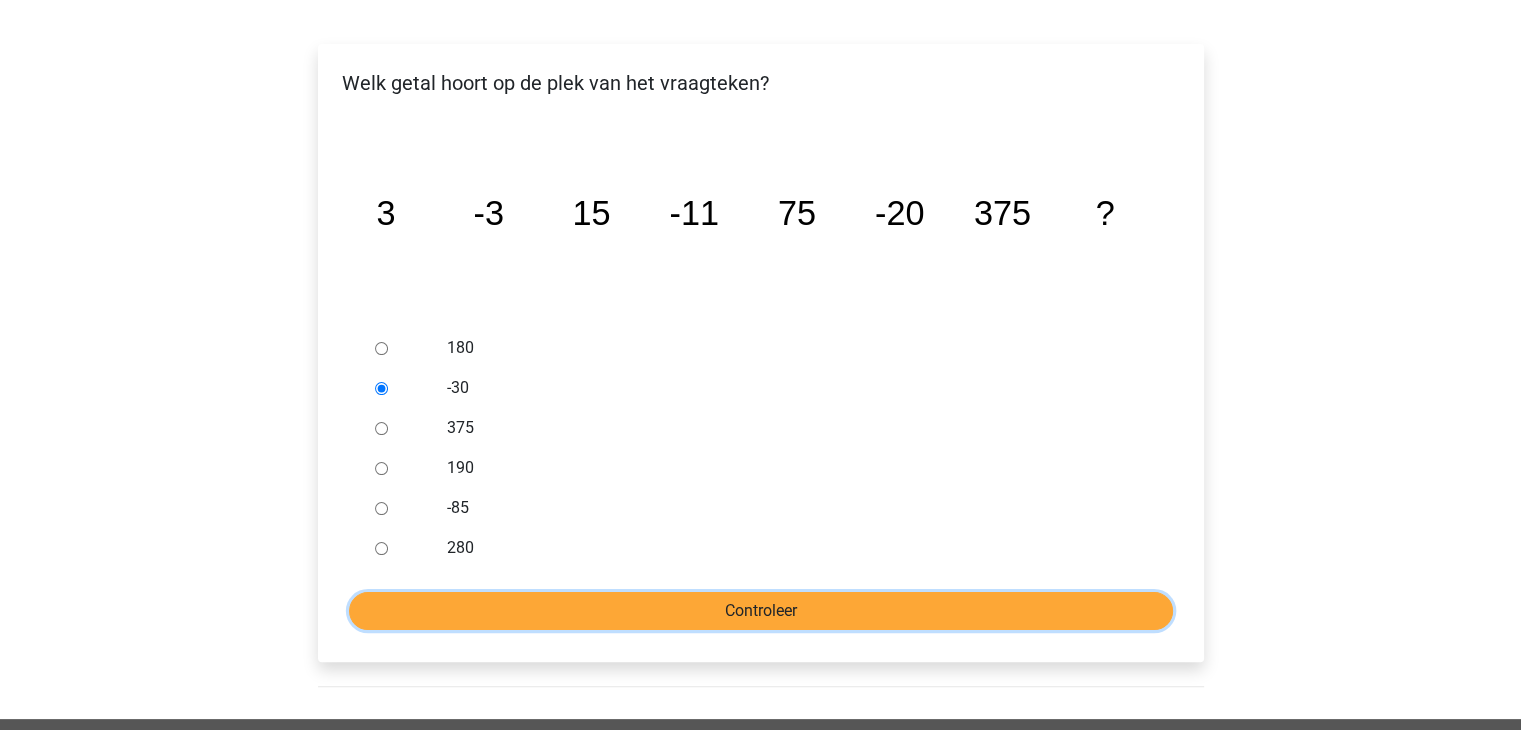 click on "Controleer" at bounding box center (761, 611) 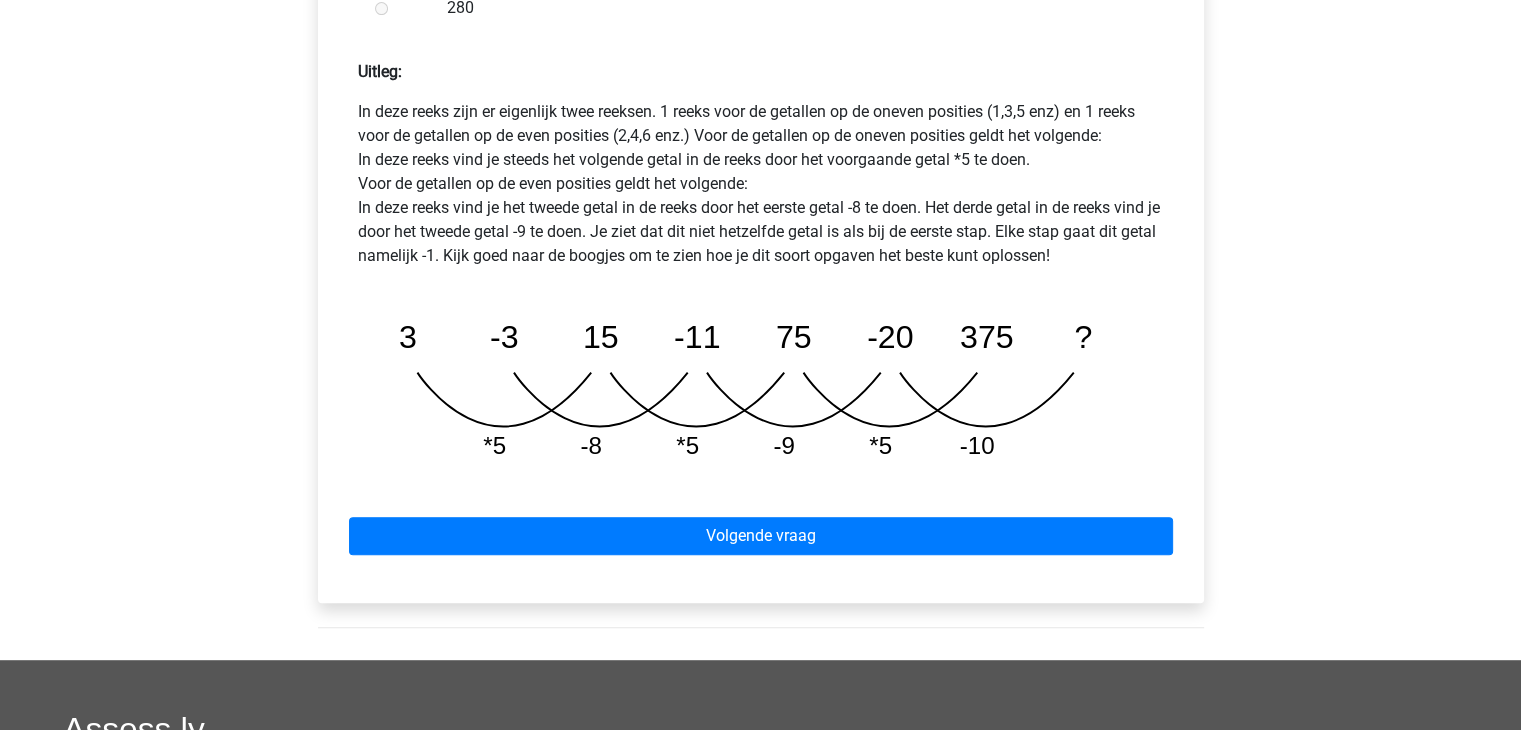 scroll, scrollTop: 900, scrollLeft: 0, axis: vertical 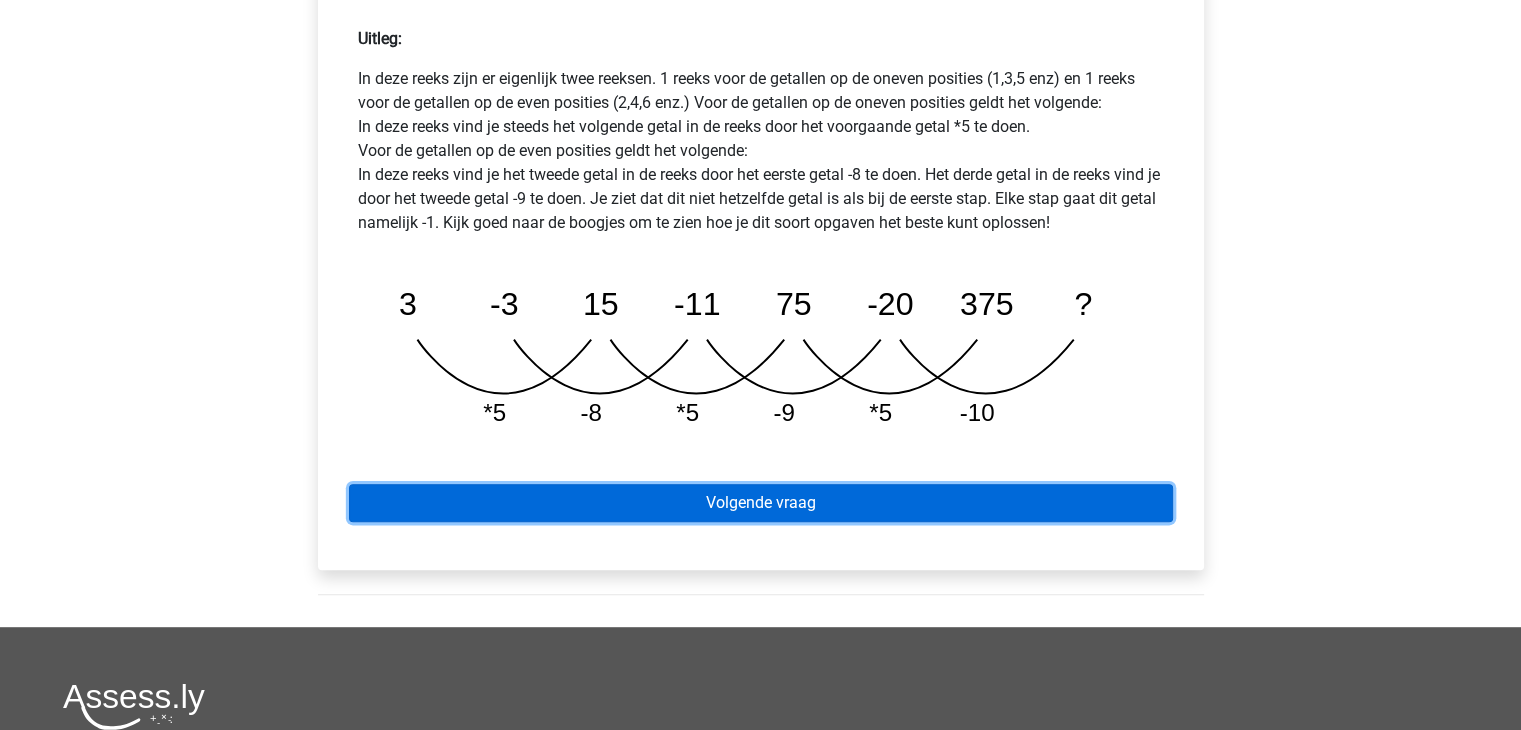 click on "Volgende vraag" at bounding box center [761, 503] 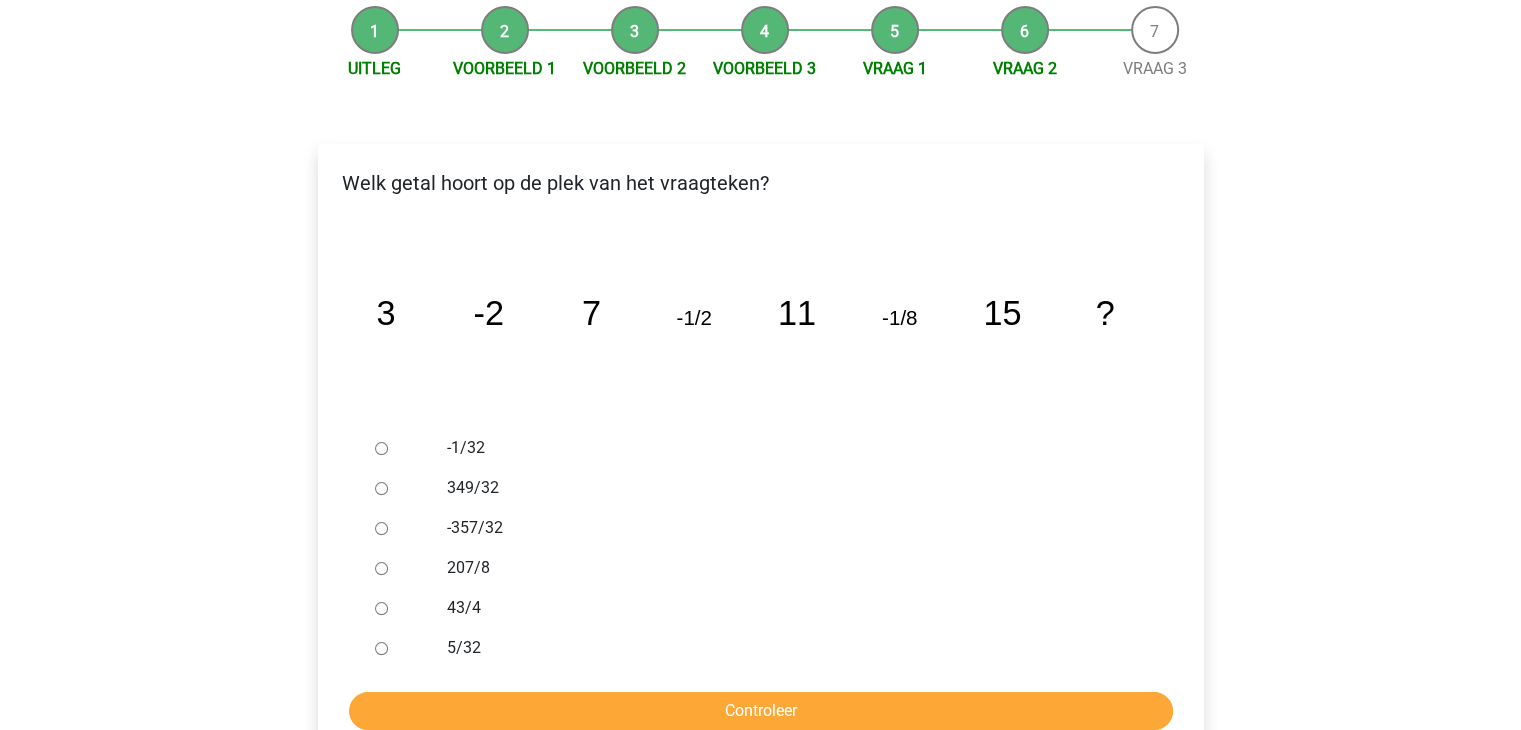 scroll, scrollTop: 300, scrollLeft: 0, axis: vertical 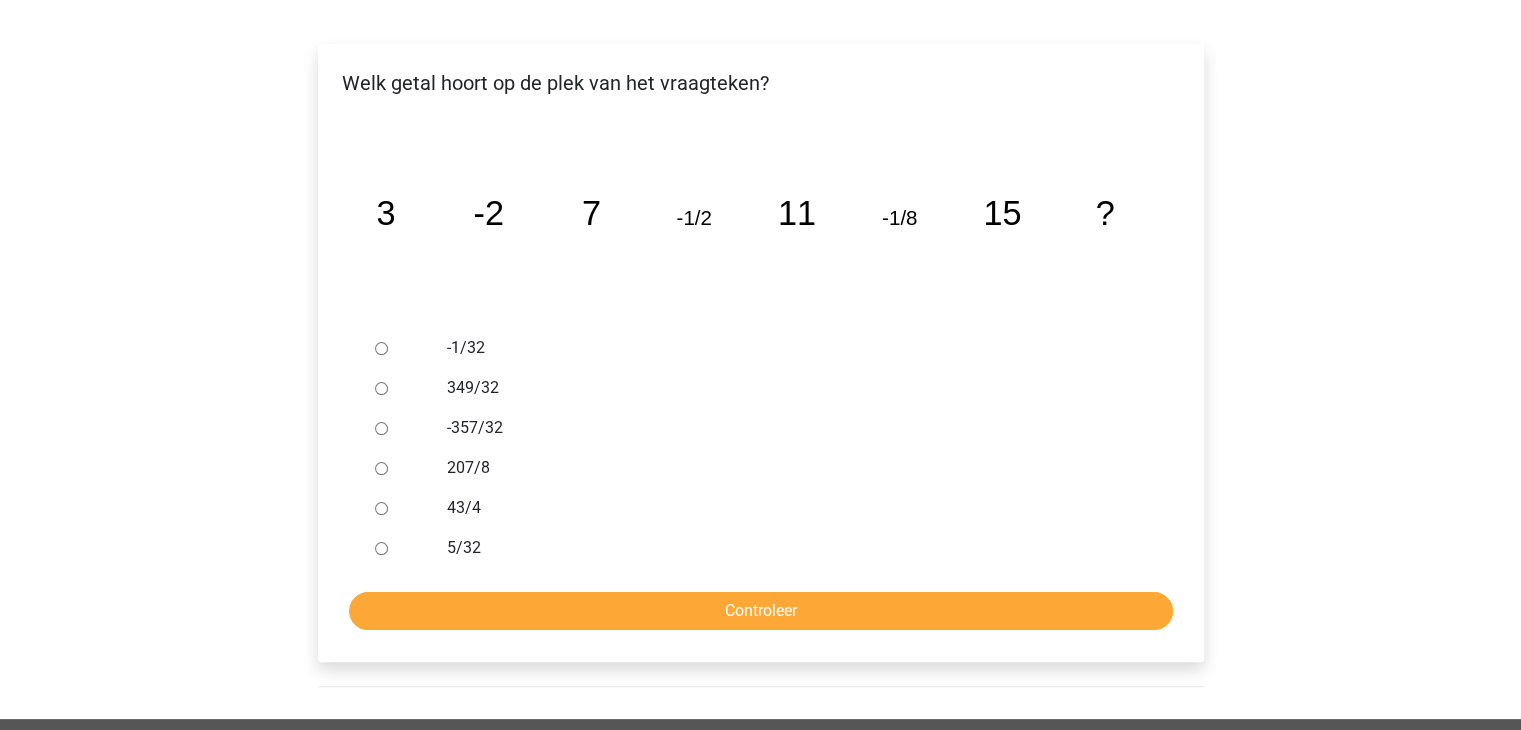 click on "-1/32" at bounding box center (381, 348) 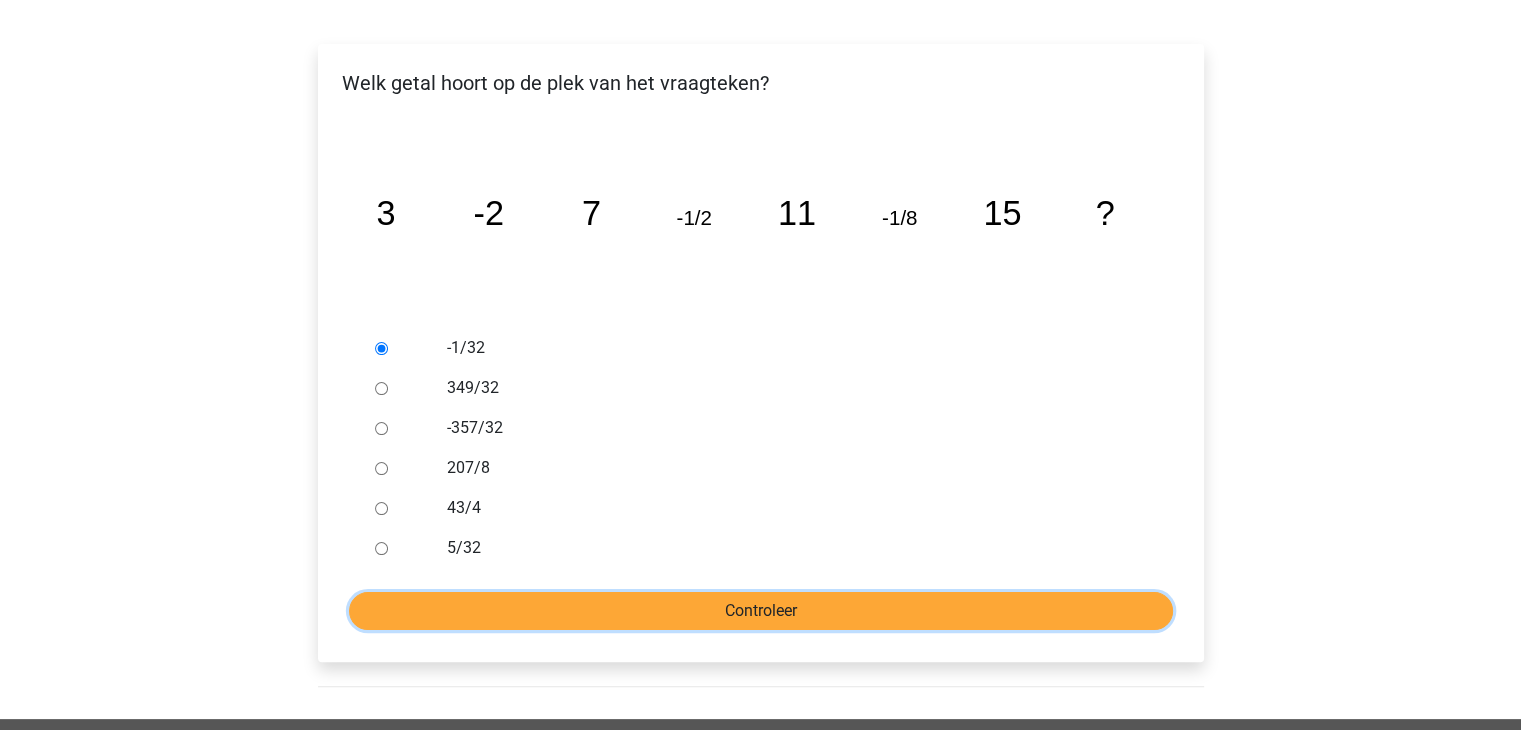 click on "Controleer" at bounding box center [761, 611] 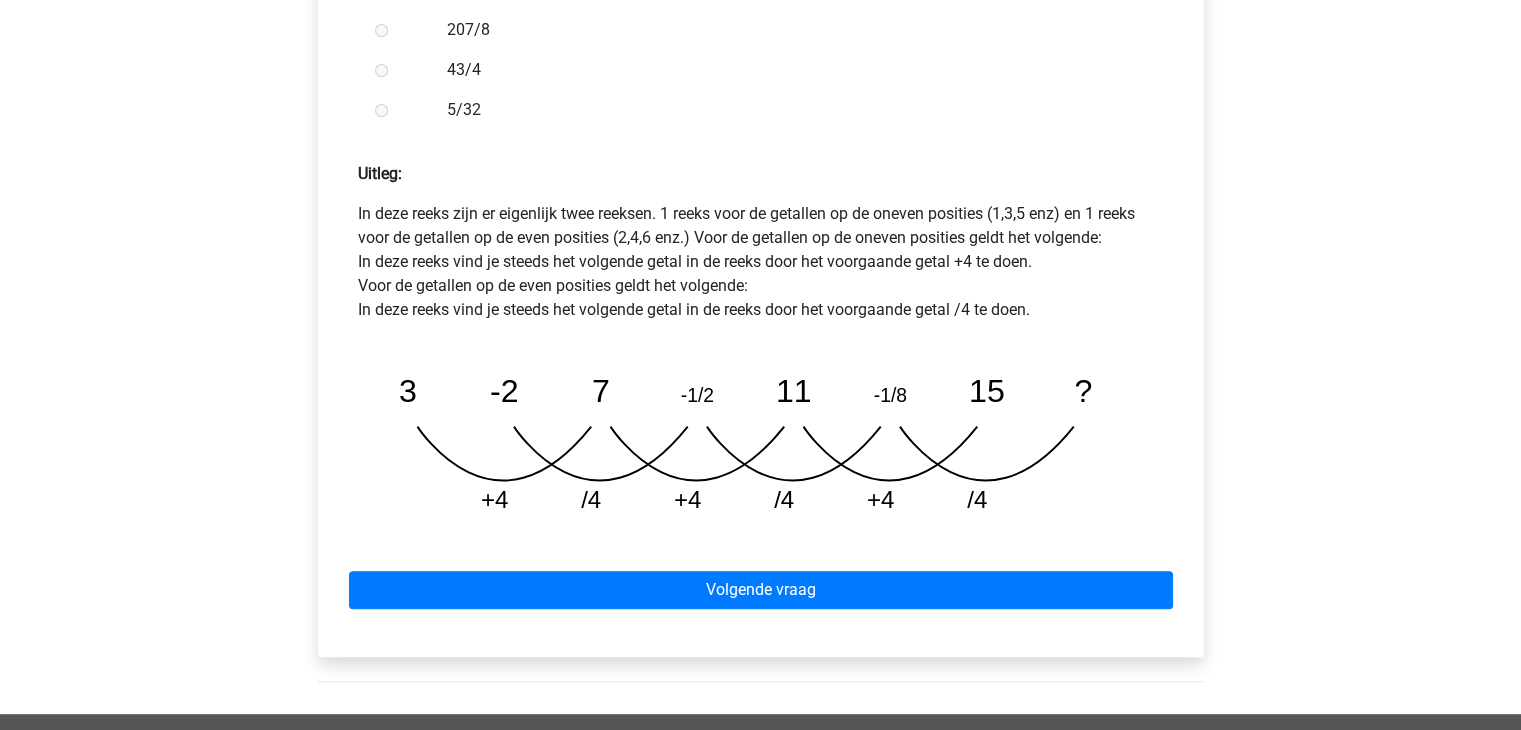 scroll, scrollTop: 800, scrollLeft: 0, axis: vertical 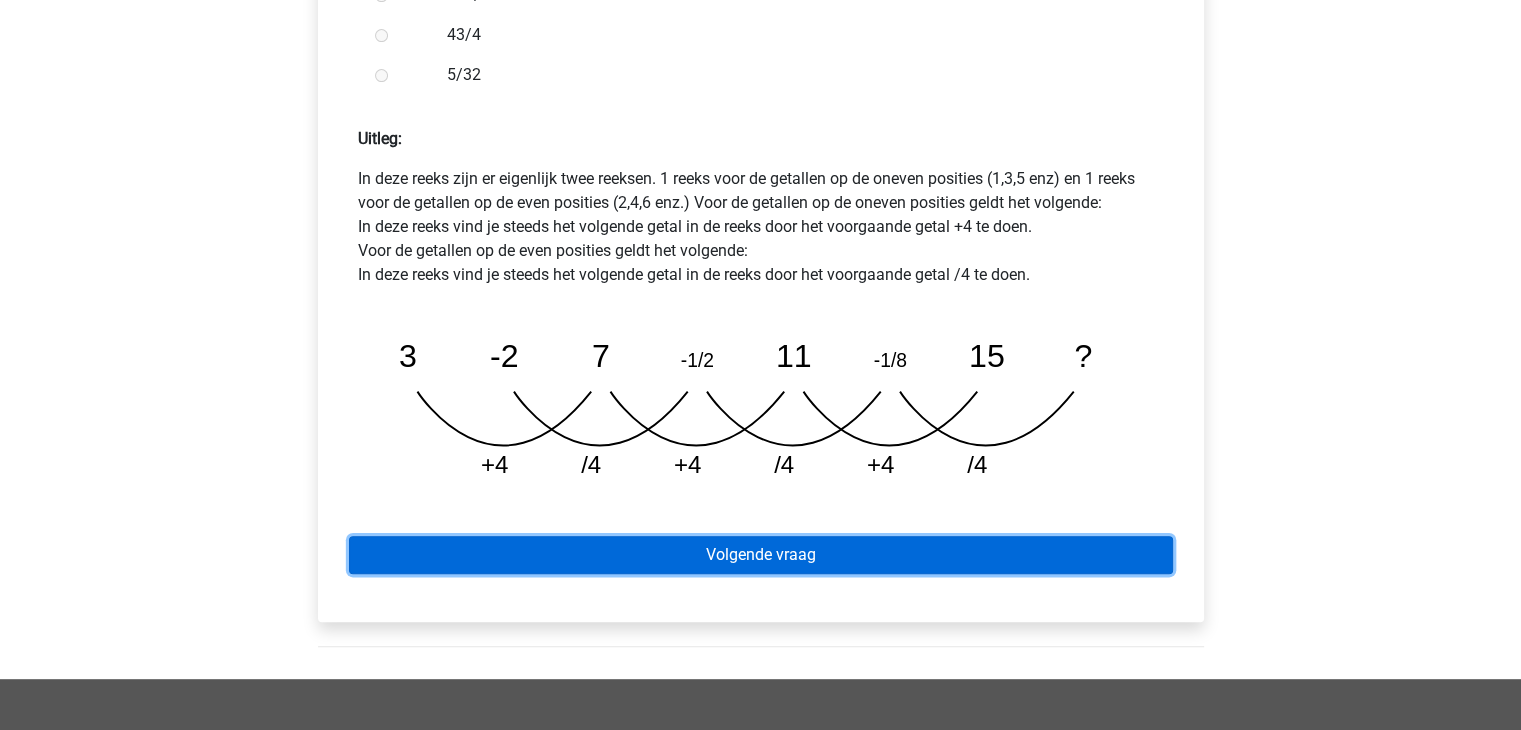 click on "Volgende vraag" at bounding box center (761, 555) 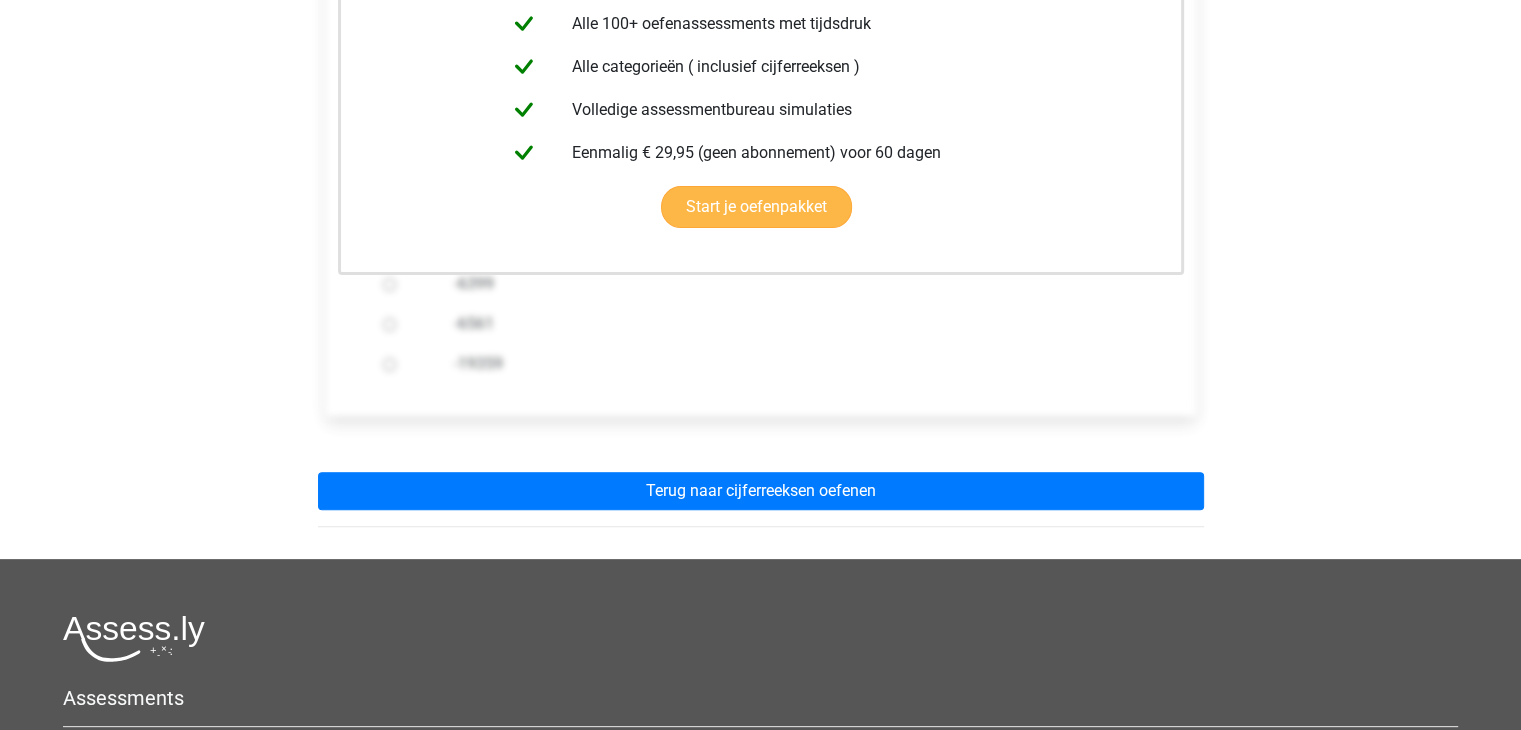 scroll, scrollTop: 500, scrollLeft: 0, axis: vertical 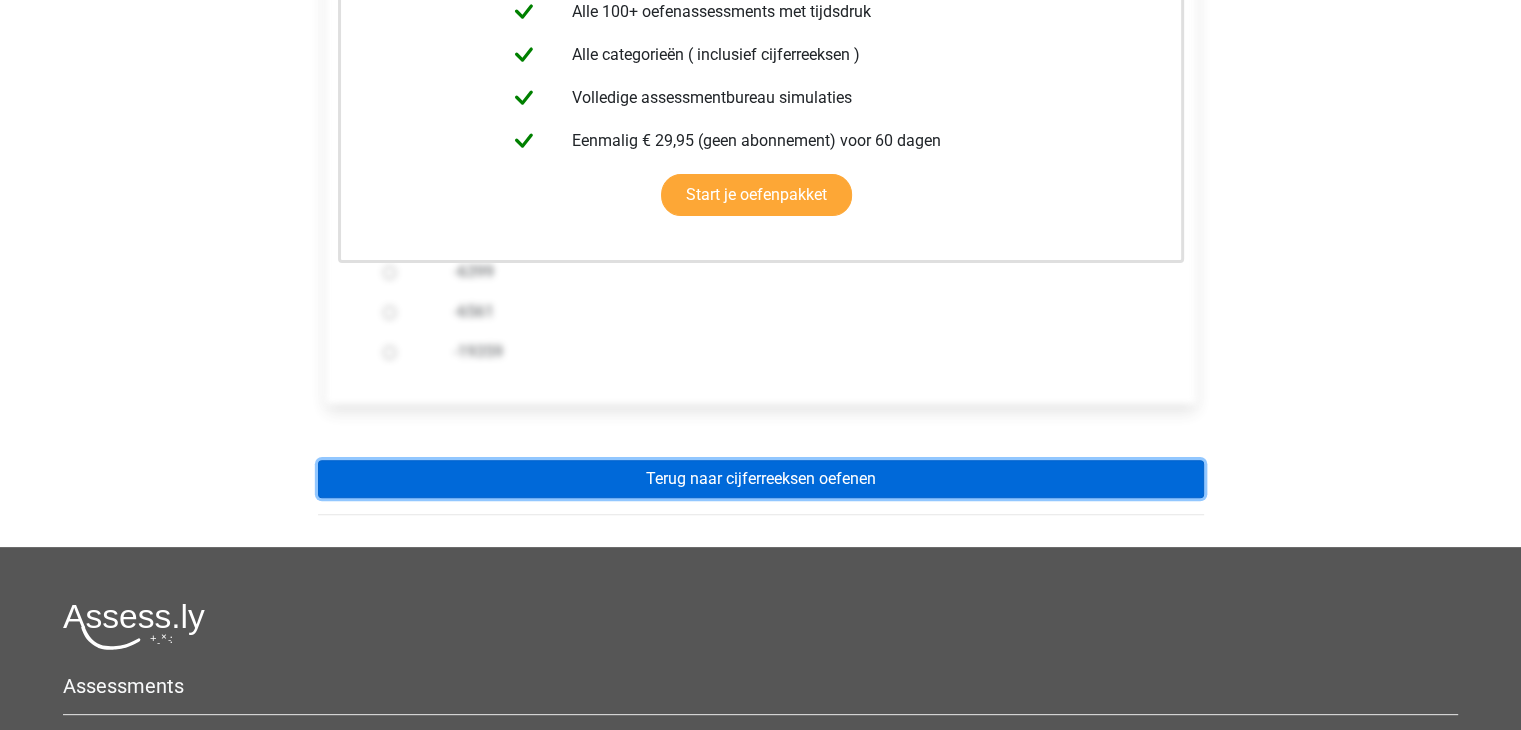 click on "Terug naar cijferreeksen oefenen" at bounding box center (761, 479) 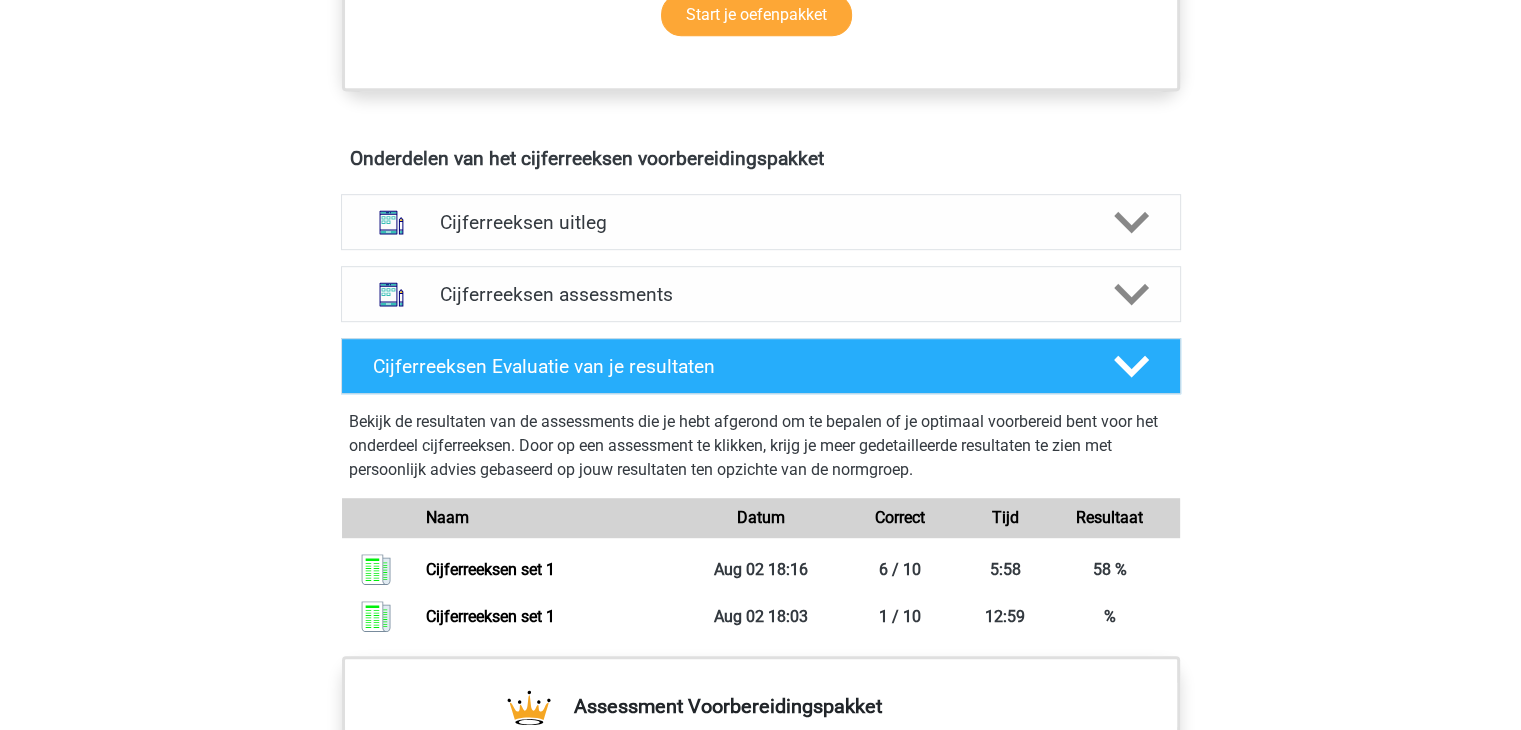 scroll, scrollTop: 1100, scrollLeft: 0, axis: vertical 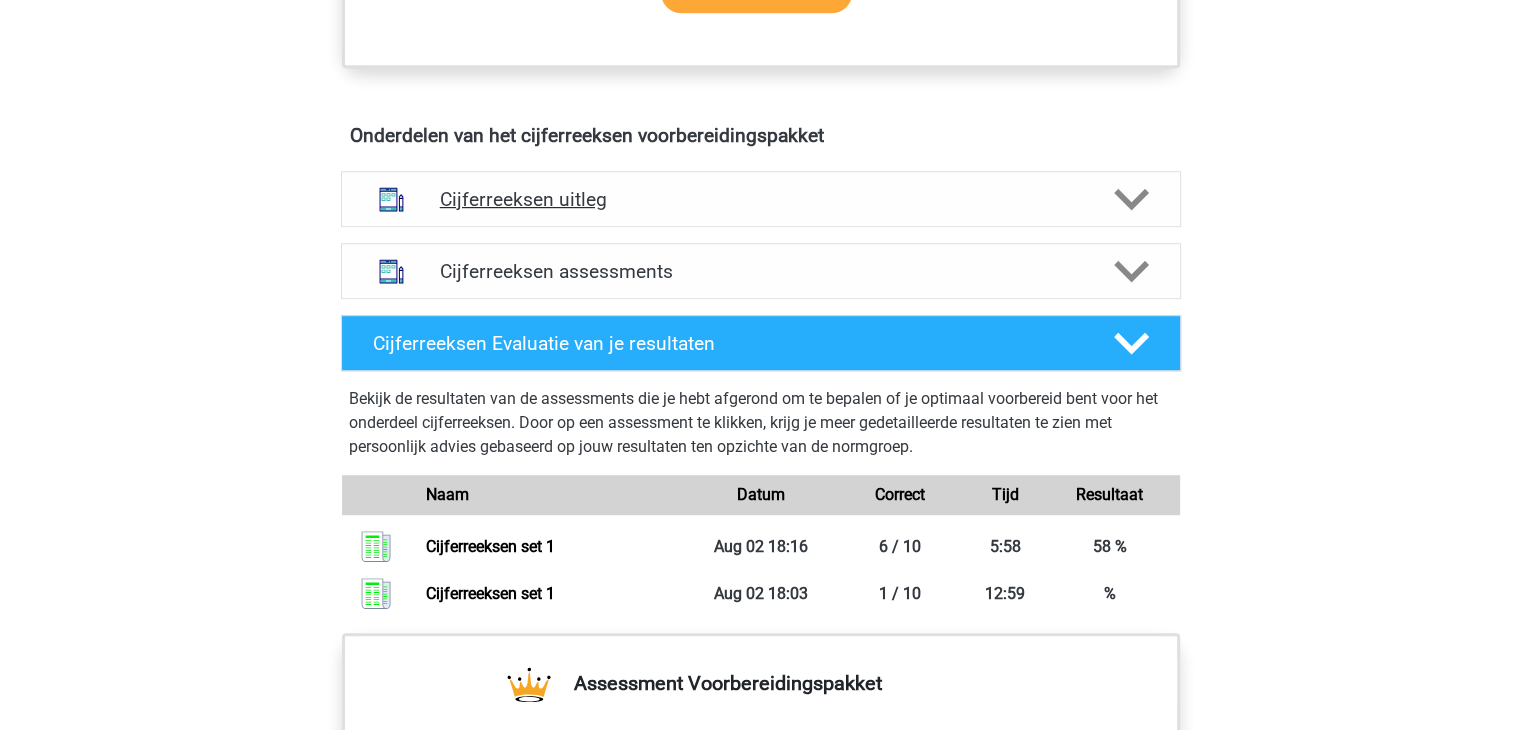 click on "Cijferreeksen uitleg" at bounding box center (761, 199) 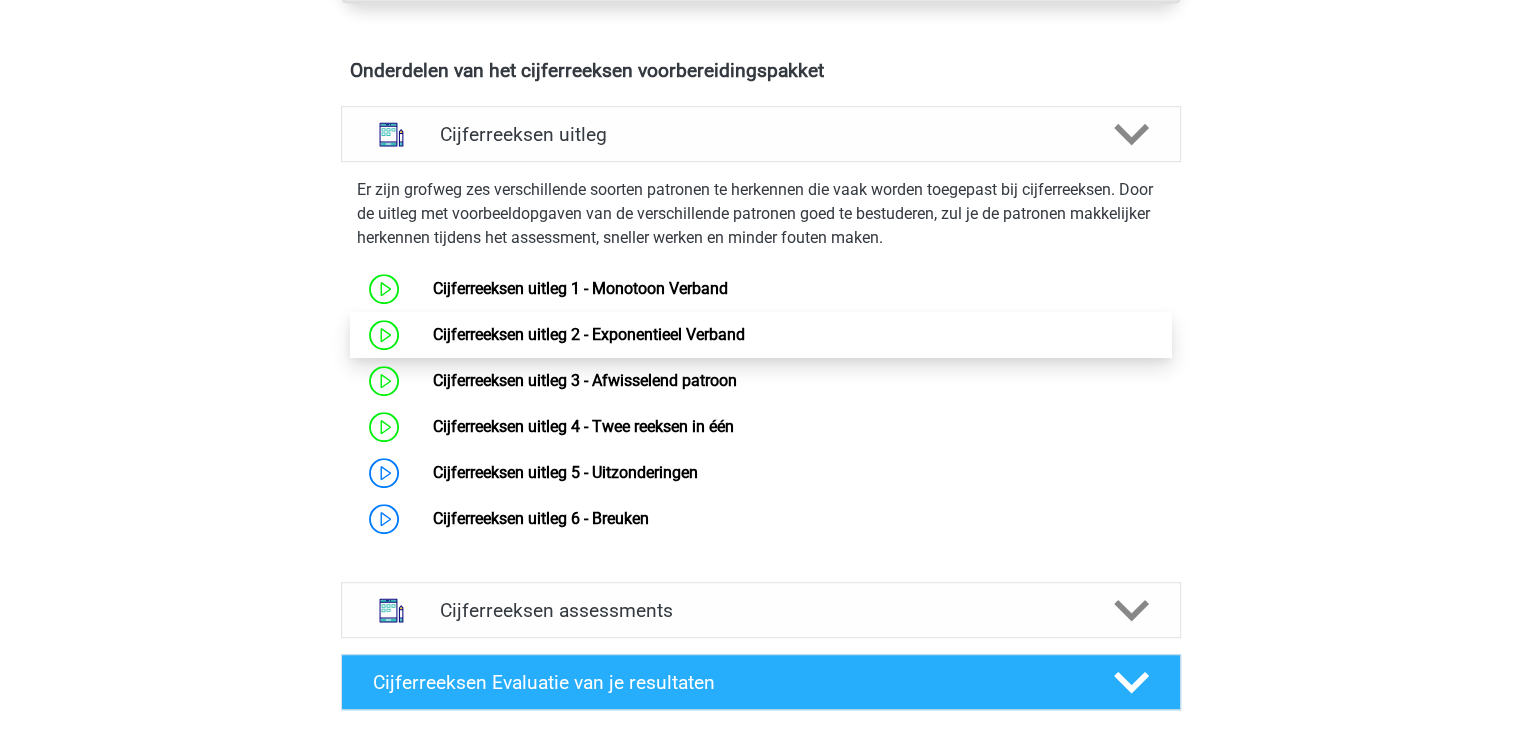 scroll, scrollTop: 1200, scrollLeft: 0, axis: vertical 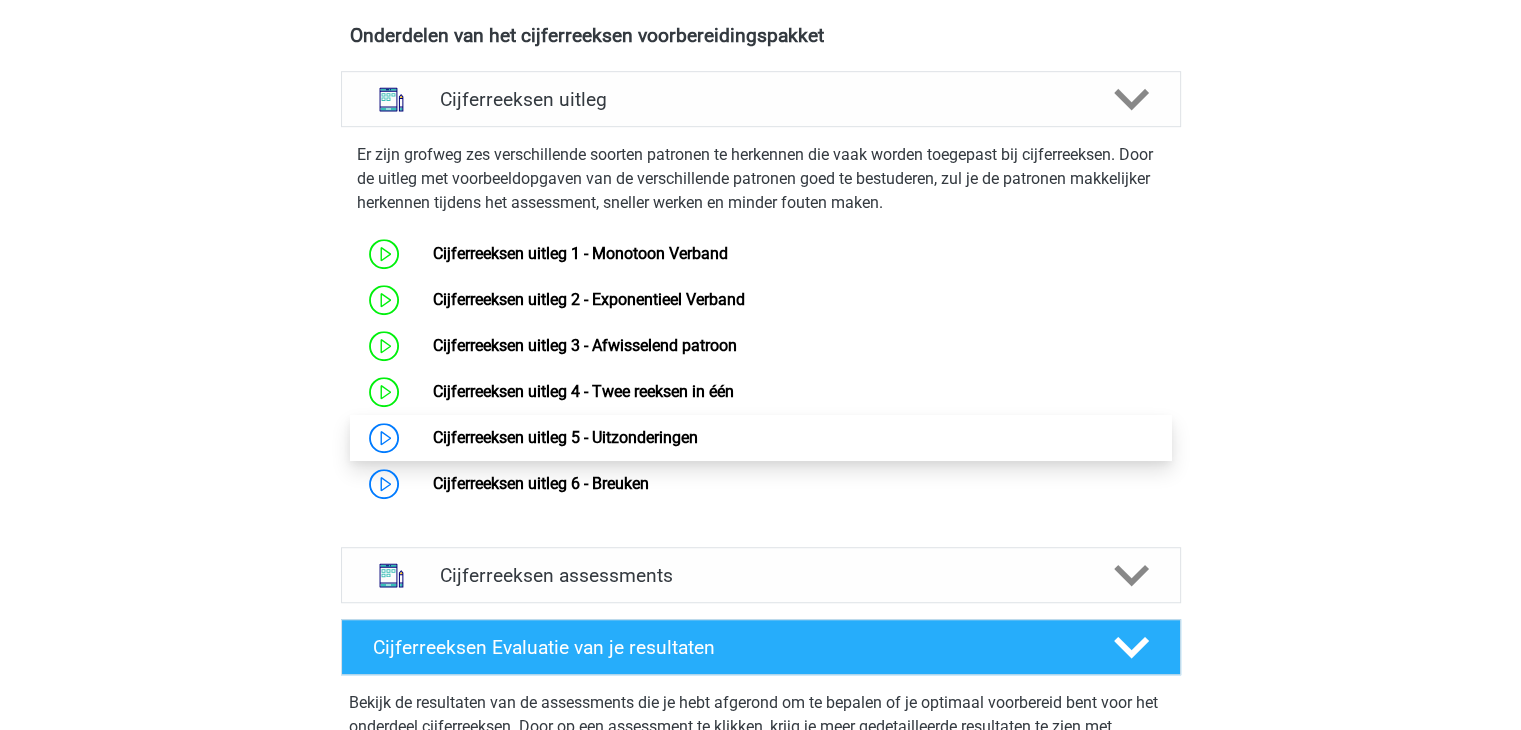 click on "Cijferreeksen uitleg 5 - Uitzonderingen" at bounding box center [565, 437] 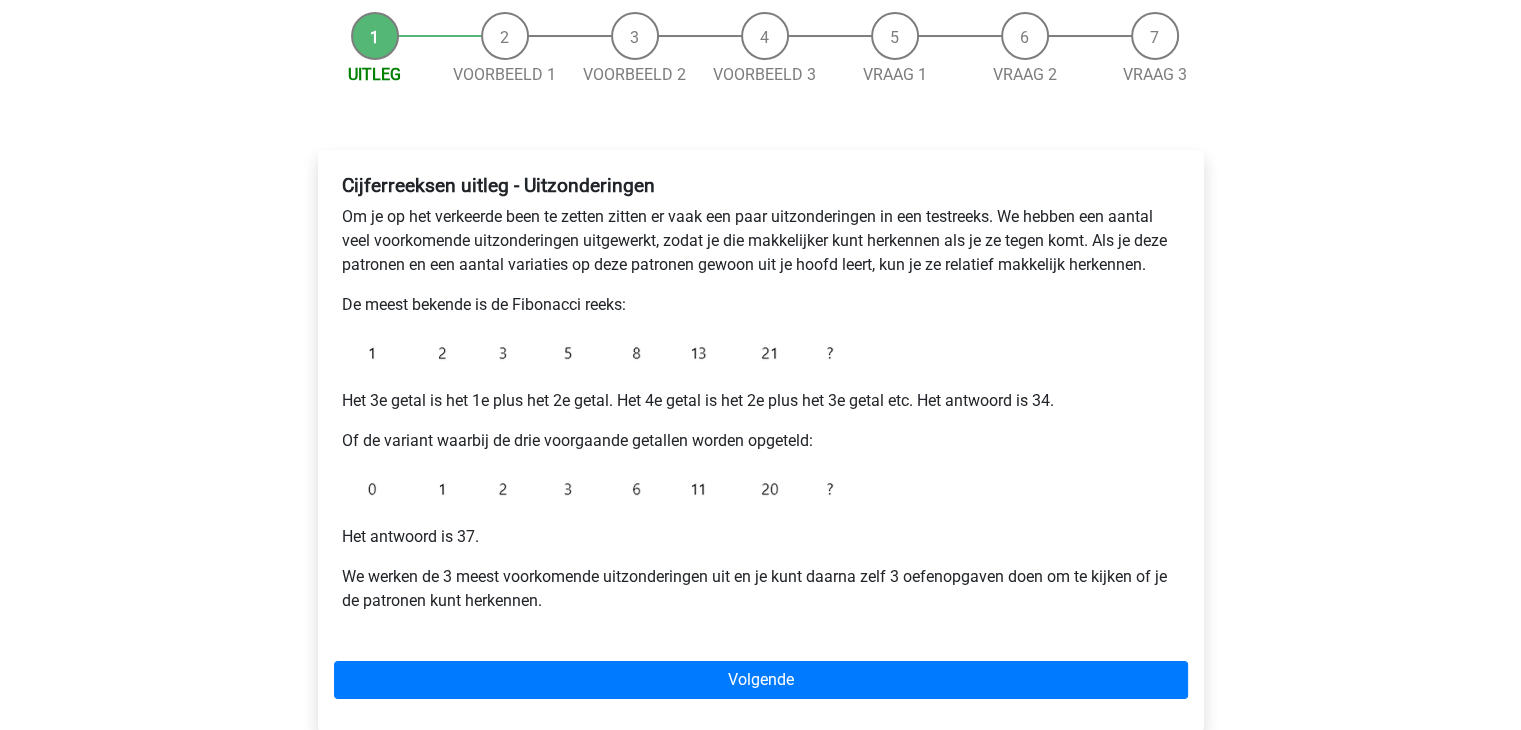 scroll, scrollTop: 200, scrollLeft: 0, axis: vertical 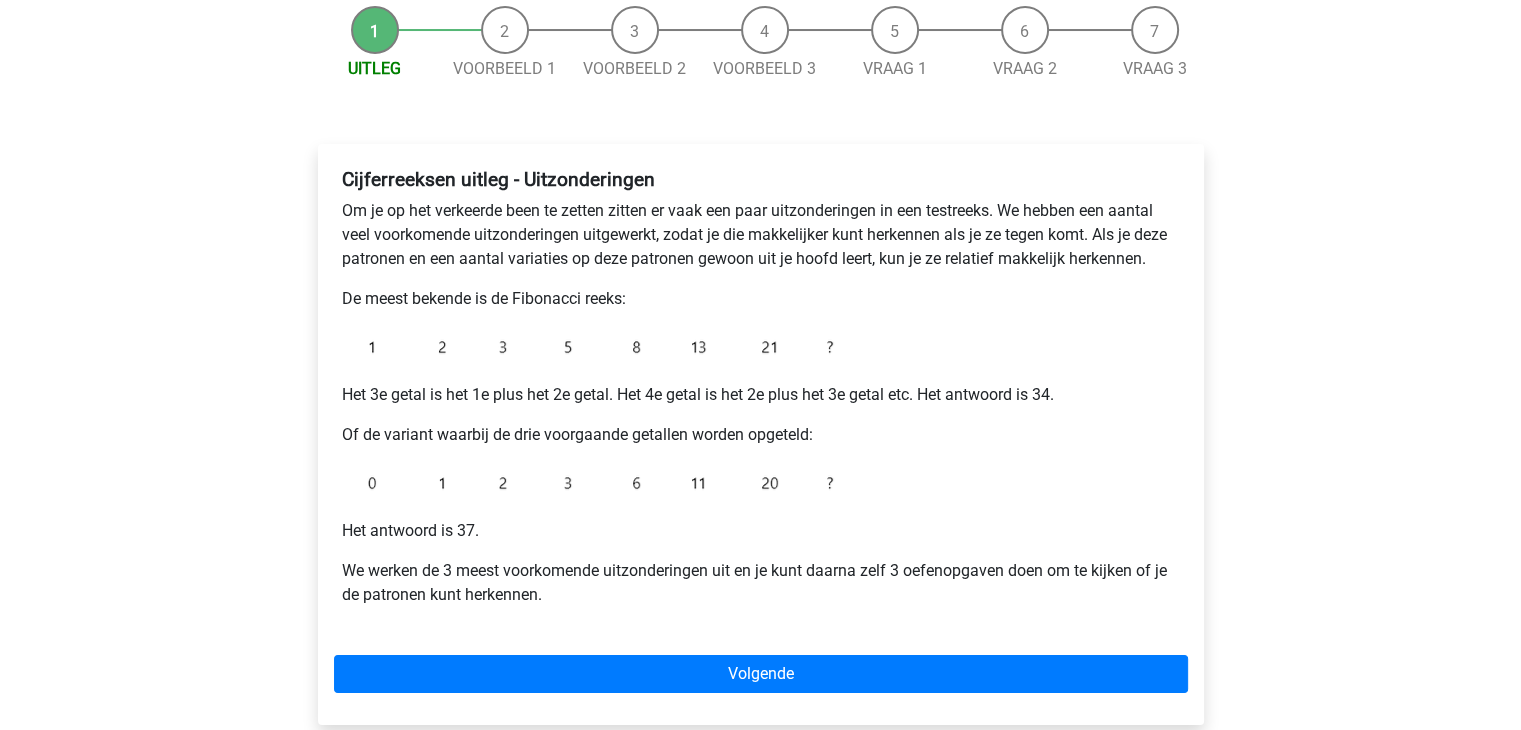 click at bounding box center (592, 347) 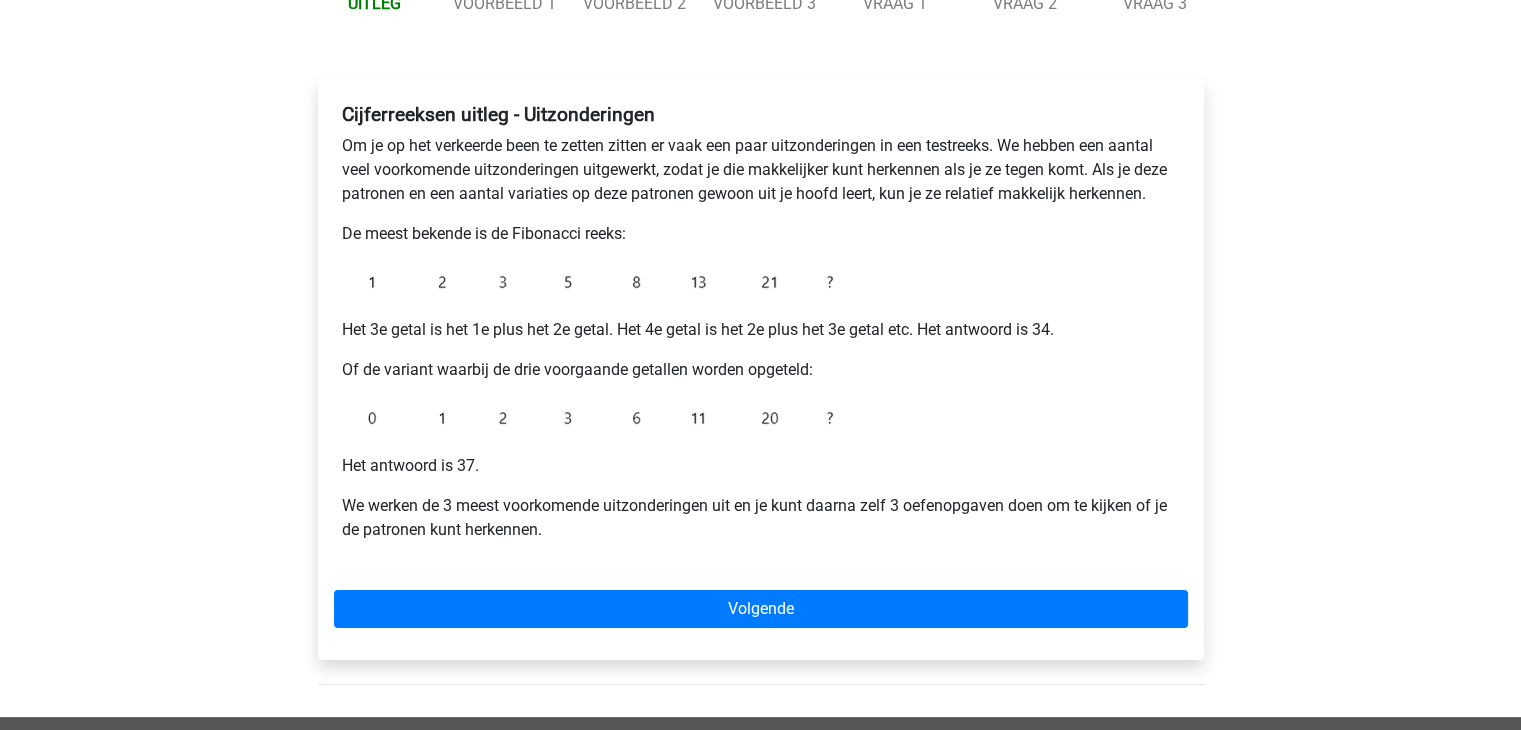 scroll, scrollTop: 300, scrollLeft: 0, axis: vertical 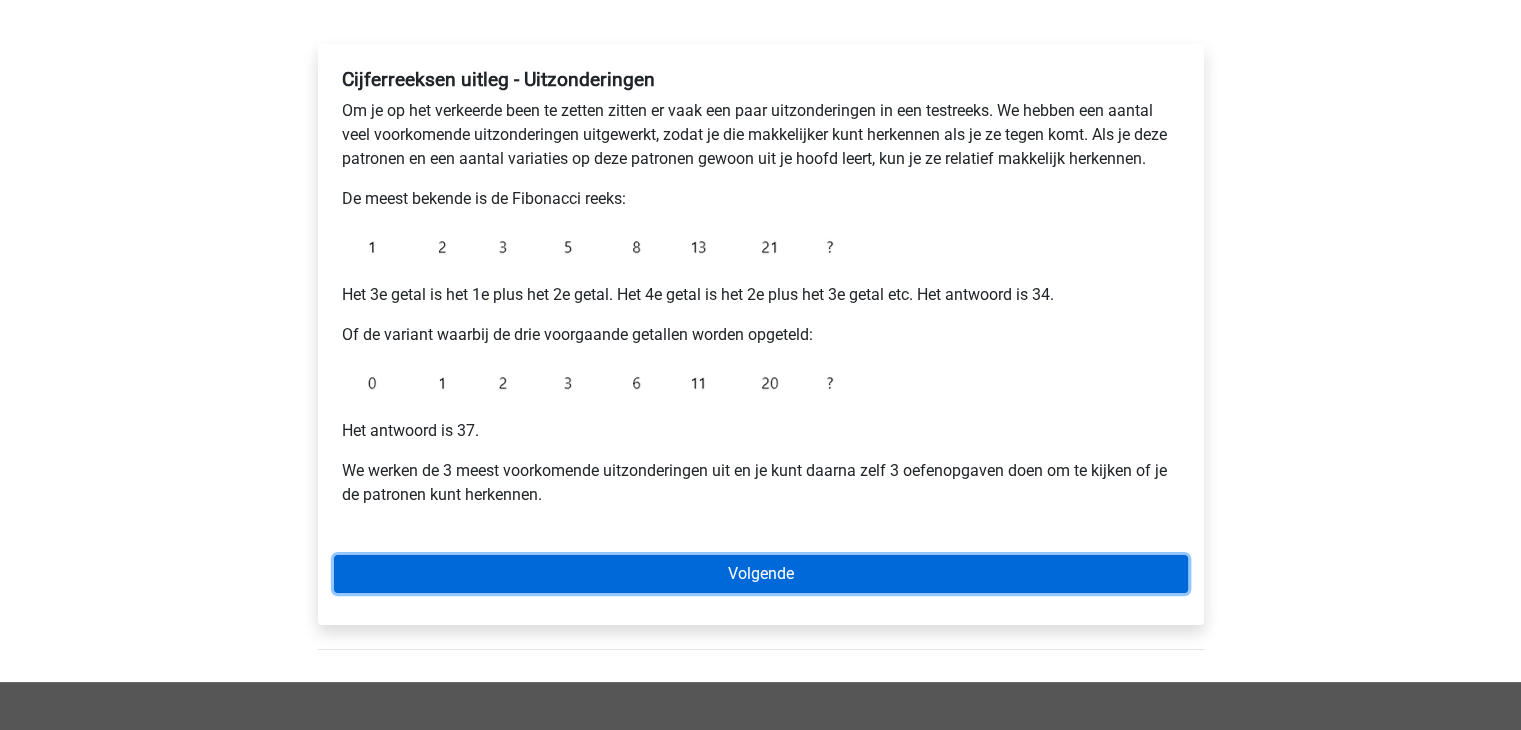 click on "Volgende" at bounding box center (761, 574) 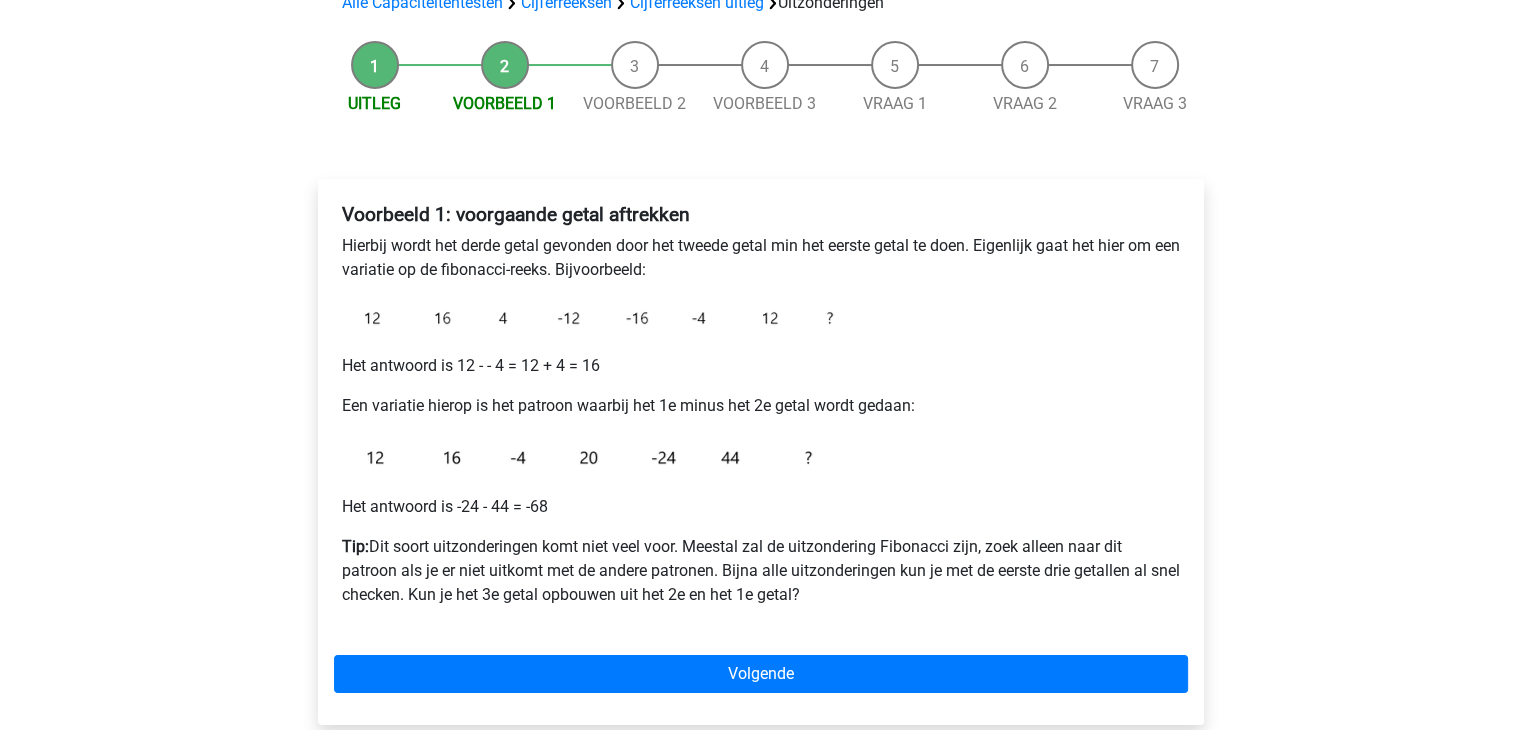 scroll, scrollTop: 200, scrollLeft: 0, axis: vertical 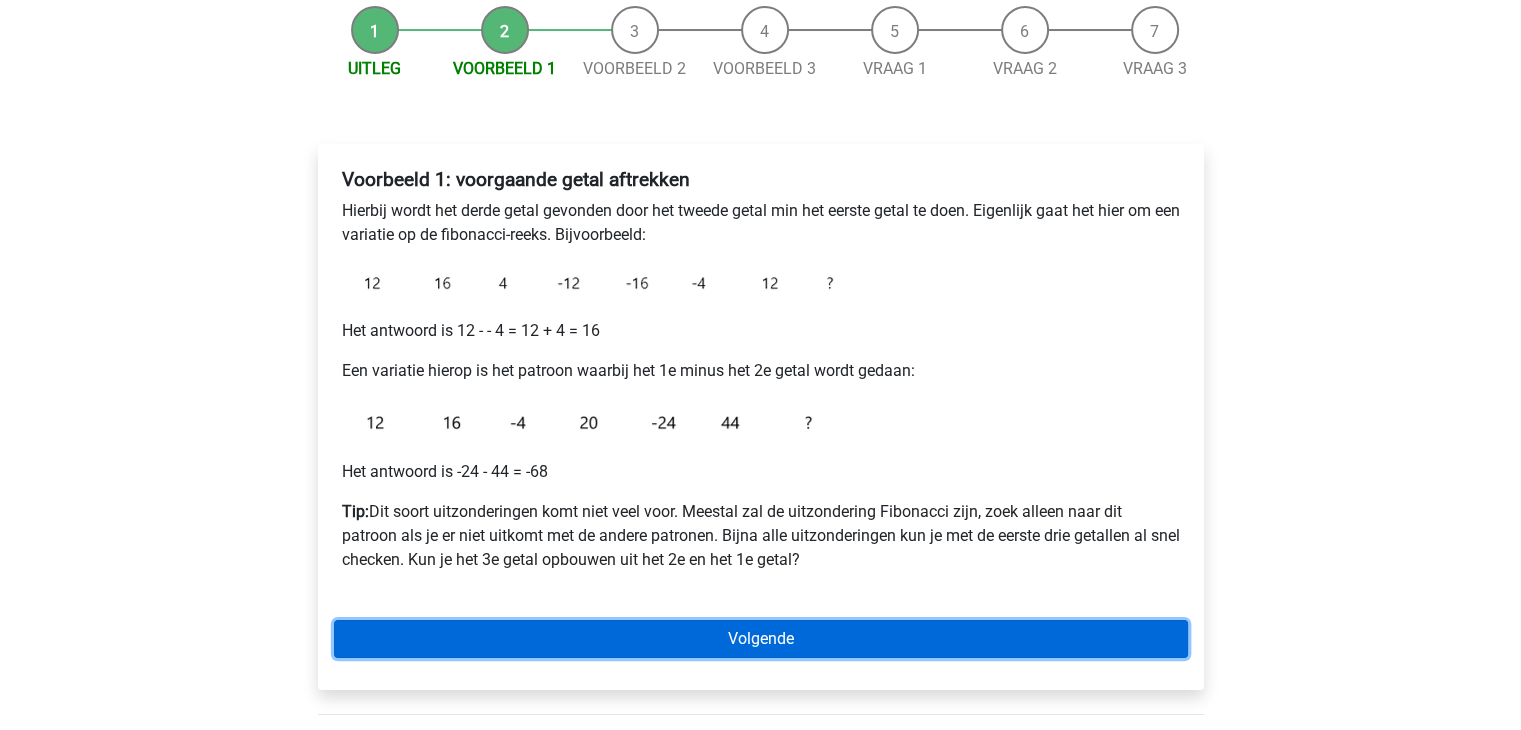 click on "Volgende" at bounding box center [761, 639] 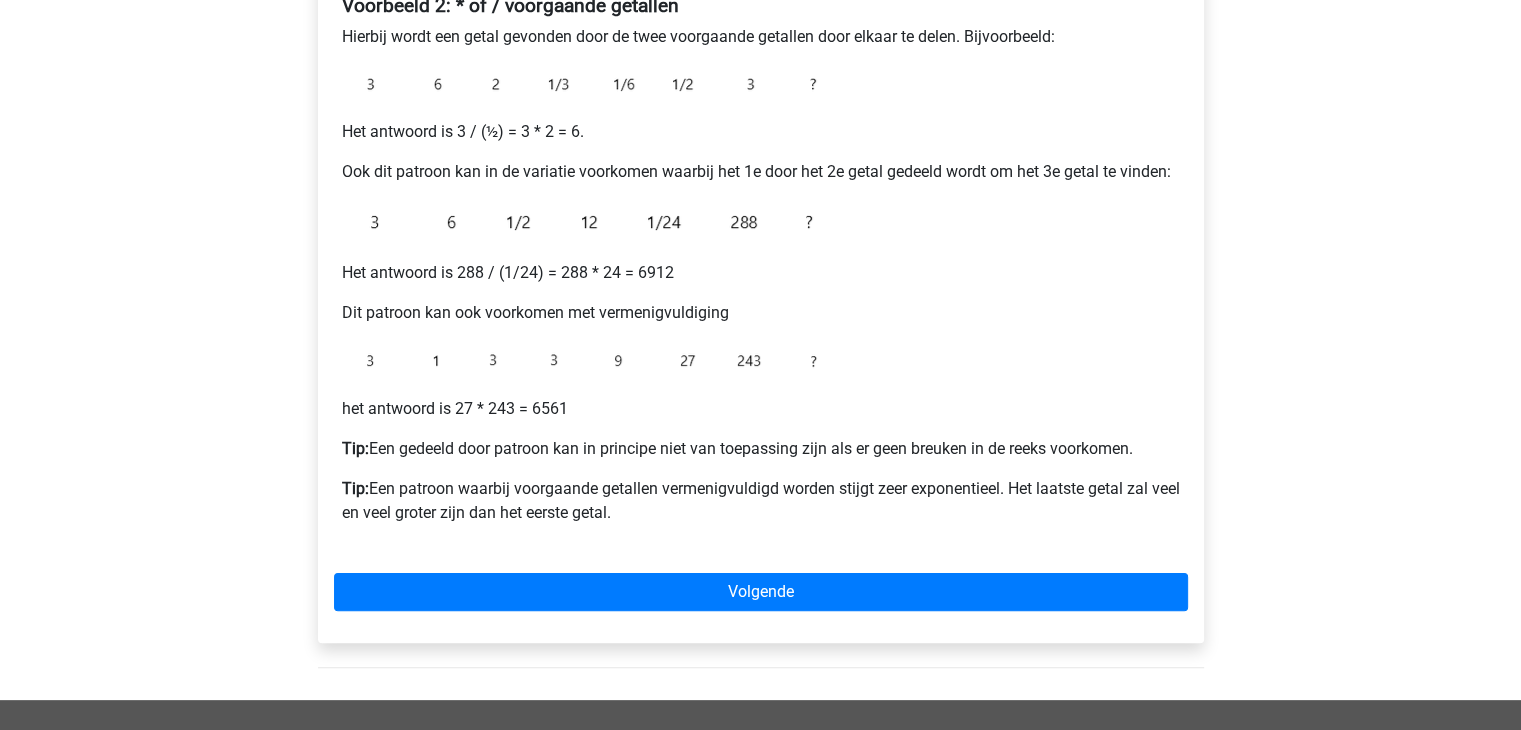 scroll, scrollTop: 400, scrollLeft: 0, axis: vertical 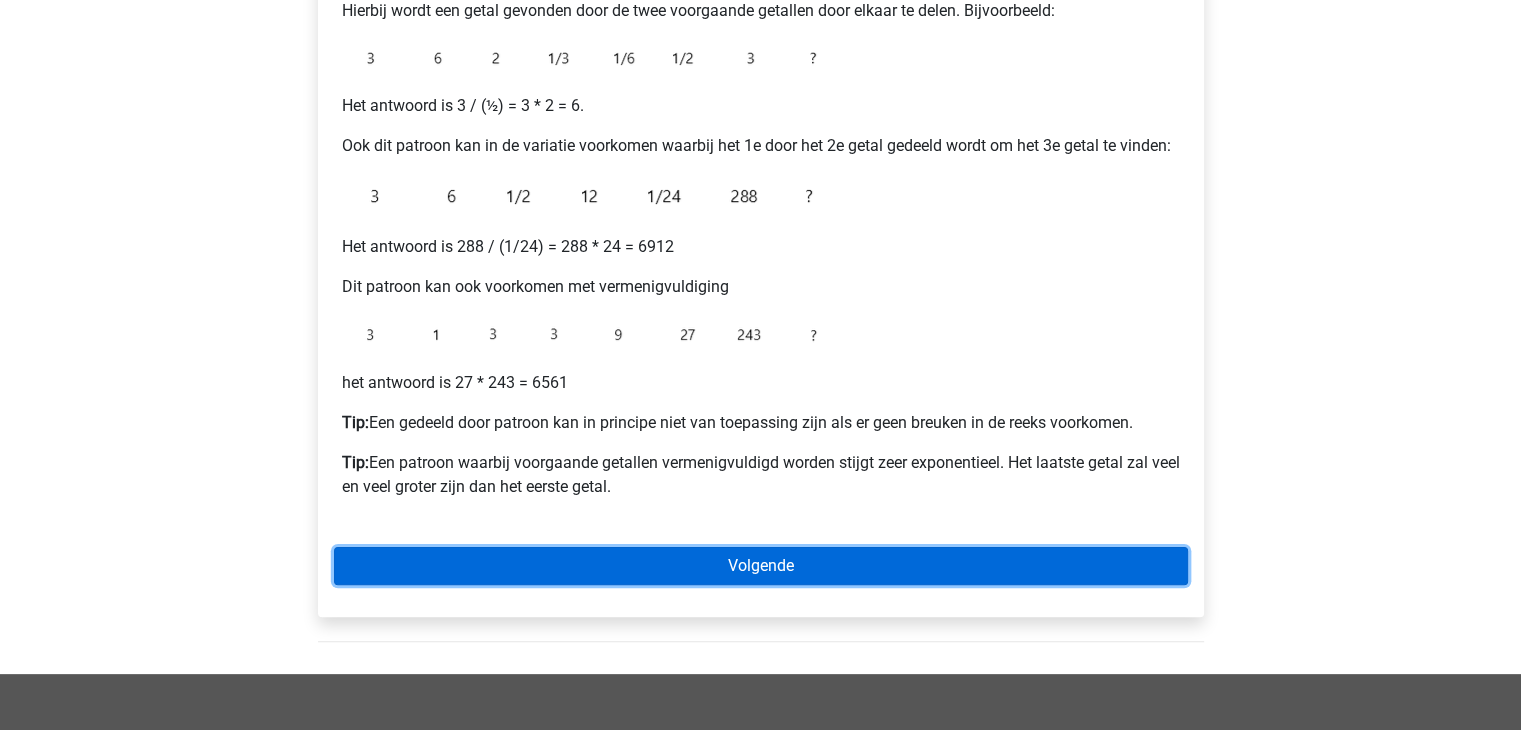 click on "Volgende" at bounding box center (761, 566) 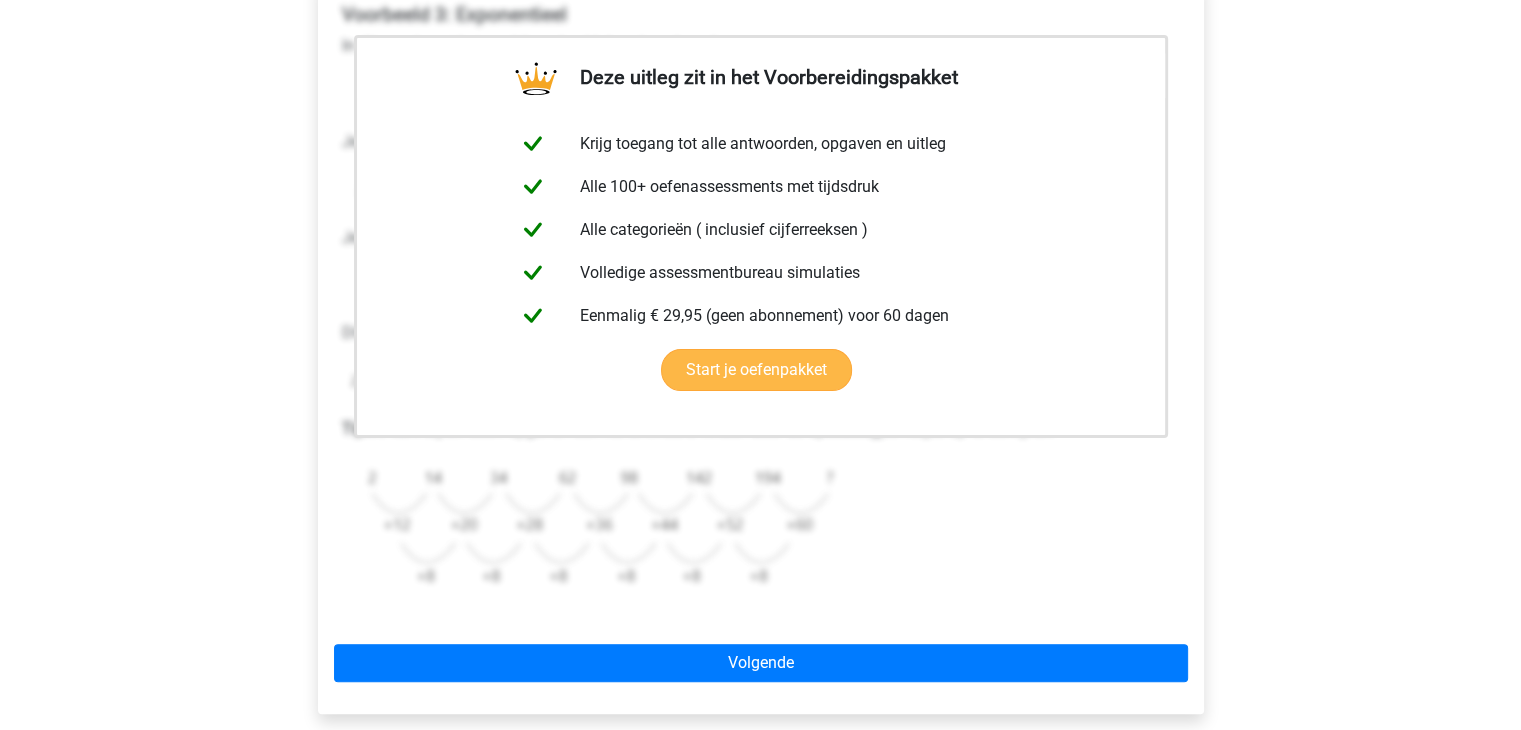 scroll, scrollTop: 400, scrollLeft: 0, axis: vertical 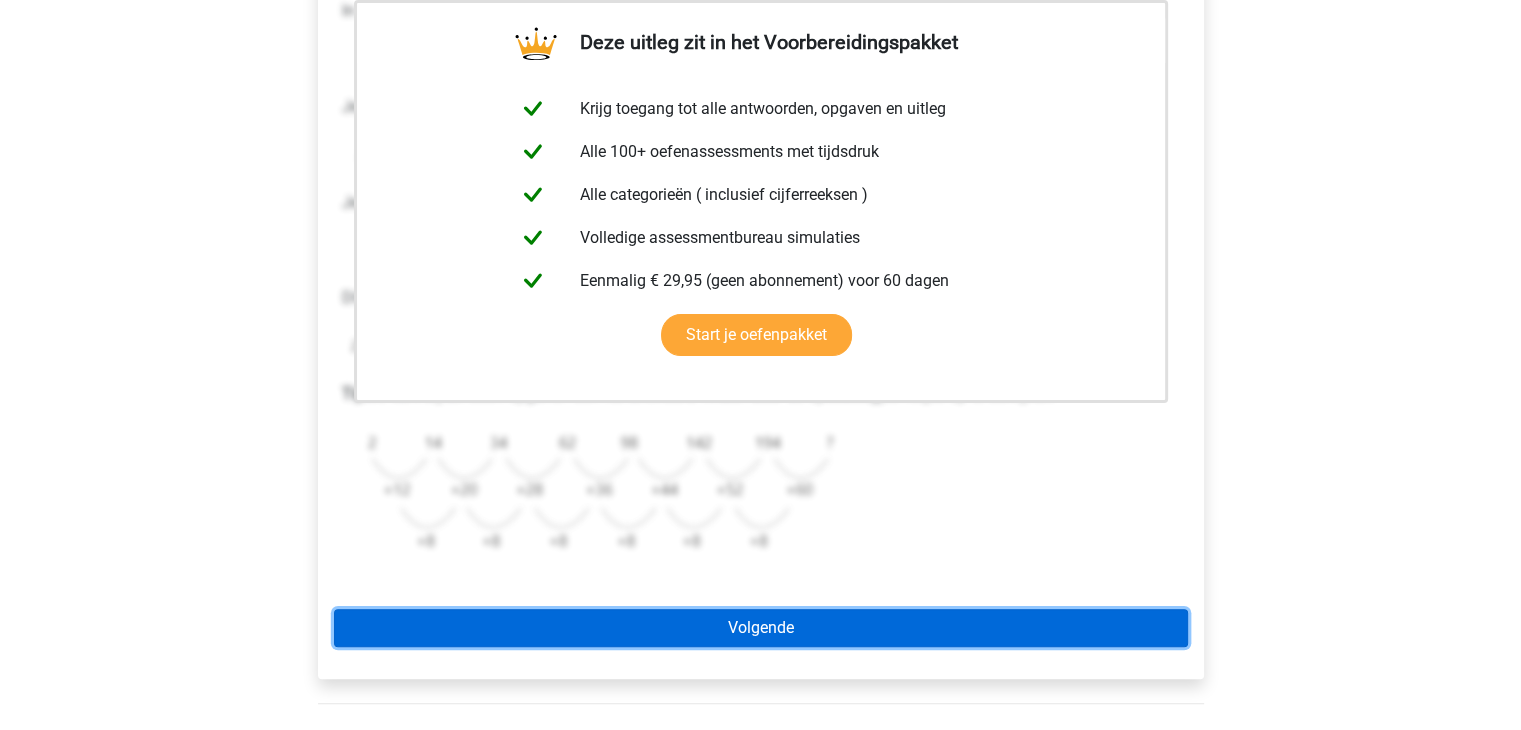 click on "Volgende" at bounding box center [761, 628] 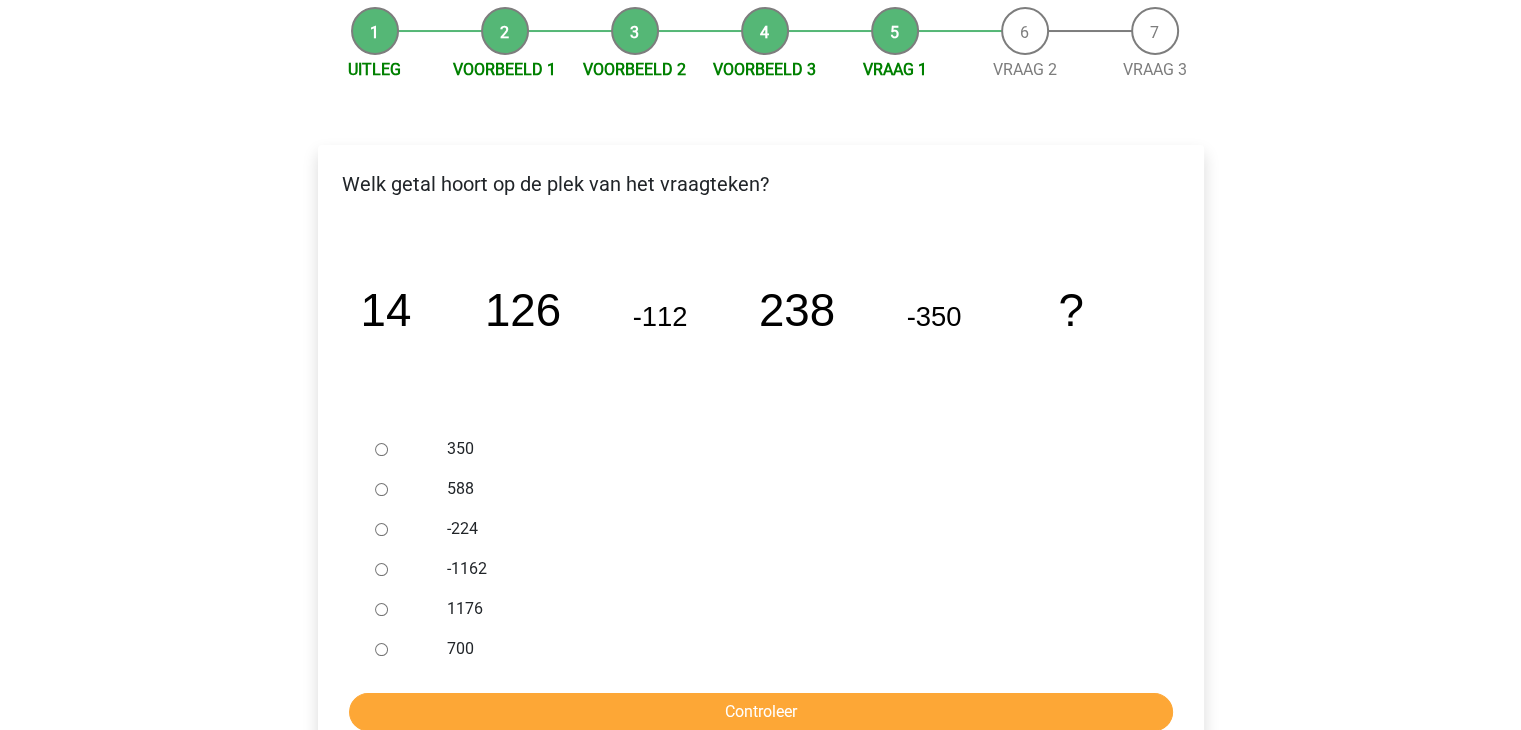 scroll, scrollTop: 200, scrollLeft: 0, axis: vertical 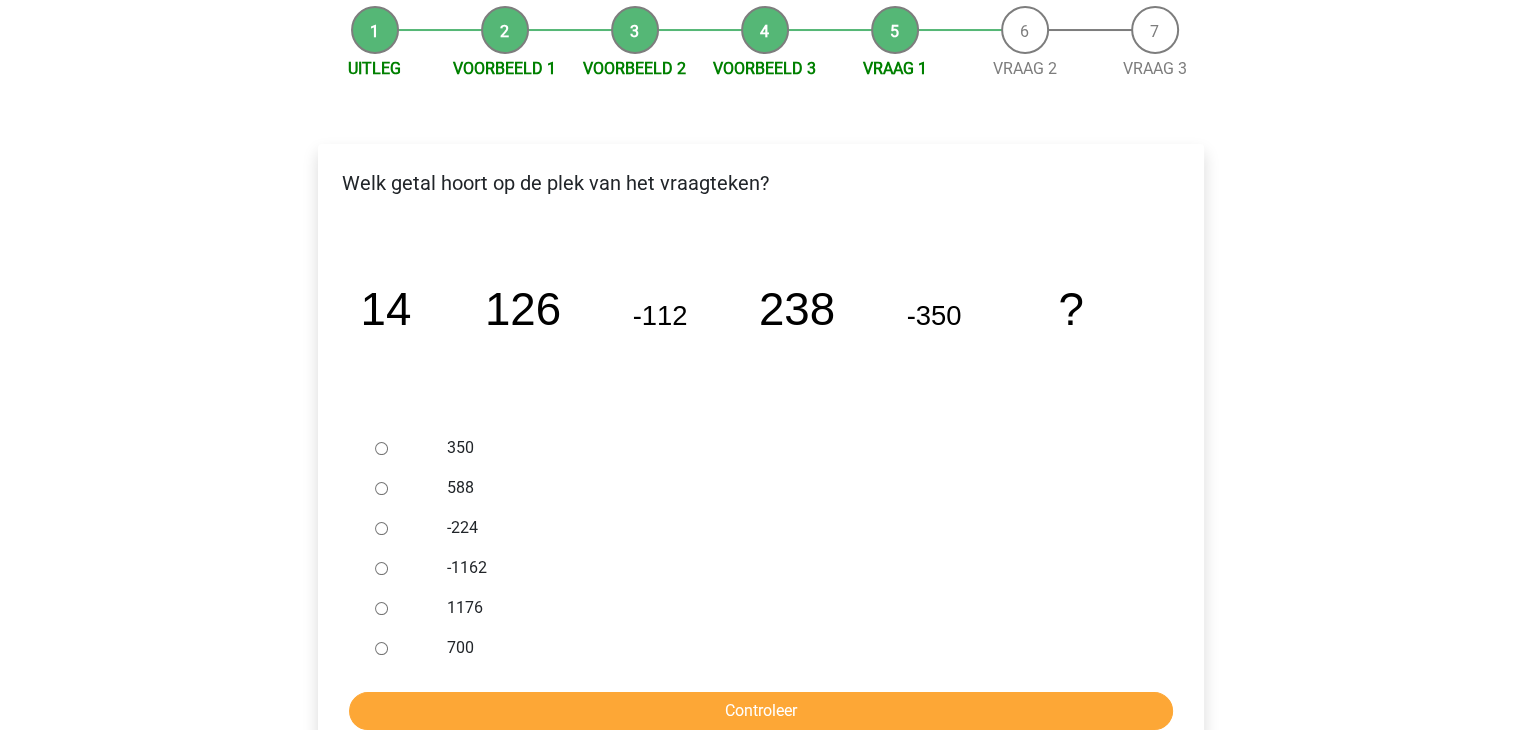 click at bounding box center [400, 488] 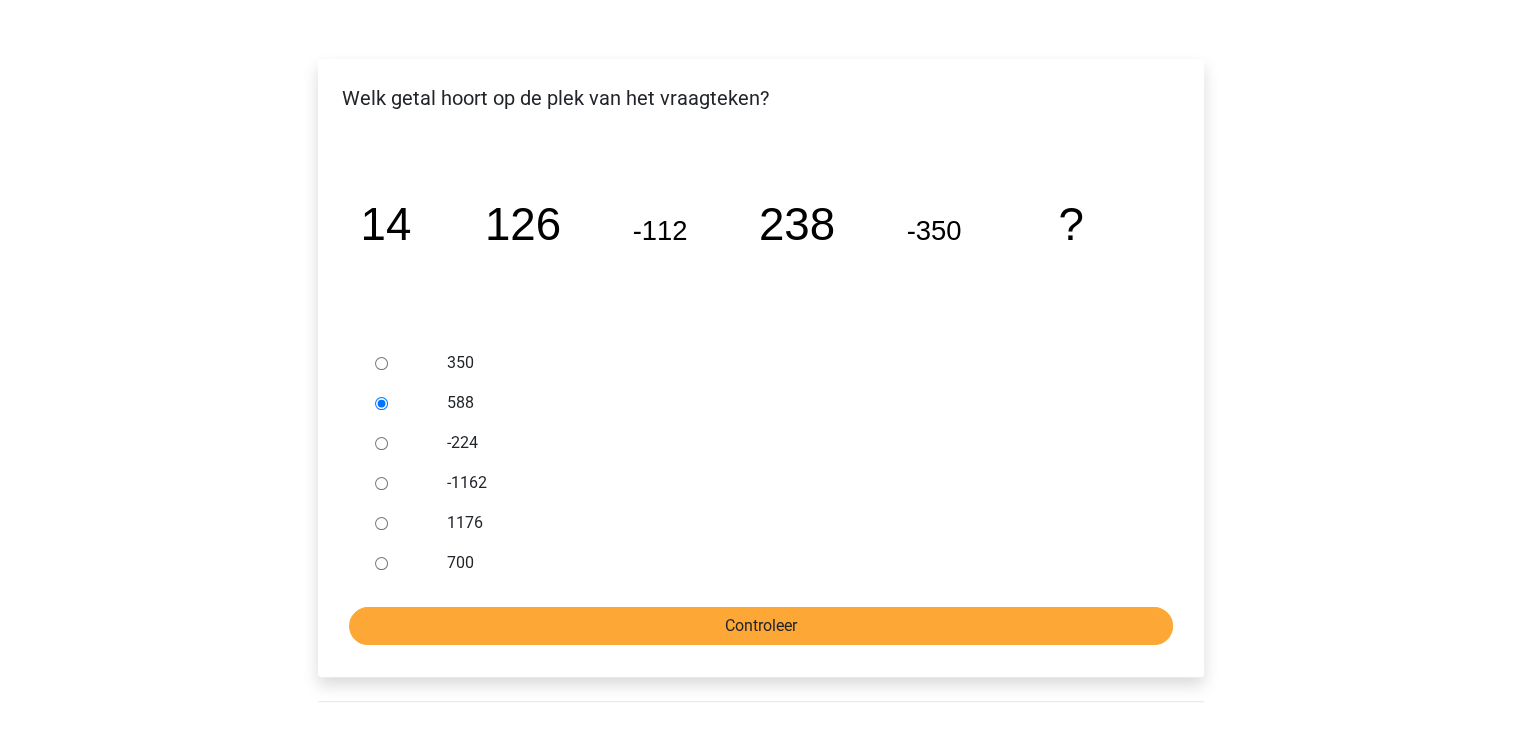 scroll, scrollTop: 400, scrollLeft: 0, axis: vertical 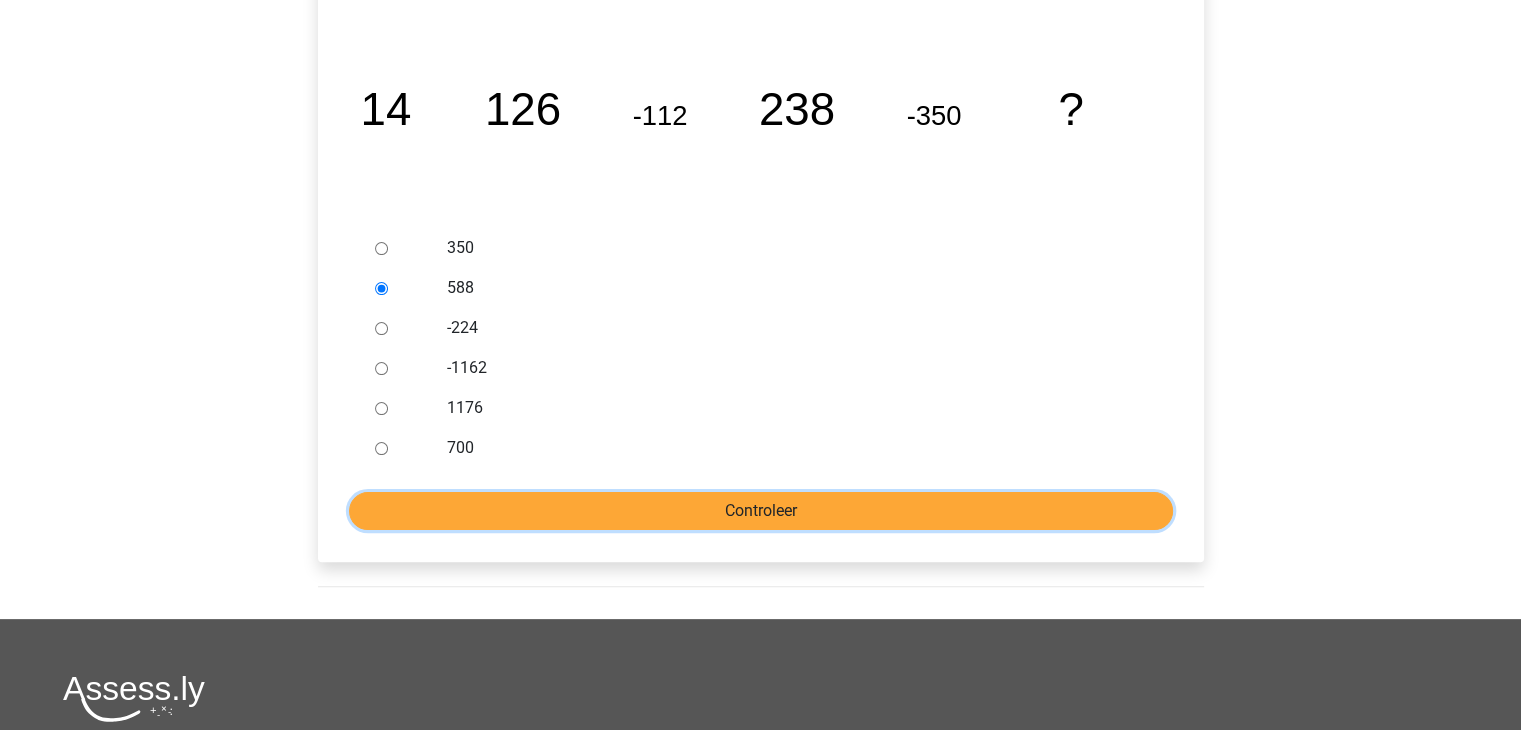 click on "Controleer" at bounding box center (761, 511) 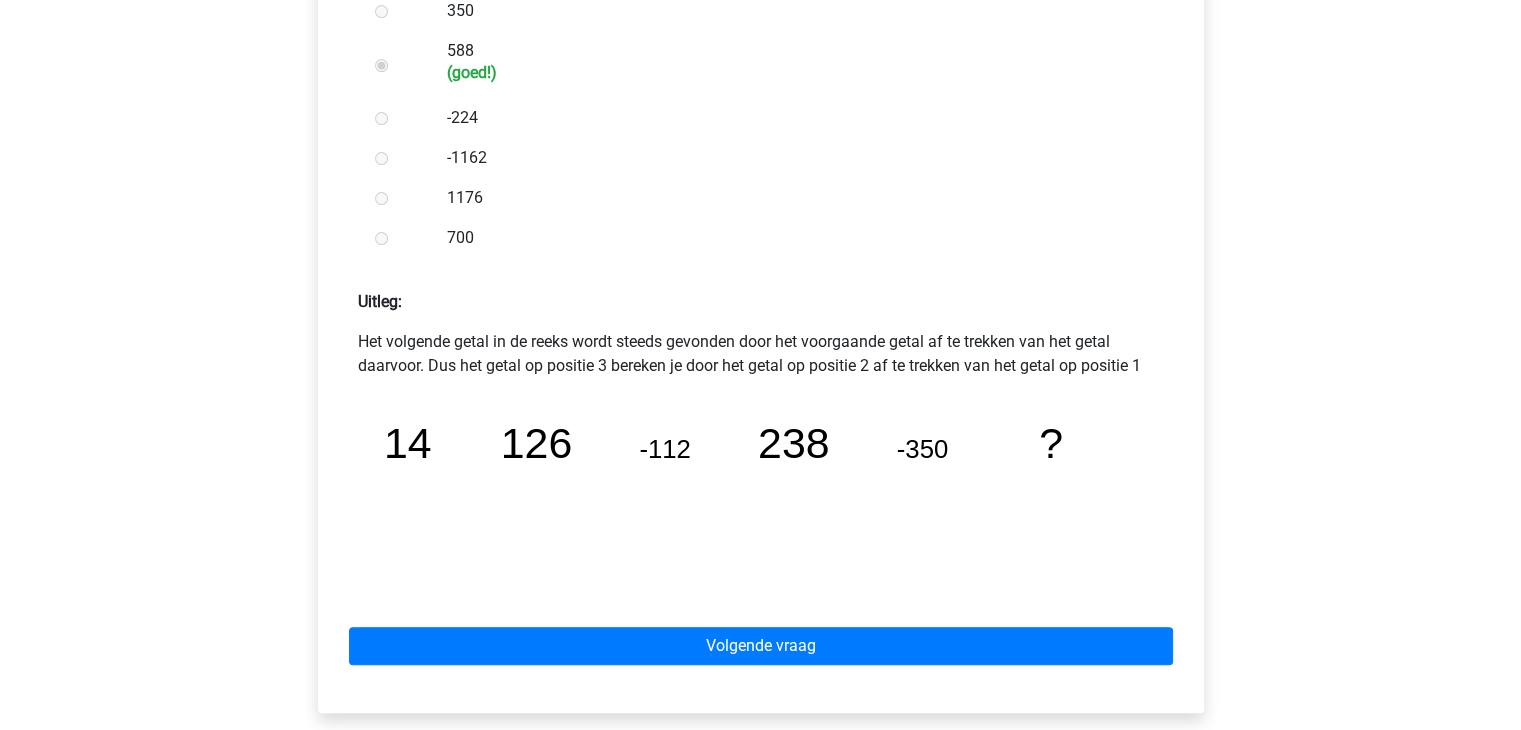 scroll, scrollTop: 700, scrollLeft: 0, axis: vertical 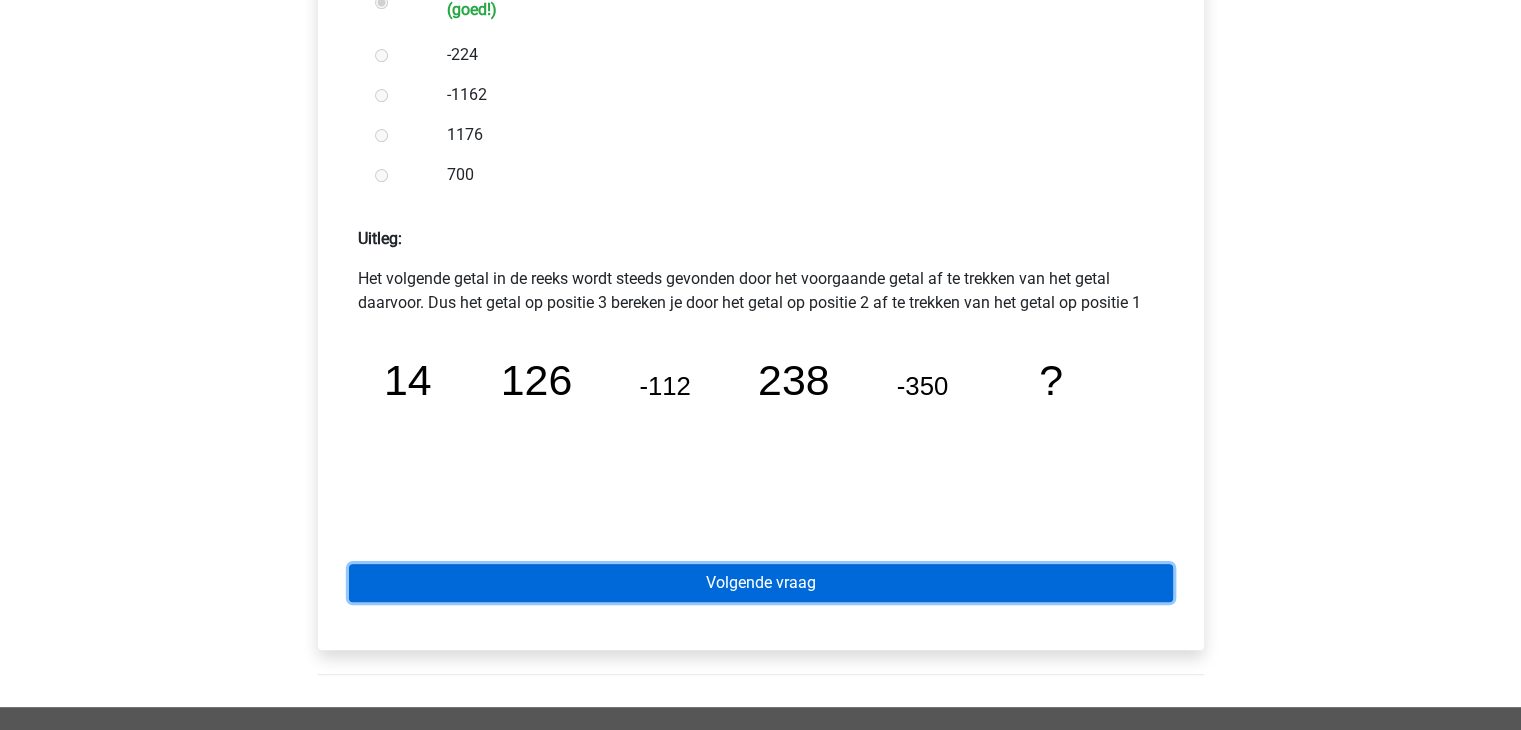 click on "Volgende vraag" at bounding box center (761, 583) 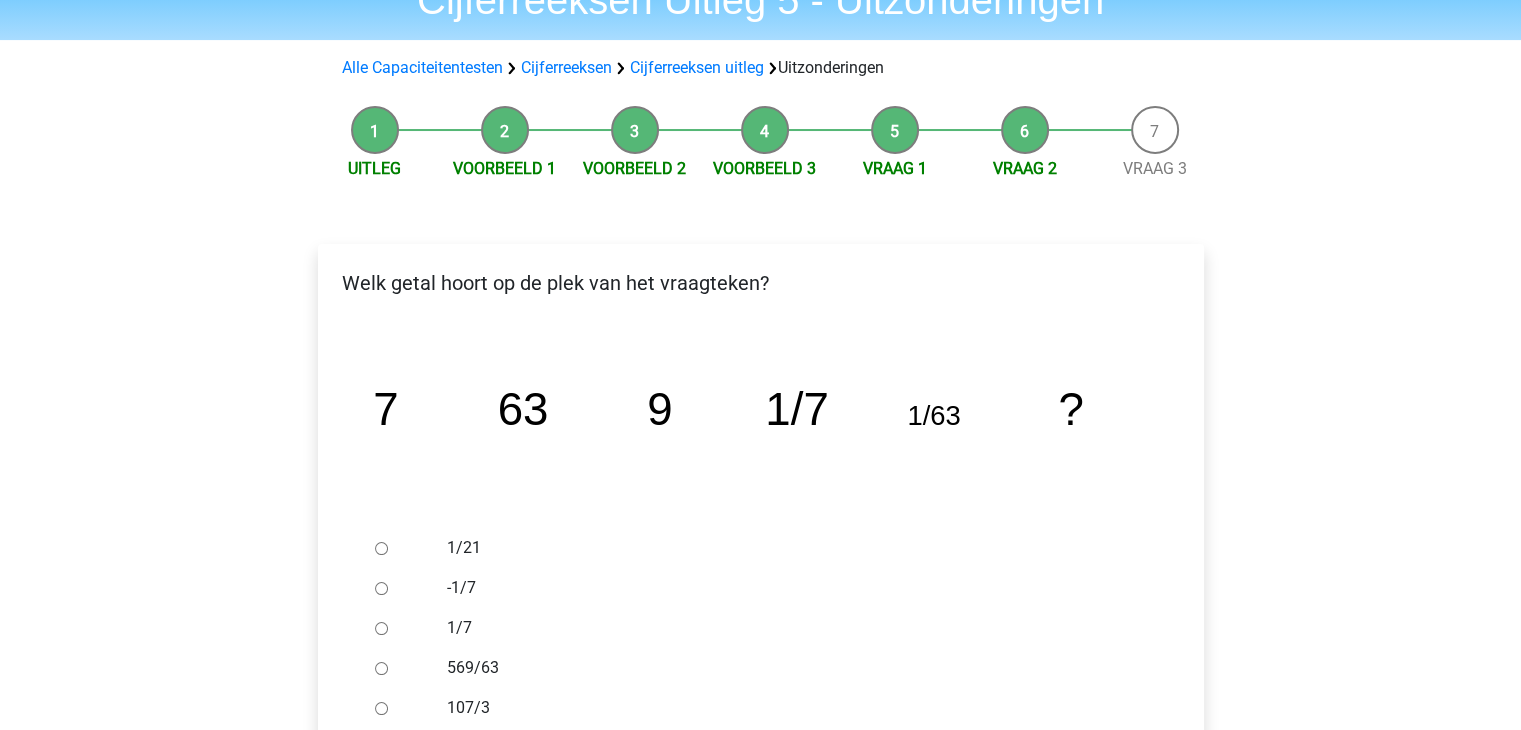 scroll, scrollTop: 200, scrollLeft: 0, axis: vertical 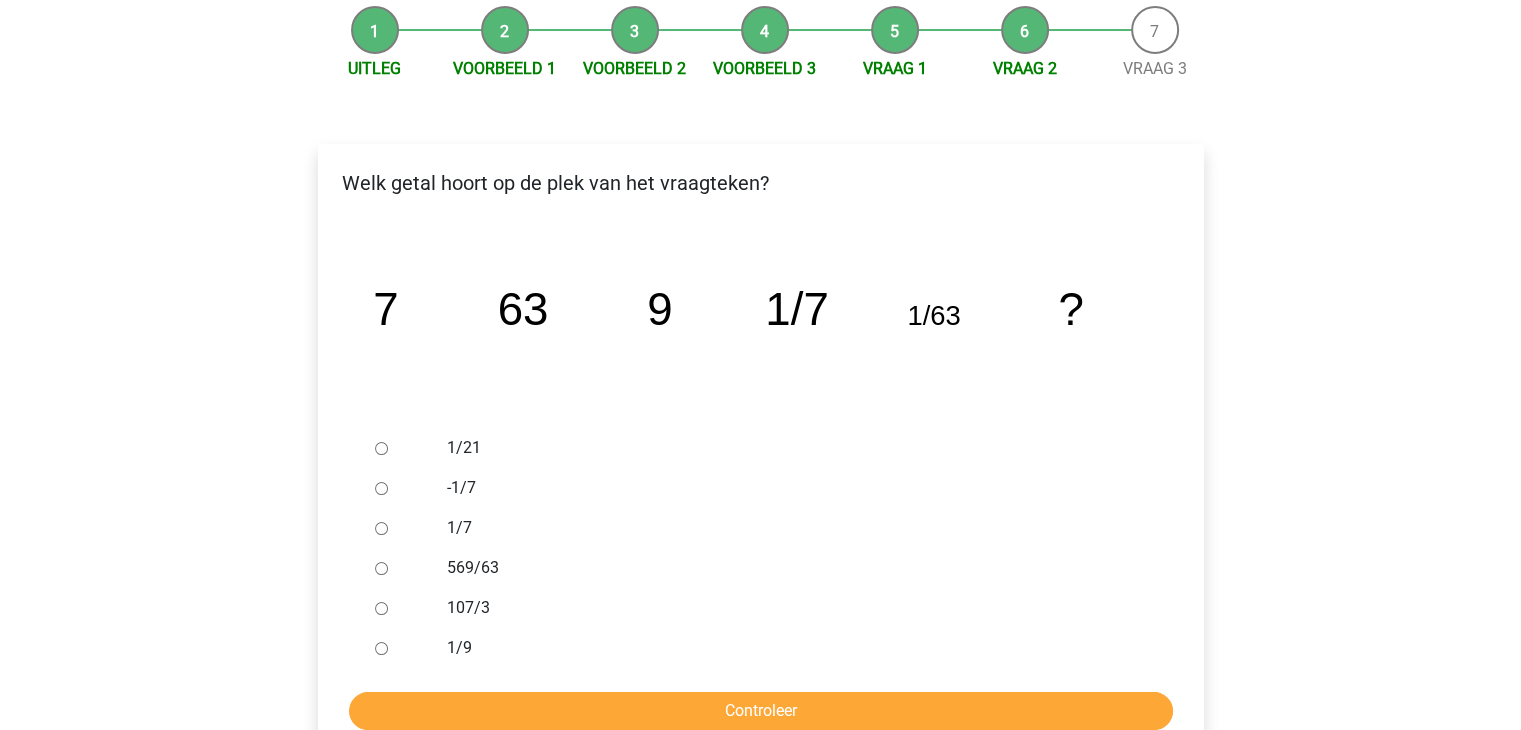 click on "1/9" at bounding box center [381, 648] 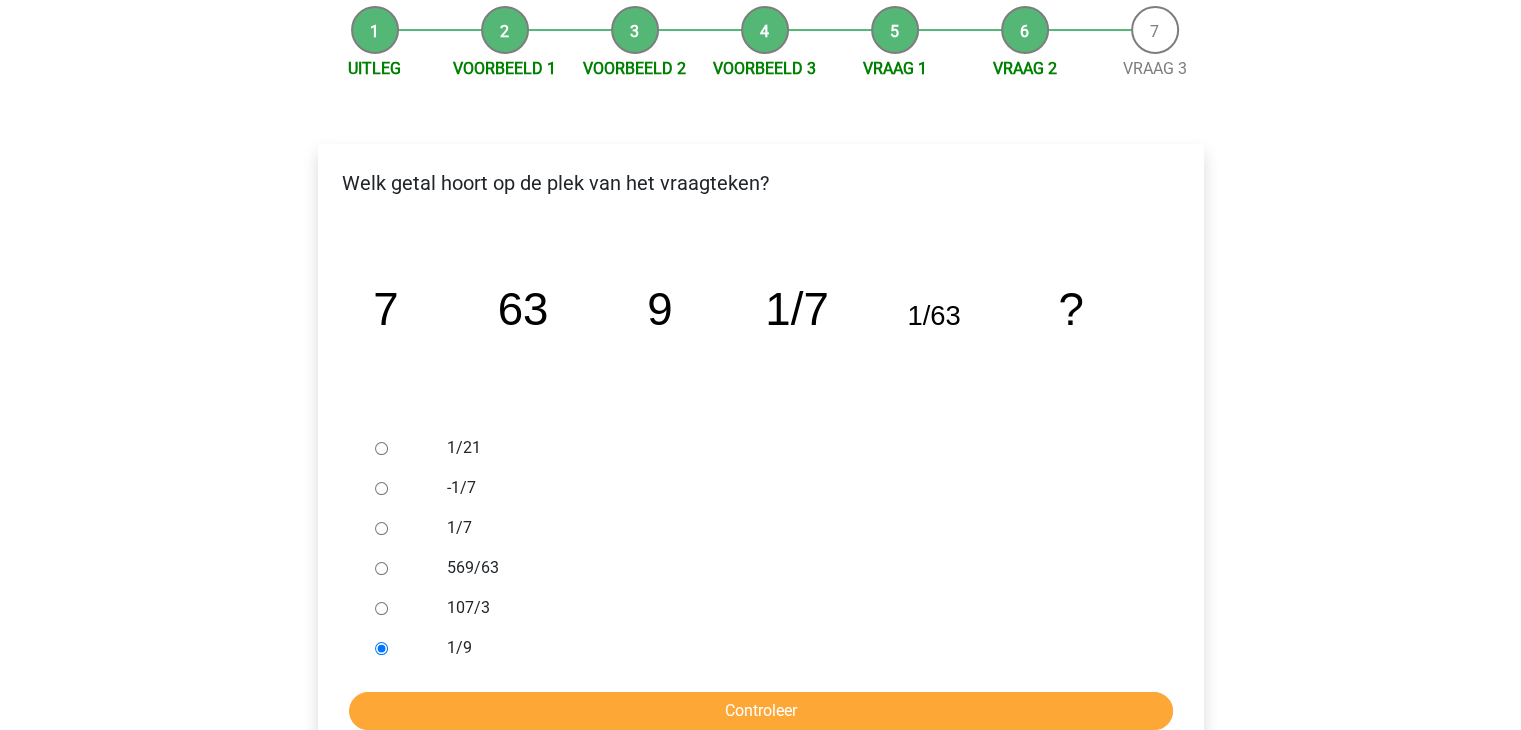 scroll, scrollTop: 300, scrollLeft: 0, axis: vertical 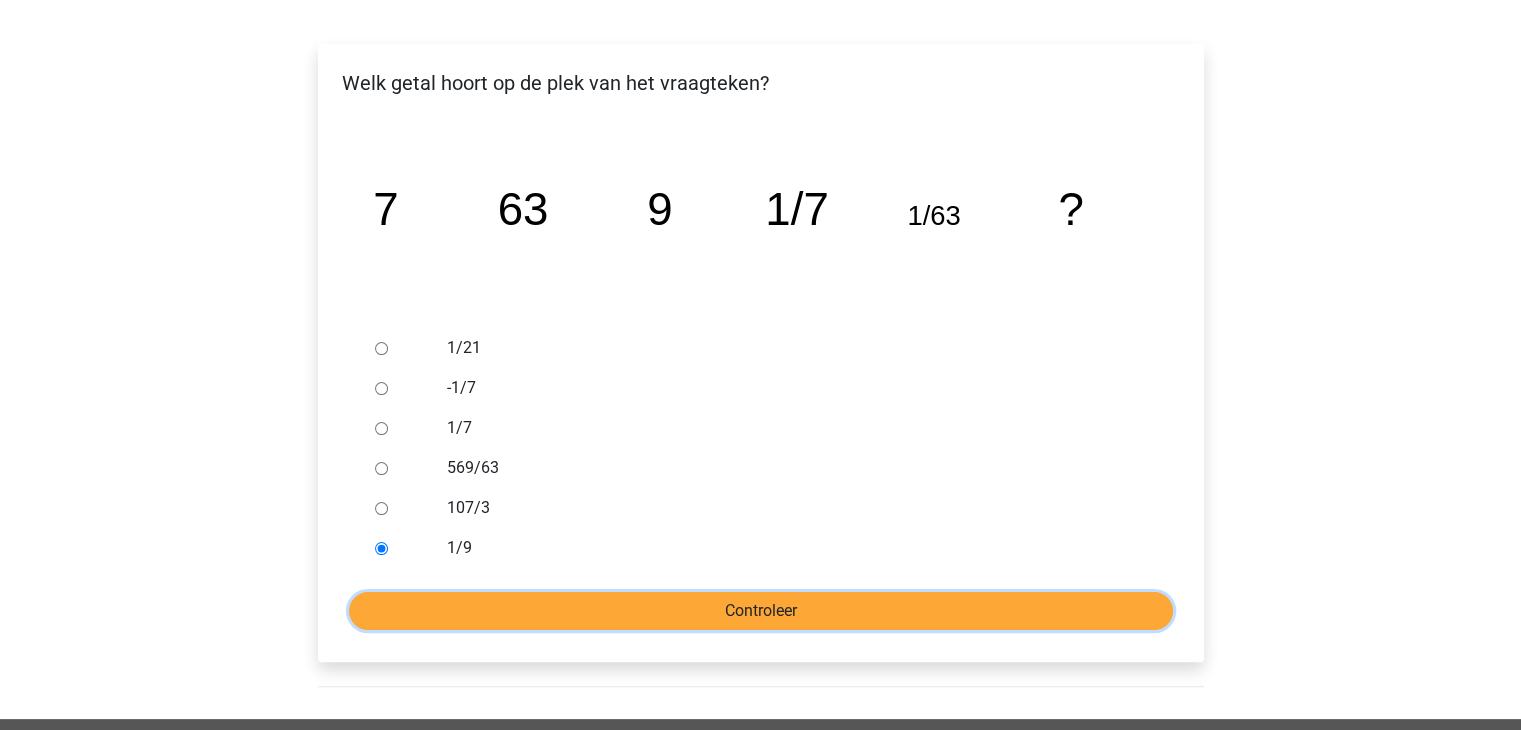 click on "Controleer" at bounding box center (761, 611) 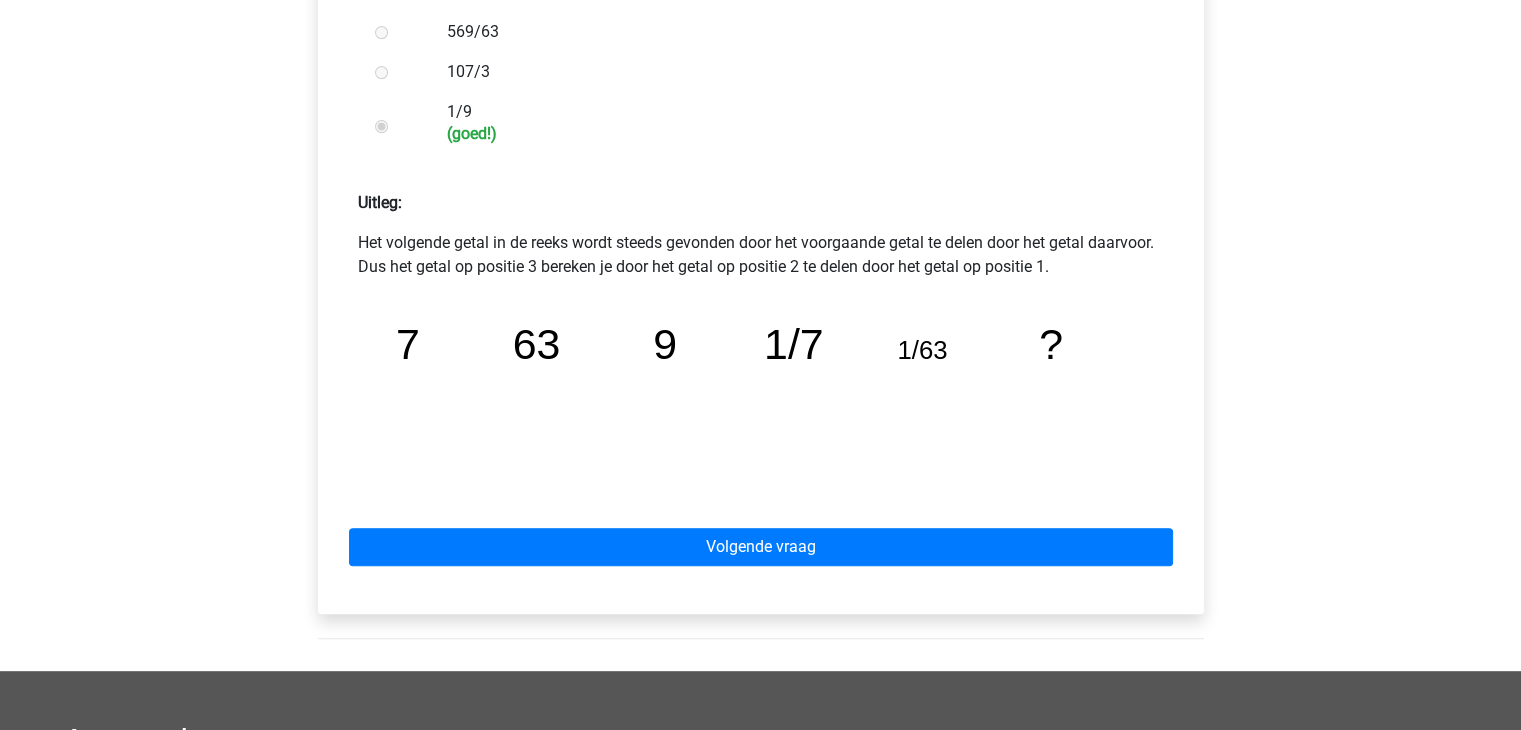 scroll, scrollTop: 800, scrollLeft: 0, axis: vertical 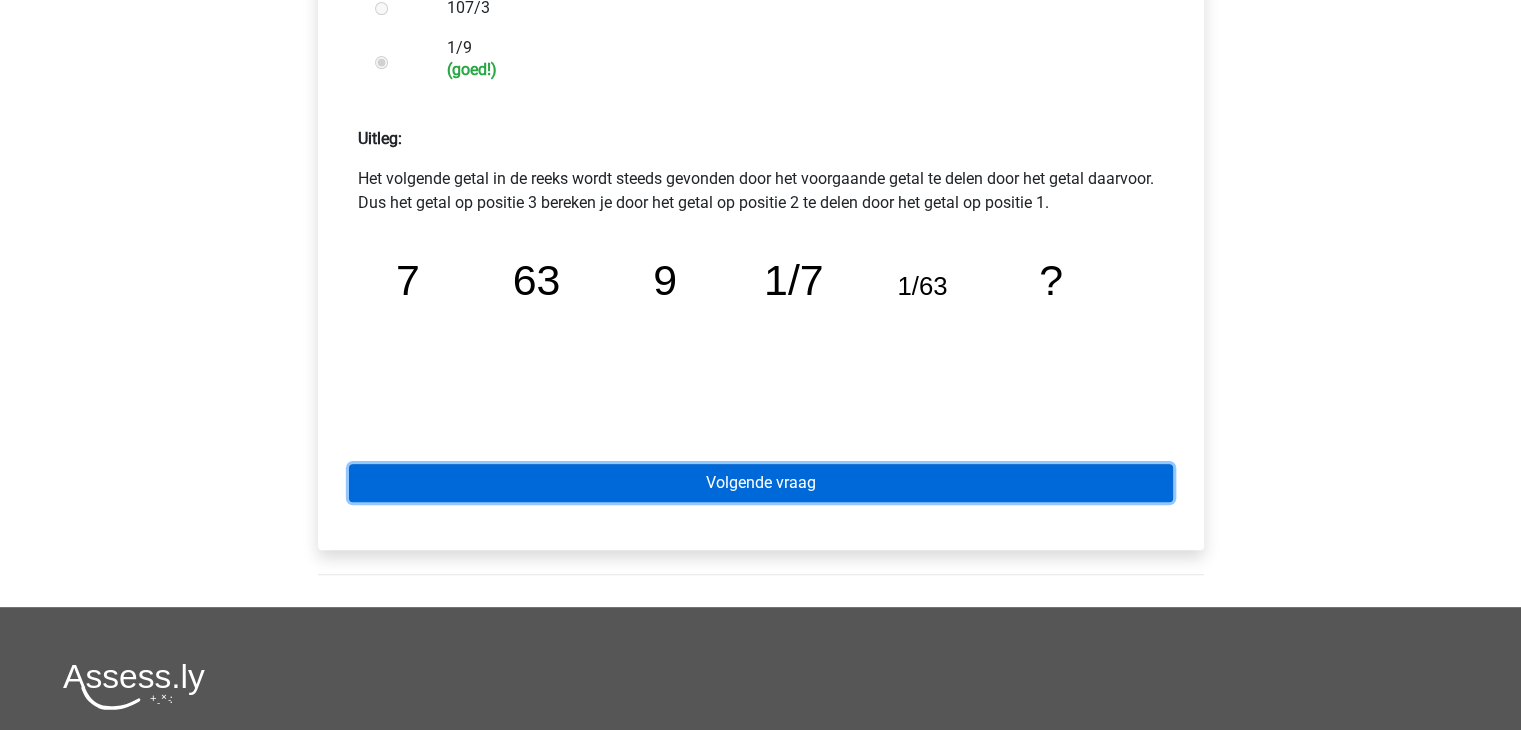click on "Volgende vraag" at bounding box center (761, 483) 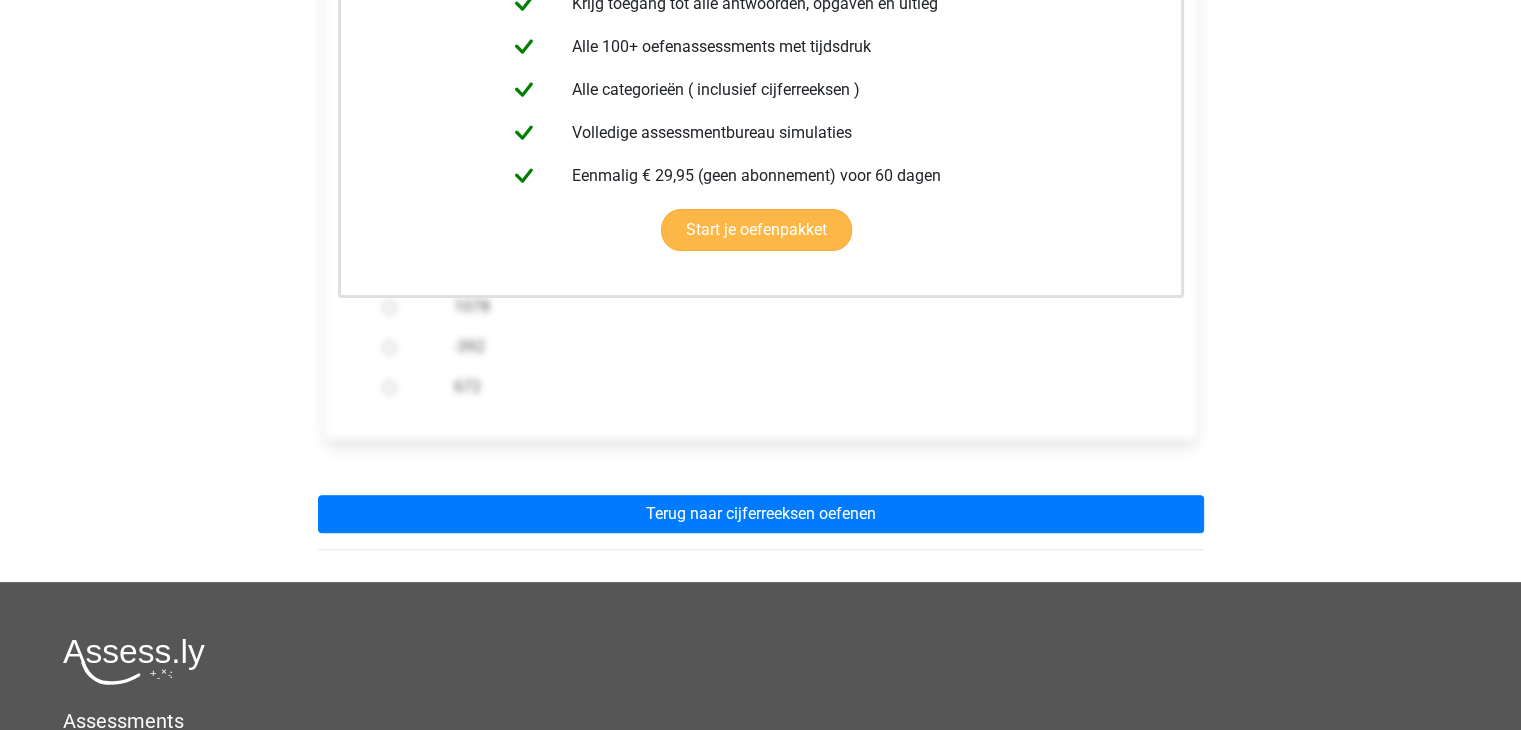 scroll, scrollTop: 500, scrollLeft: 0, axis: vertical 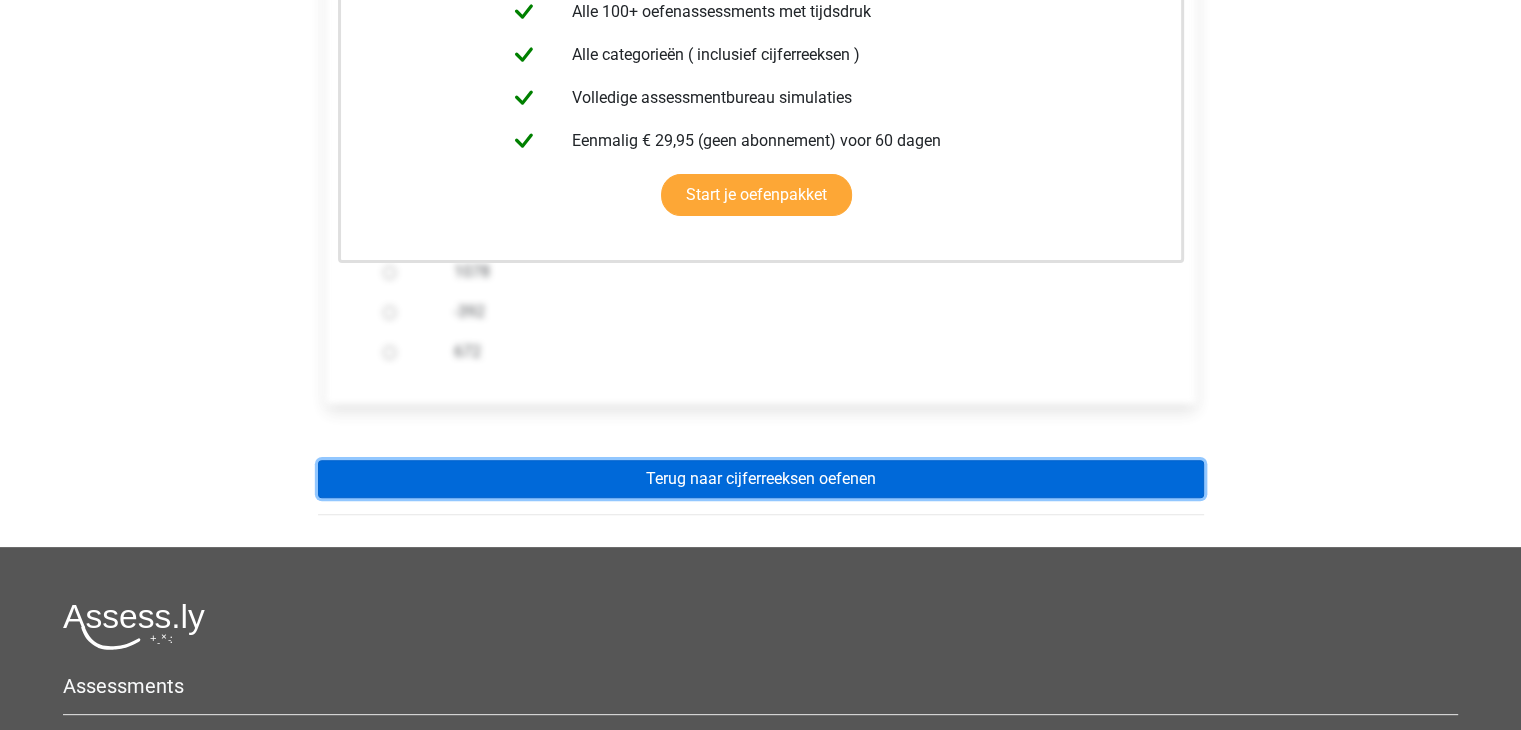 click on "Terug naar cijferreeksen oefenen" at bounding box center (761, 479) 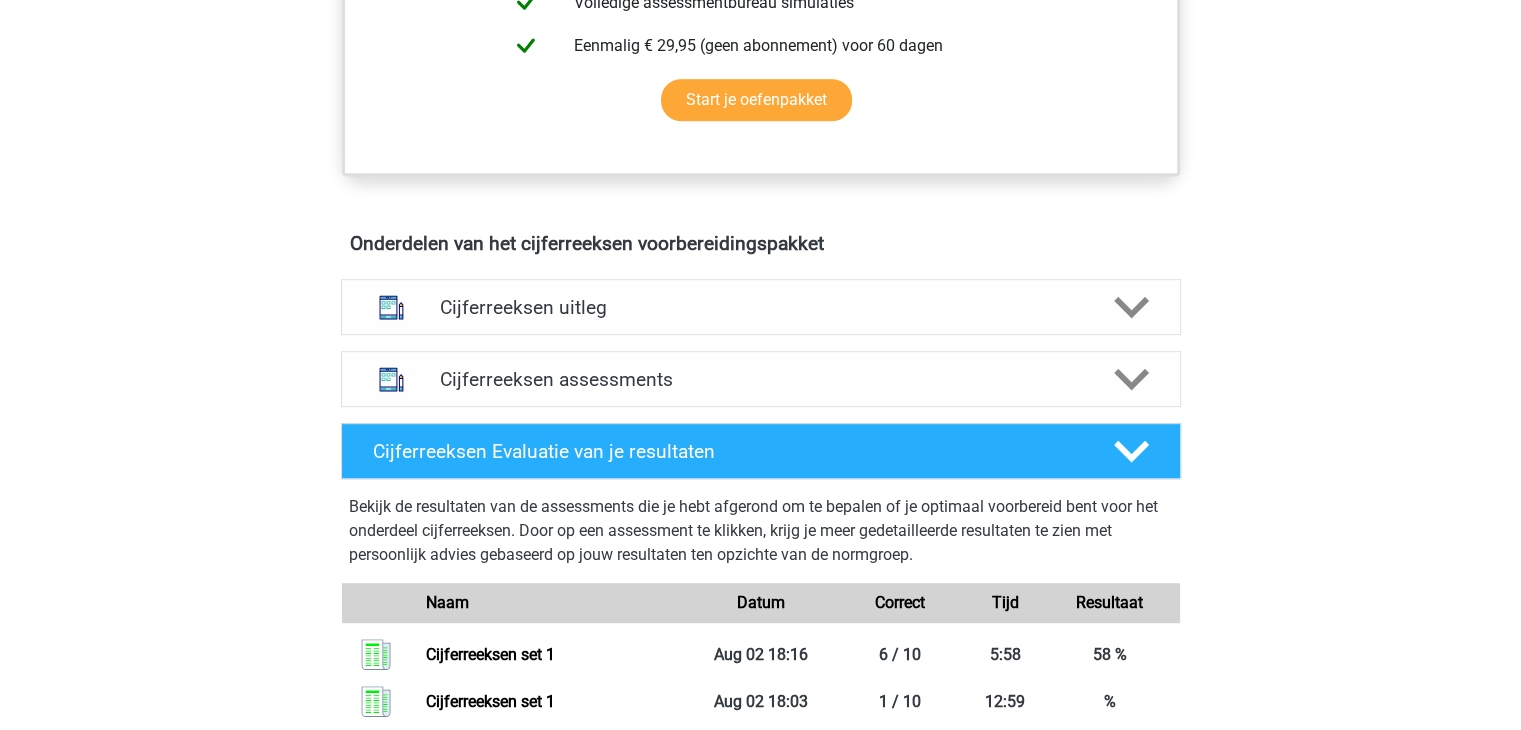 scroll, scrollTop: 1000, scrollLeft: 0, axis: vertical 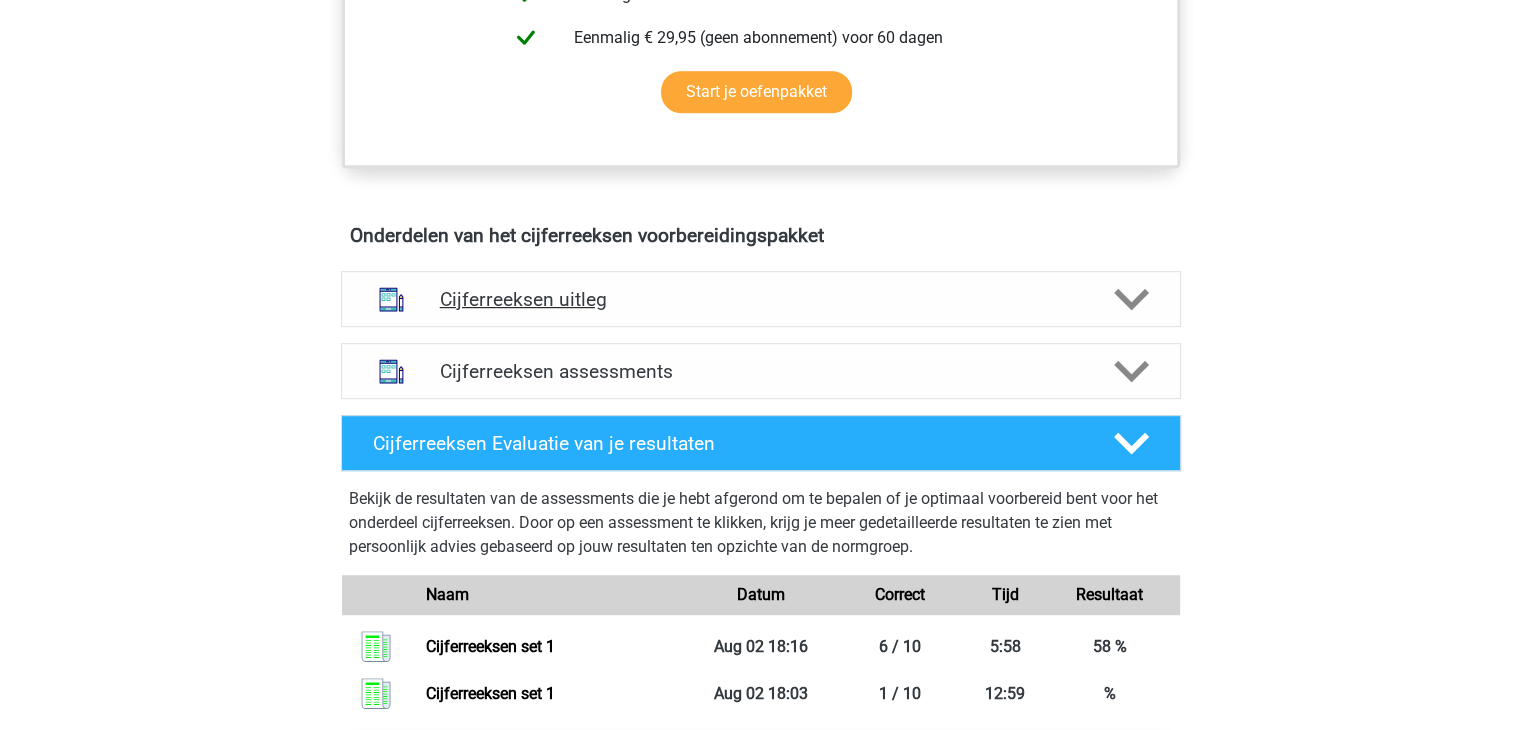 click on "Cijferreeksen uitleg" at bounding box center (761, 299) 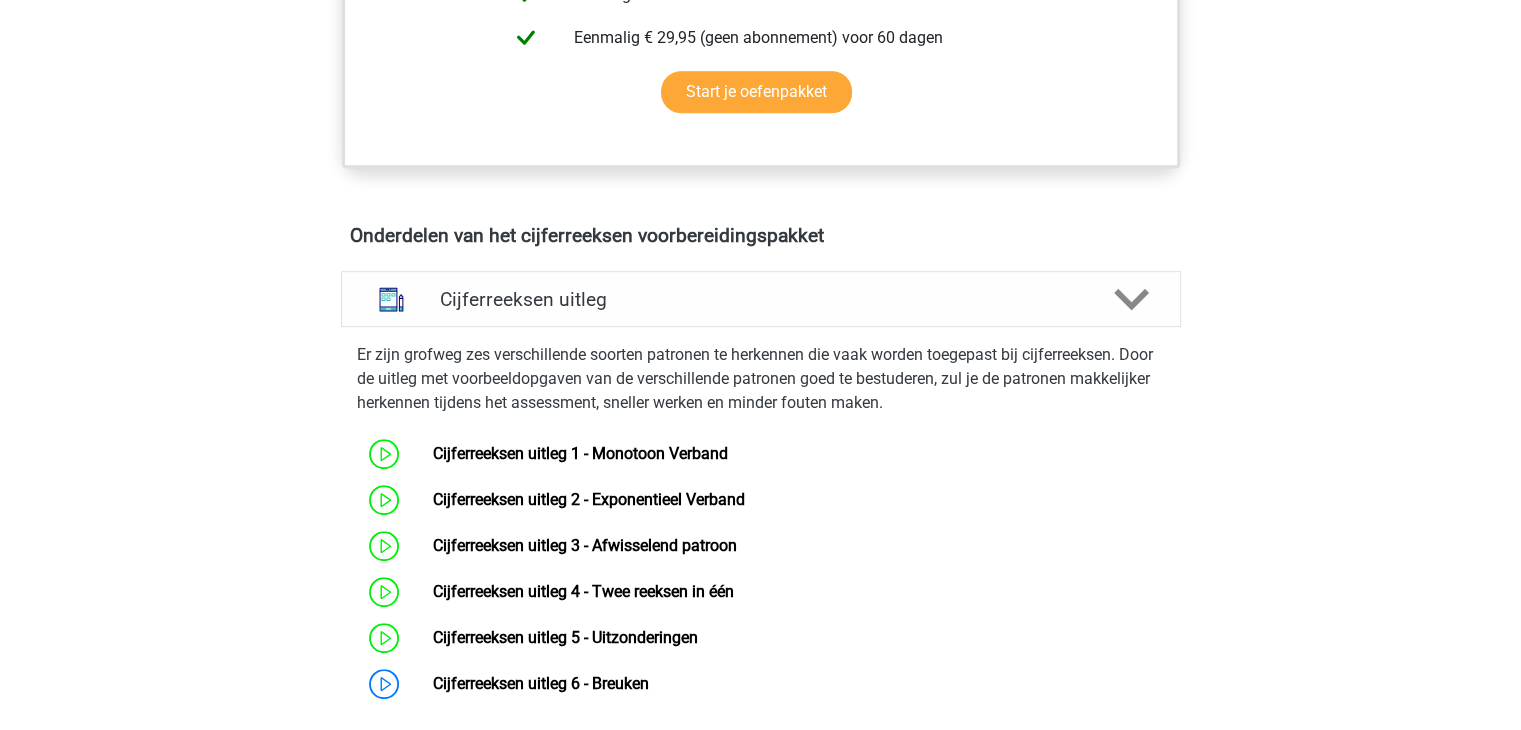 scroll, scrollTop: 1200, scrollLeft: 0, axis: vertical 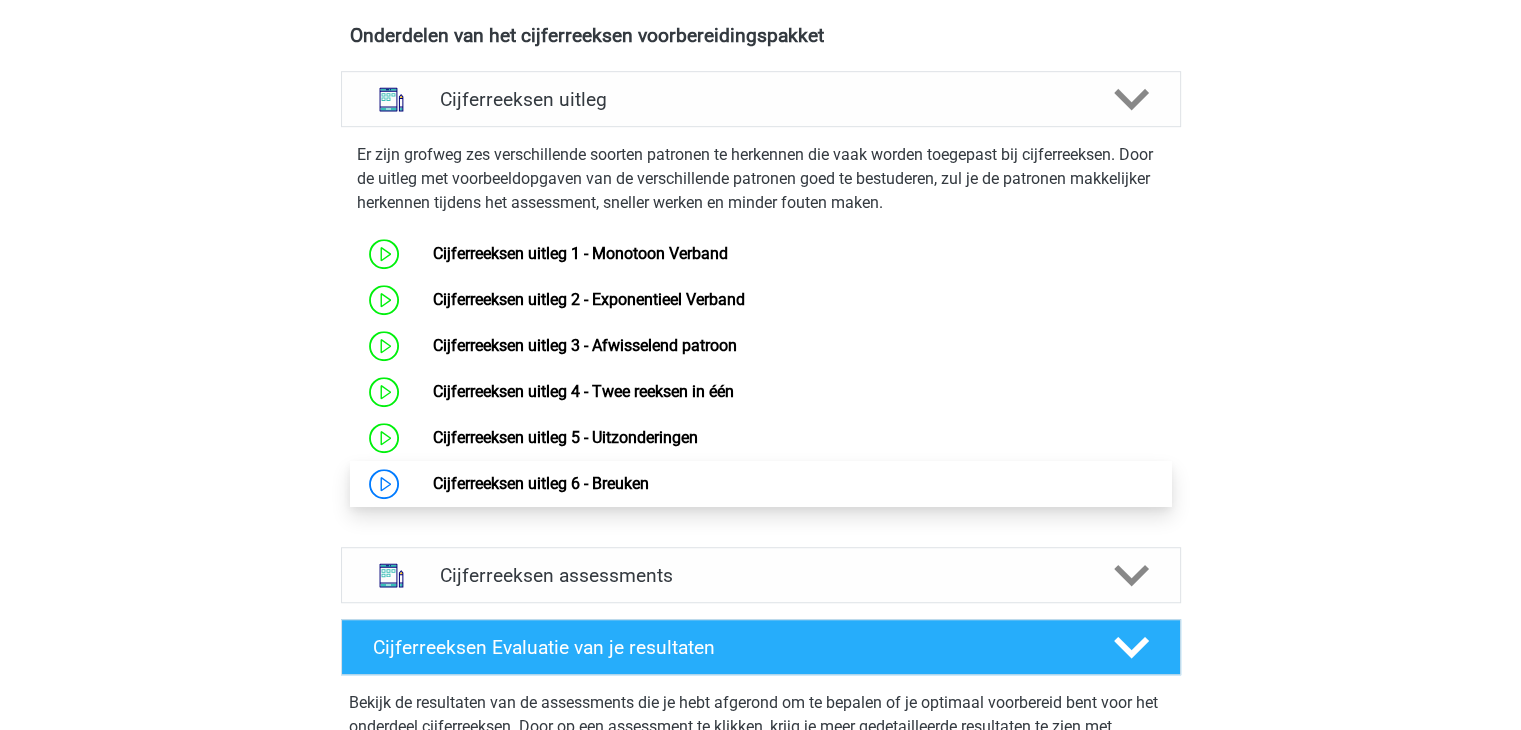 click on "Cijferreeksen uitleg 6 - Breuken" at bounding box center [541, 483] 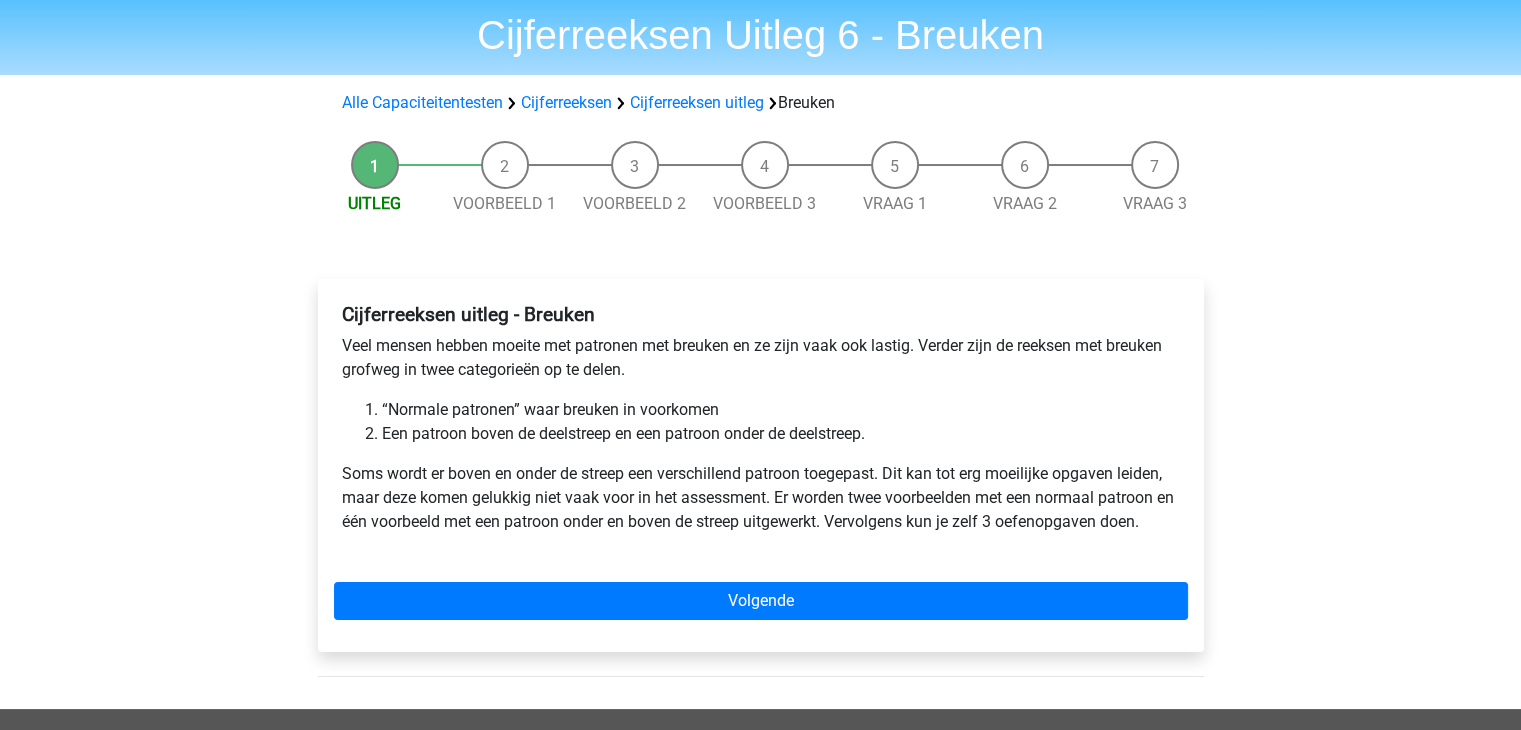 scroll, scrollTop: 100, scrollLeft: 0, axis: vertical 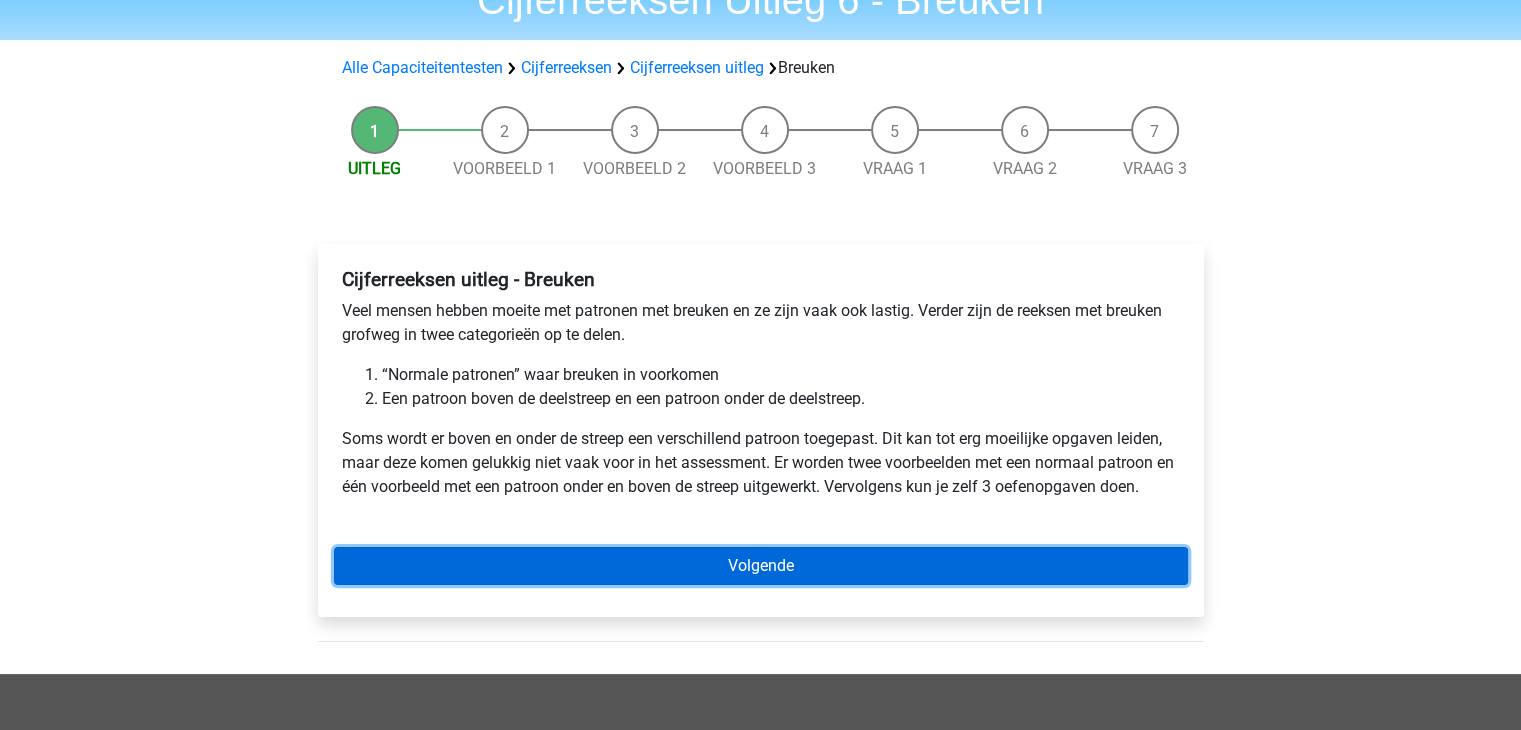 click on "Volgende" at bounding box center (761, 566) 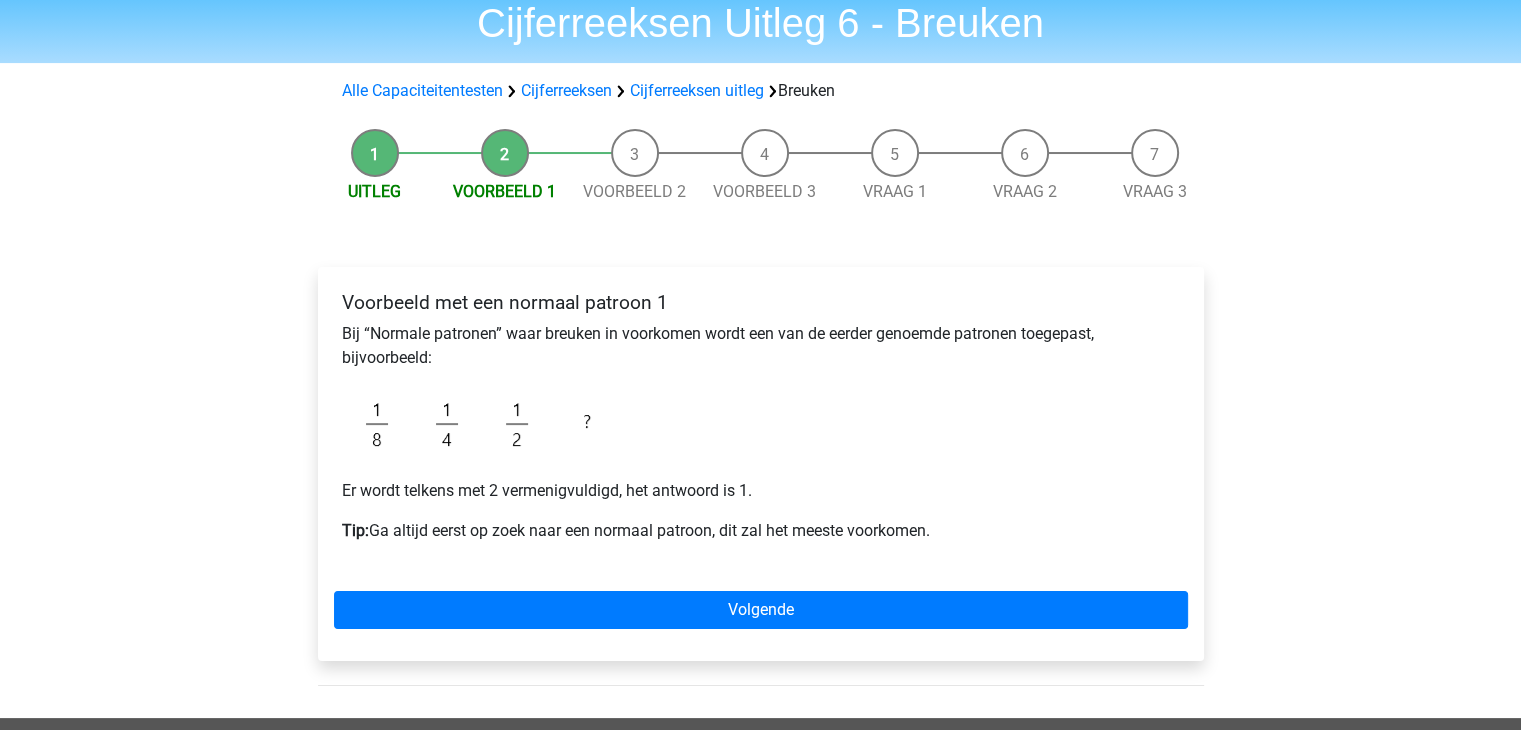 scroll, scrollTop: 100, scrollLeft: 0, axis: vertical 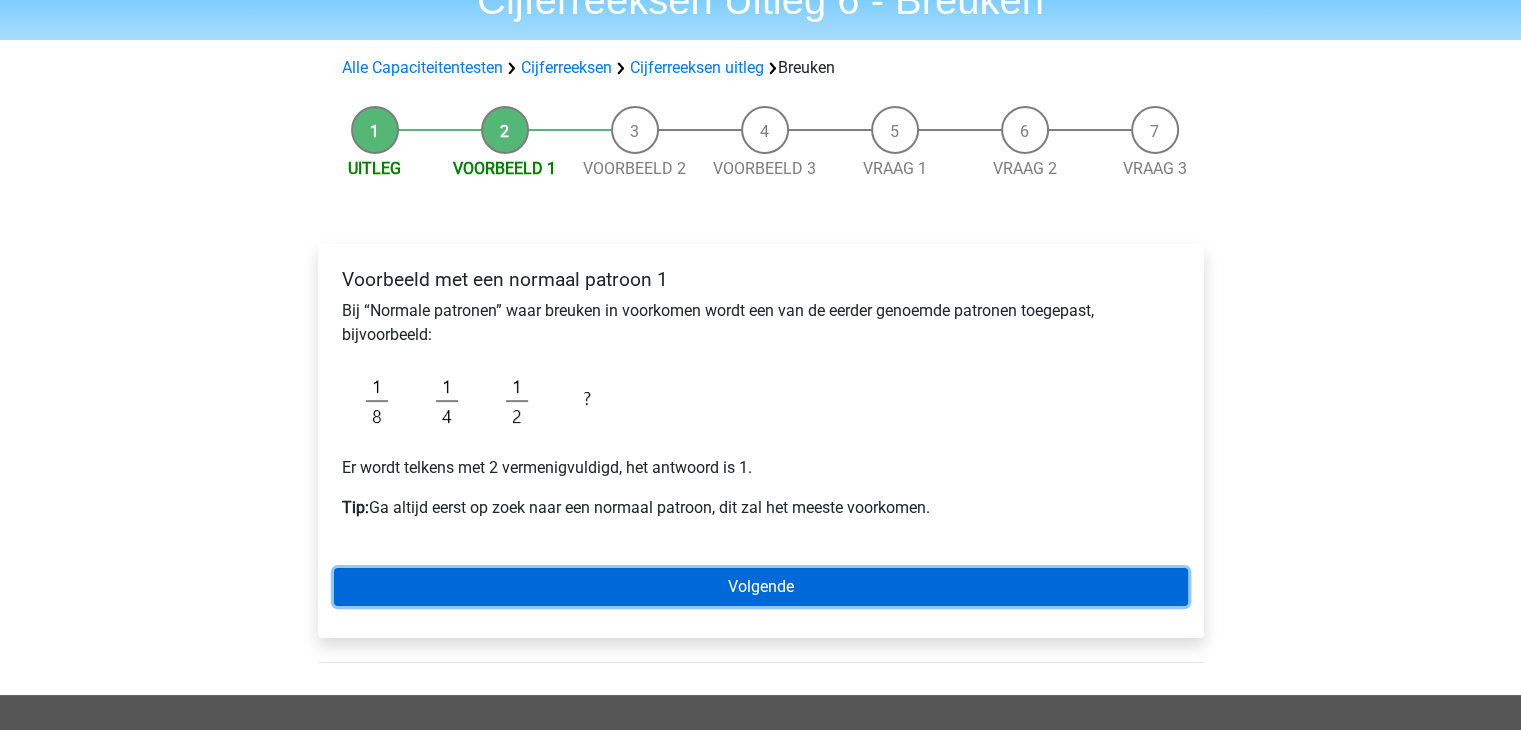 click on "Volgende" at bounding box center (761, 587) 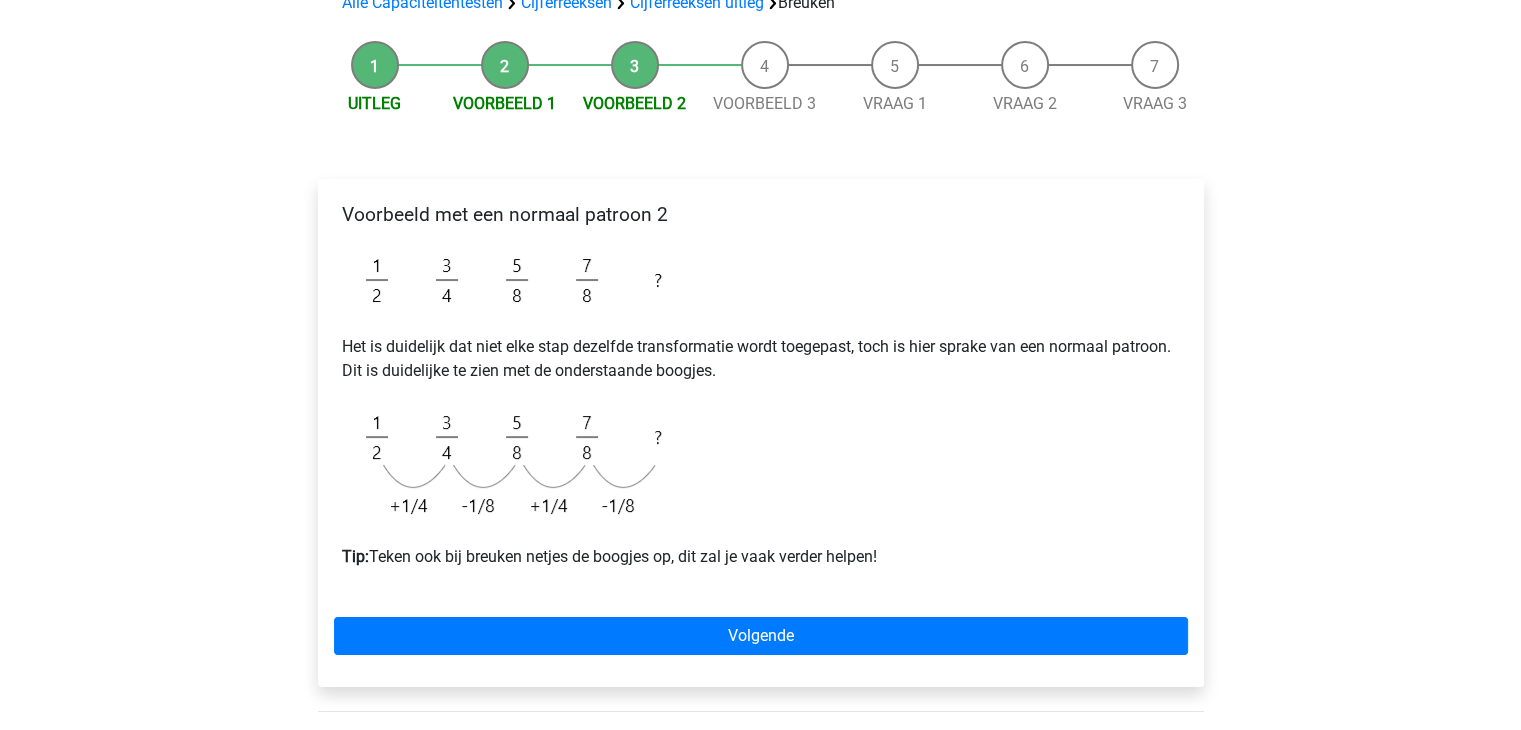 scroll, scrollTop: 200, scrollLeft: 0, axis: vertical 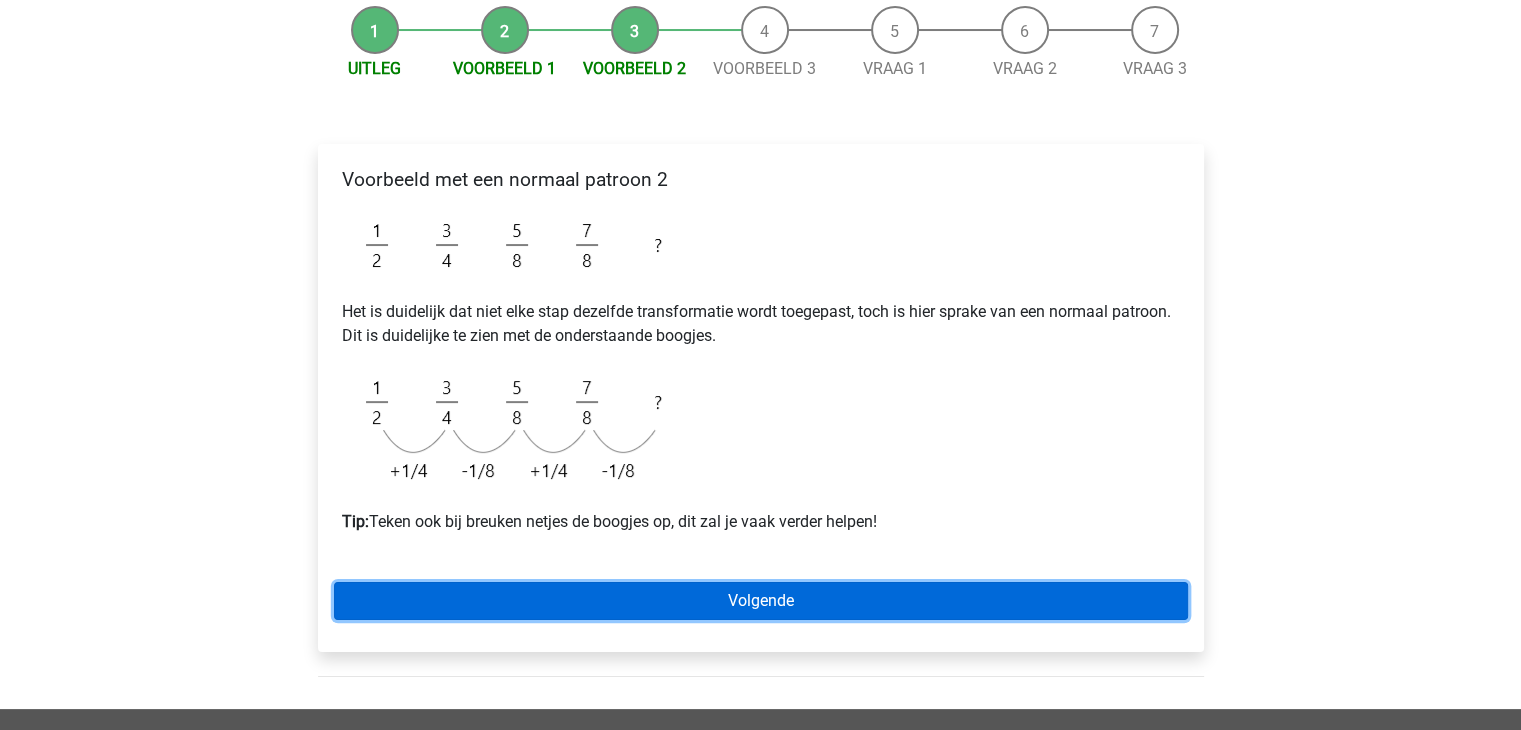 click on "Volgende" at bounding box center (761, 601) 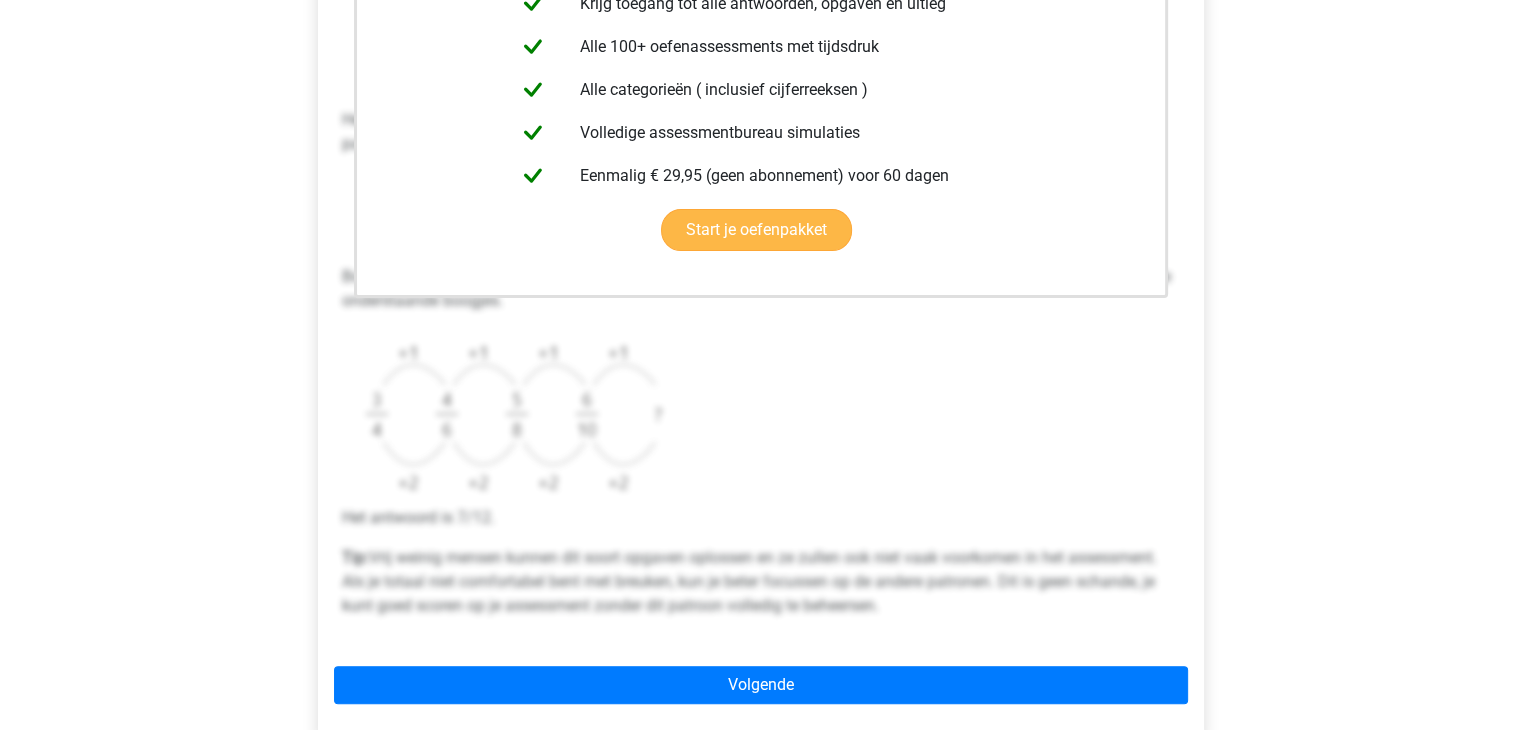 scroll, scrollTop: 700, scrollLeft: 0, axis: vertical 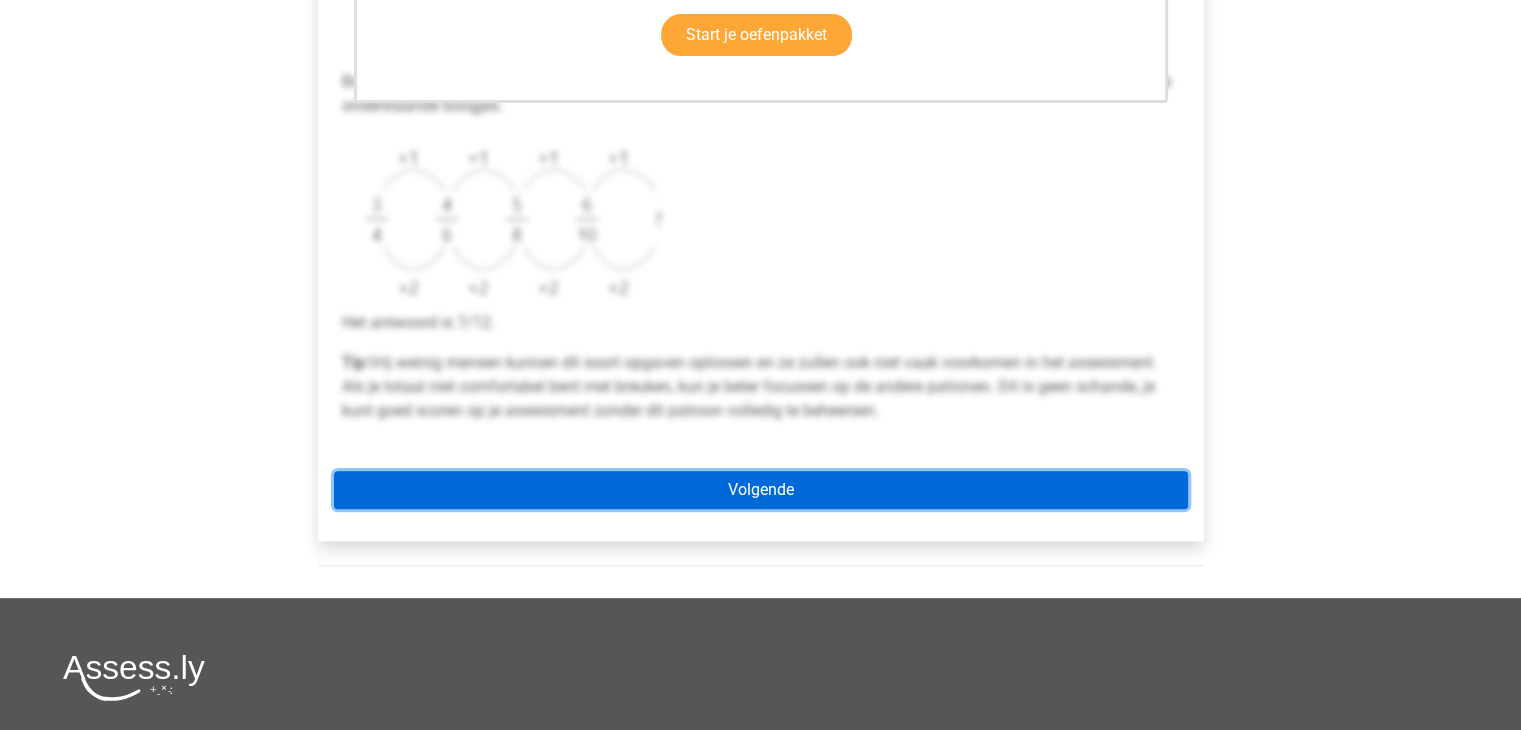 click on "Volgende" at bounding box center (761, 490) 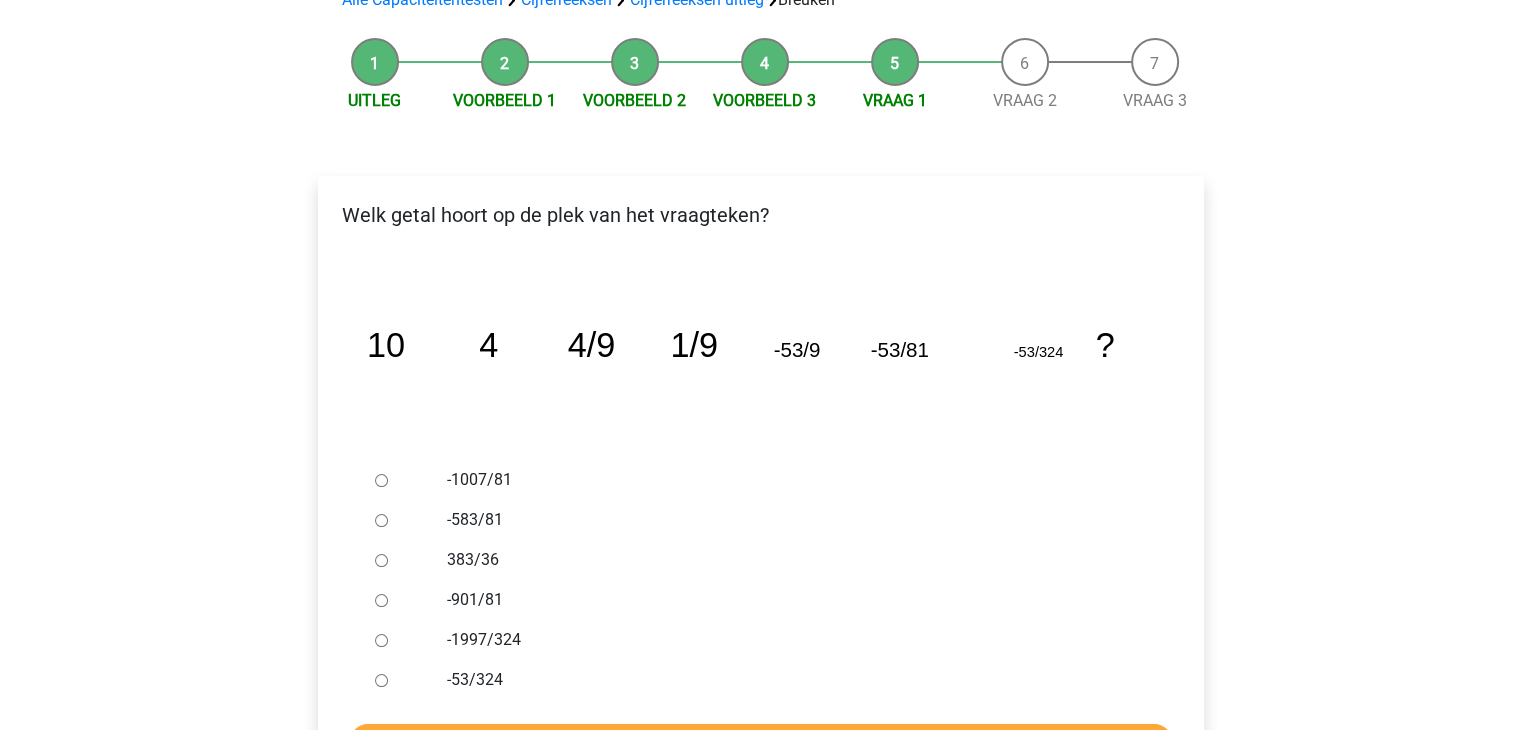 scroll, scrollTop: 200, scrollLeft: 0, axis: vertical 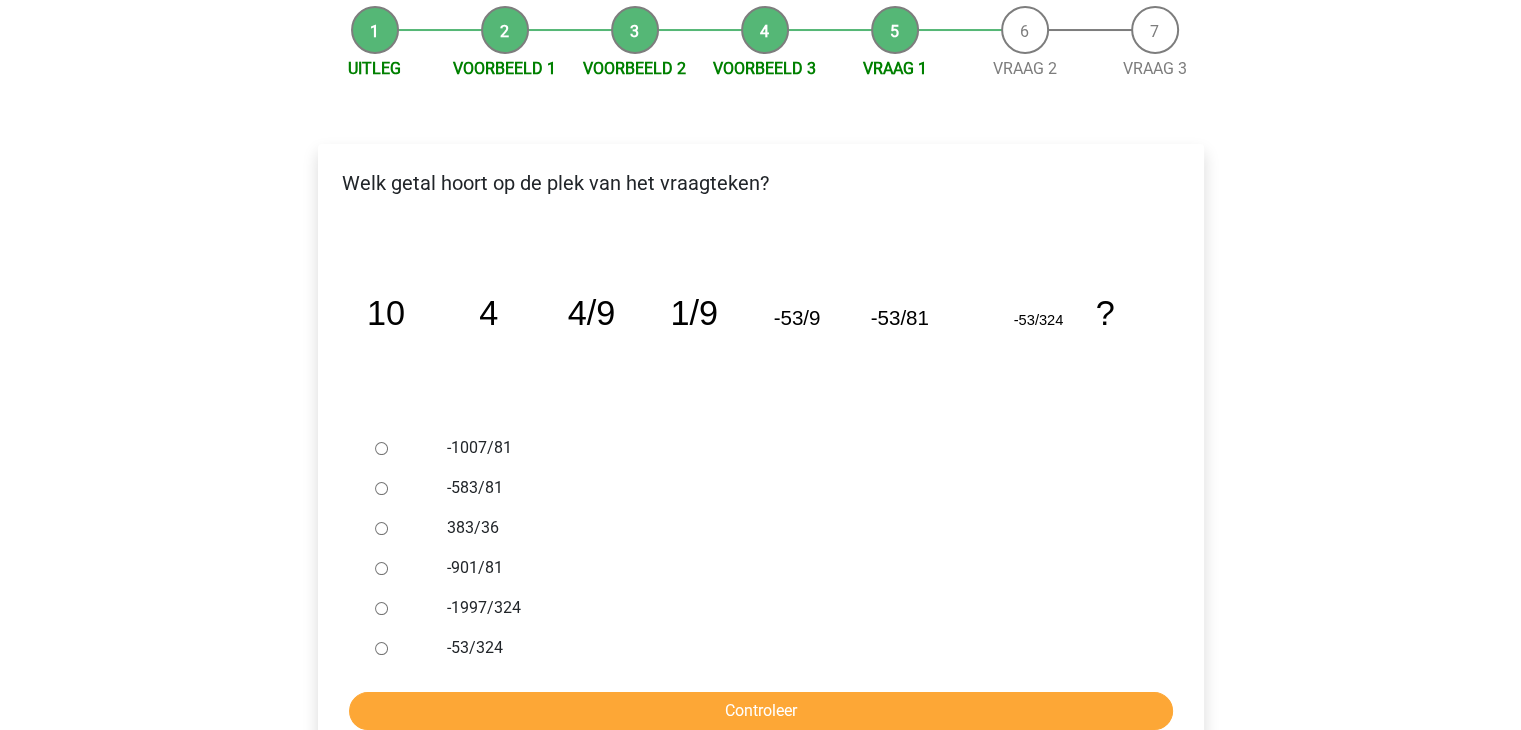 click on "-53/324" at bounding box center [381, 648] 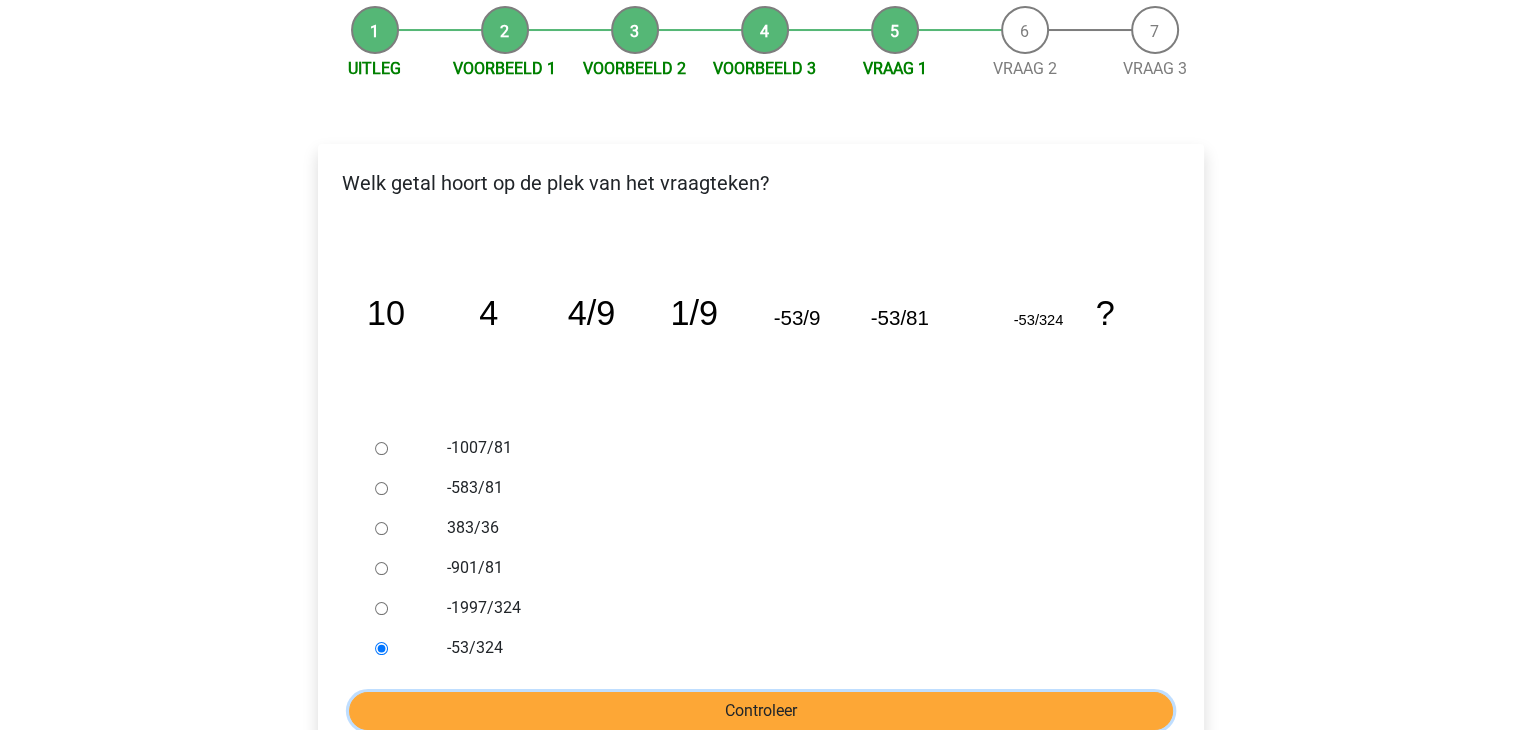 click on "Controleer" at bounding box center [761, 711] 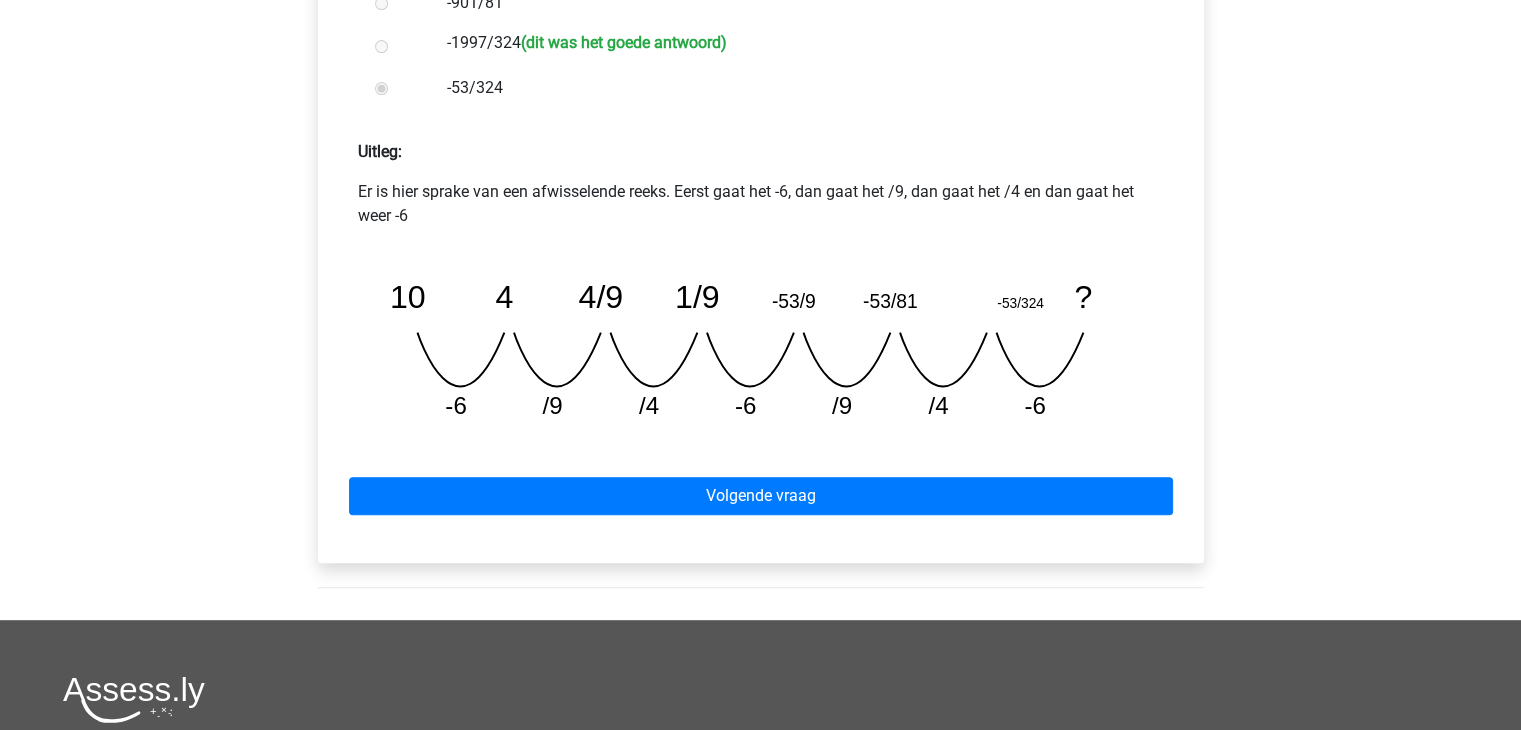 scroll, scrollTop: 800, scrollLeft: 0, axis: vertical 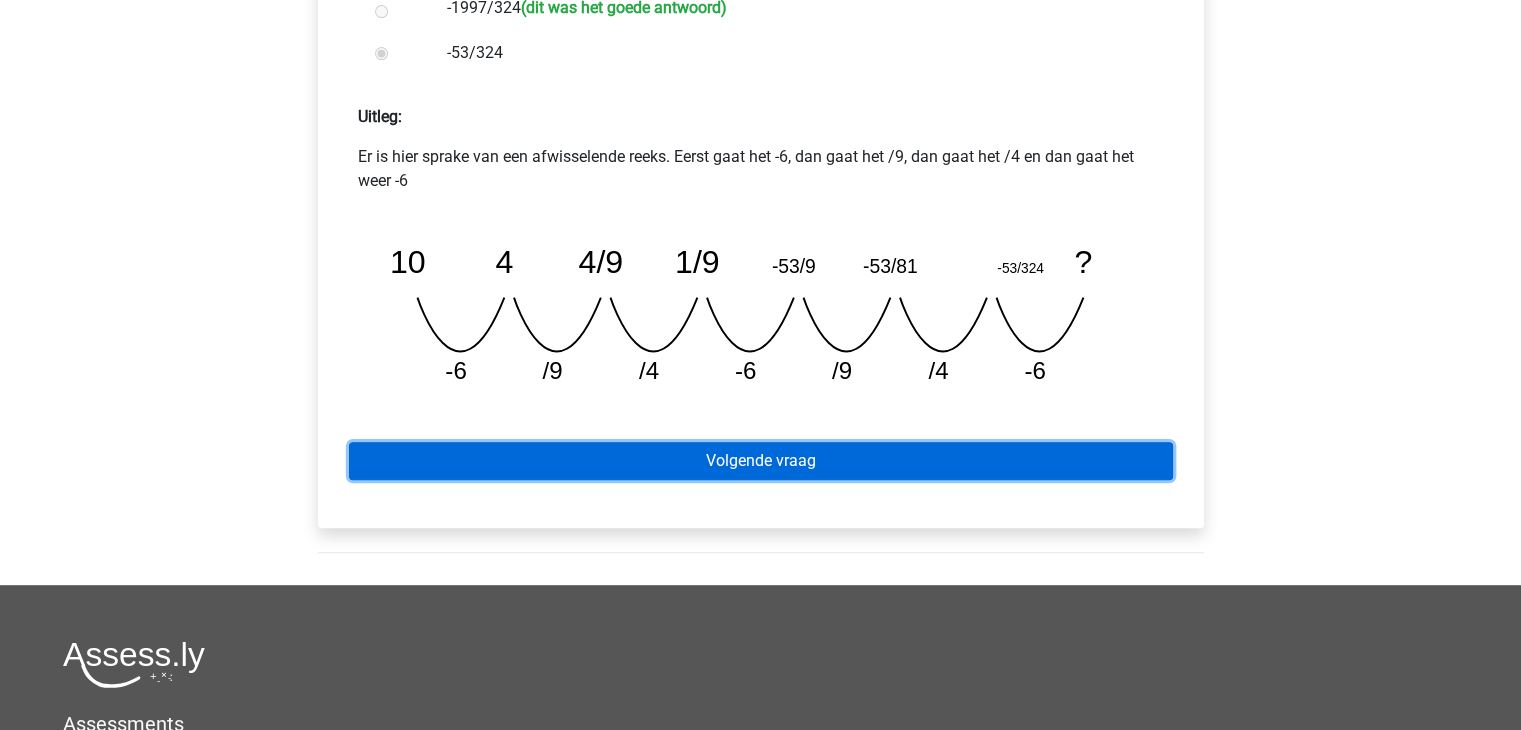 click on "Volgende vraag" at bounding box center [761, 461] 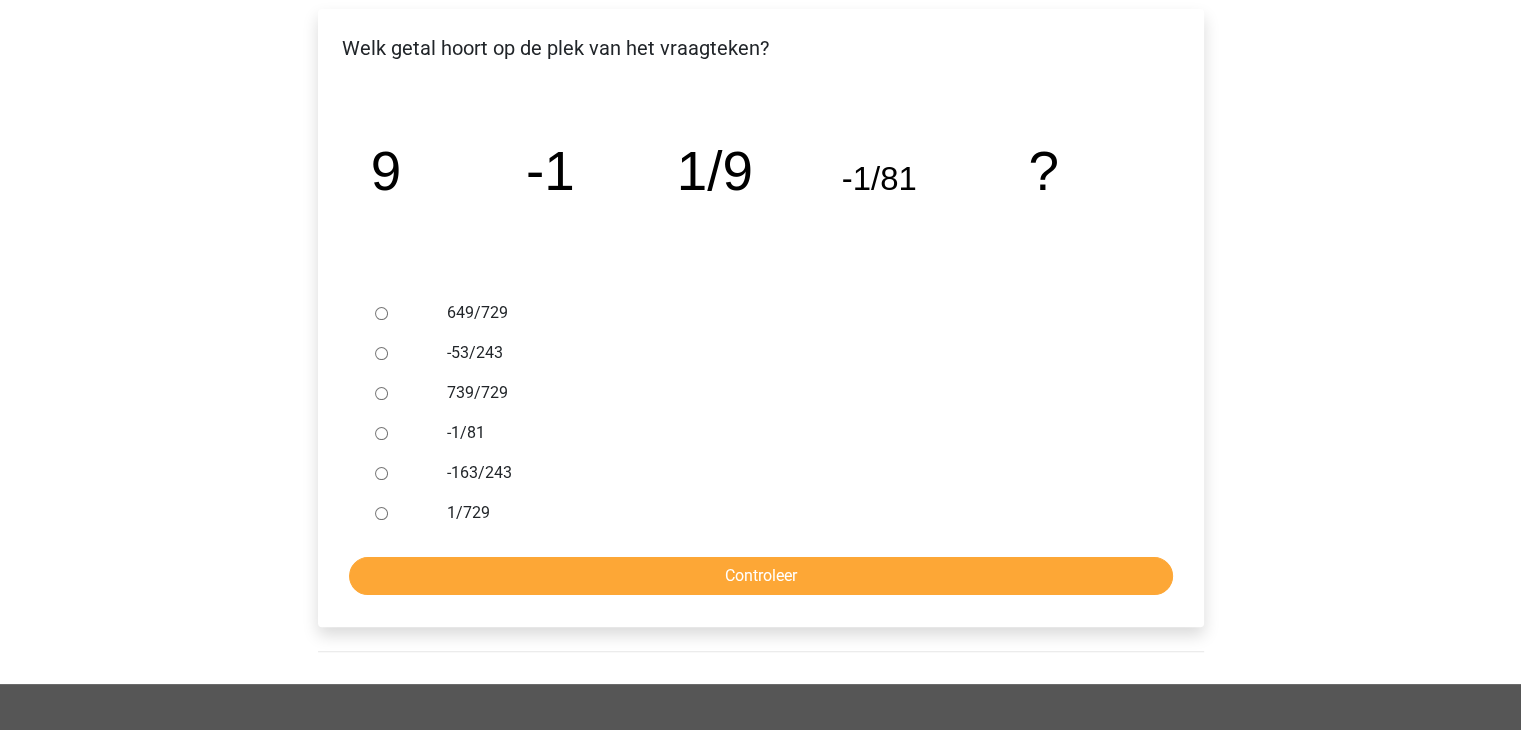 scroll, scrollTop: 300, scrollLeft: 0, axis: vertical 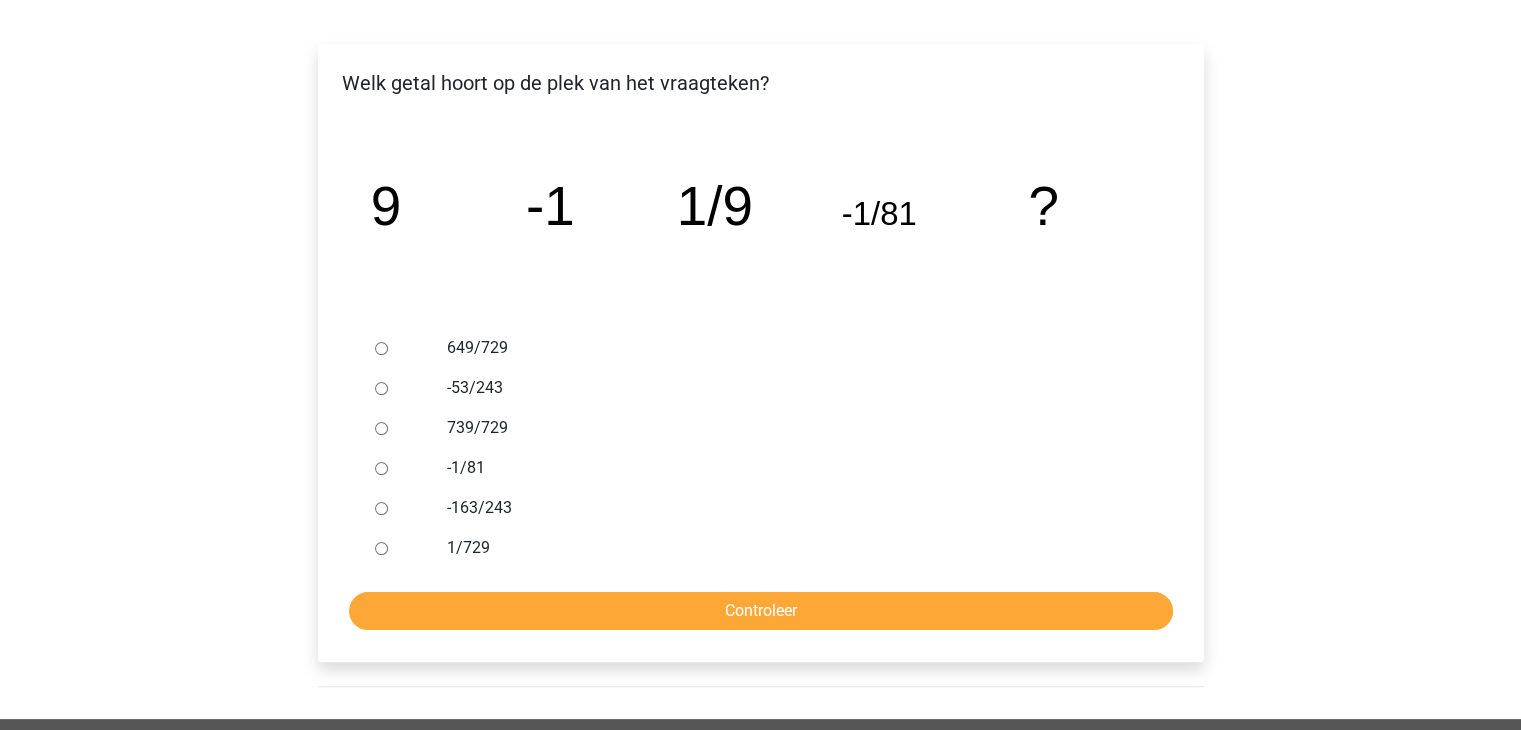 click on "1/729" at bounding box center [381, 548] 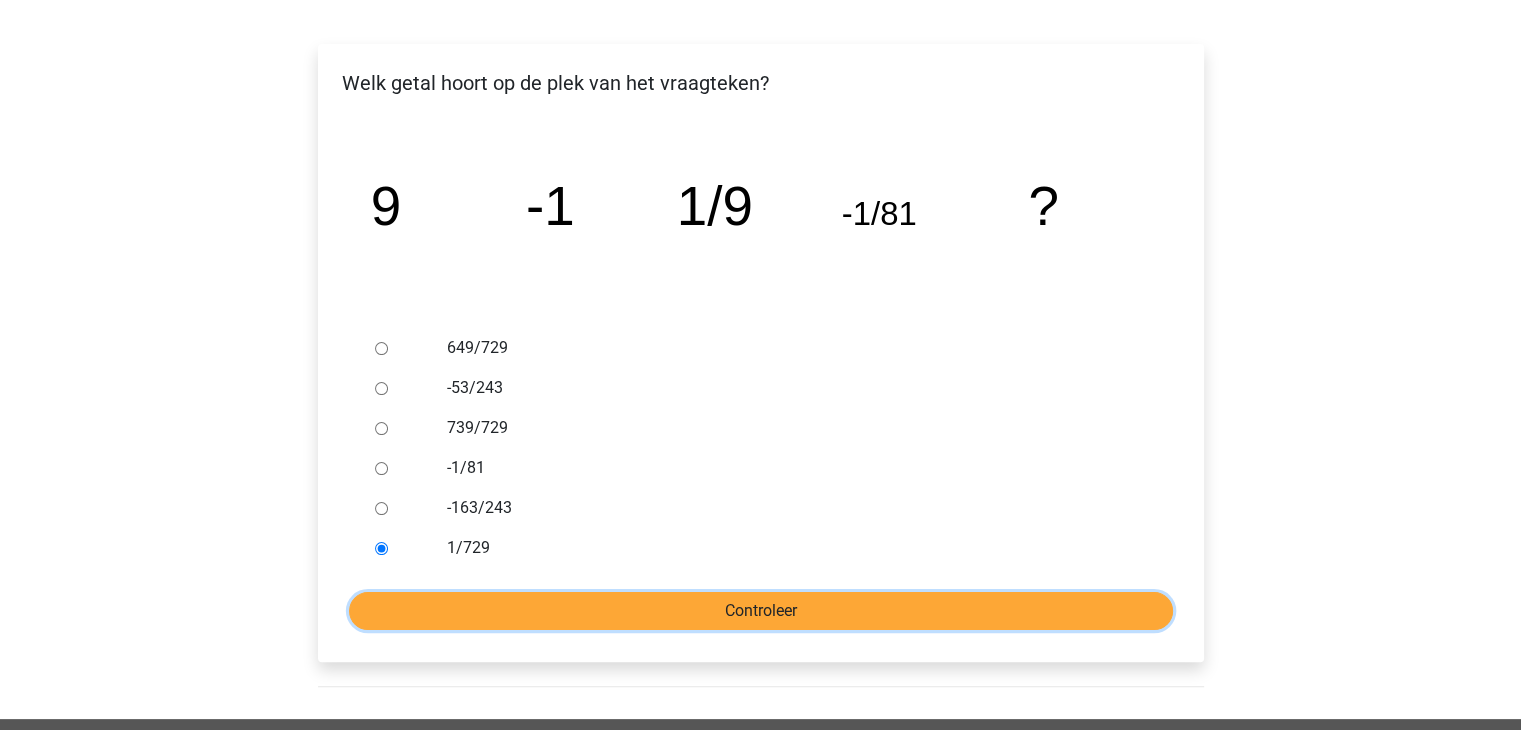 click on "Controleer" at bounding box center [761, 611] 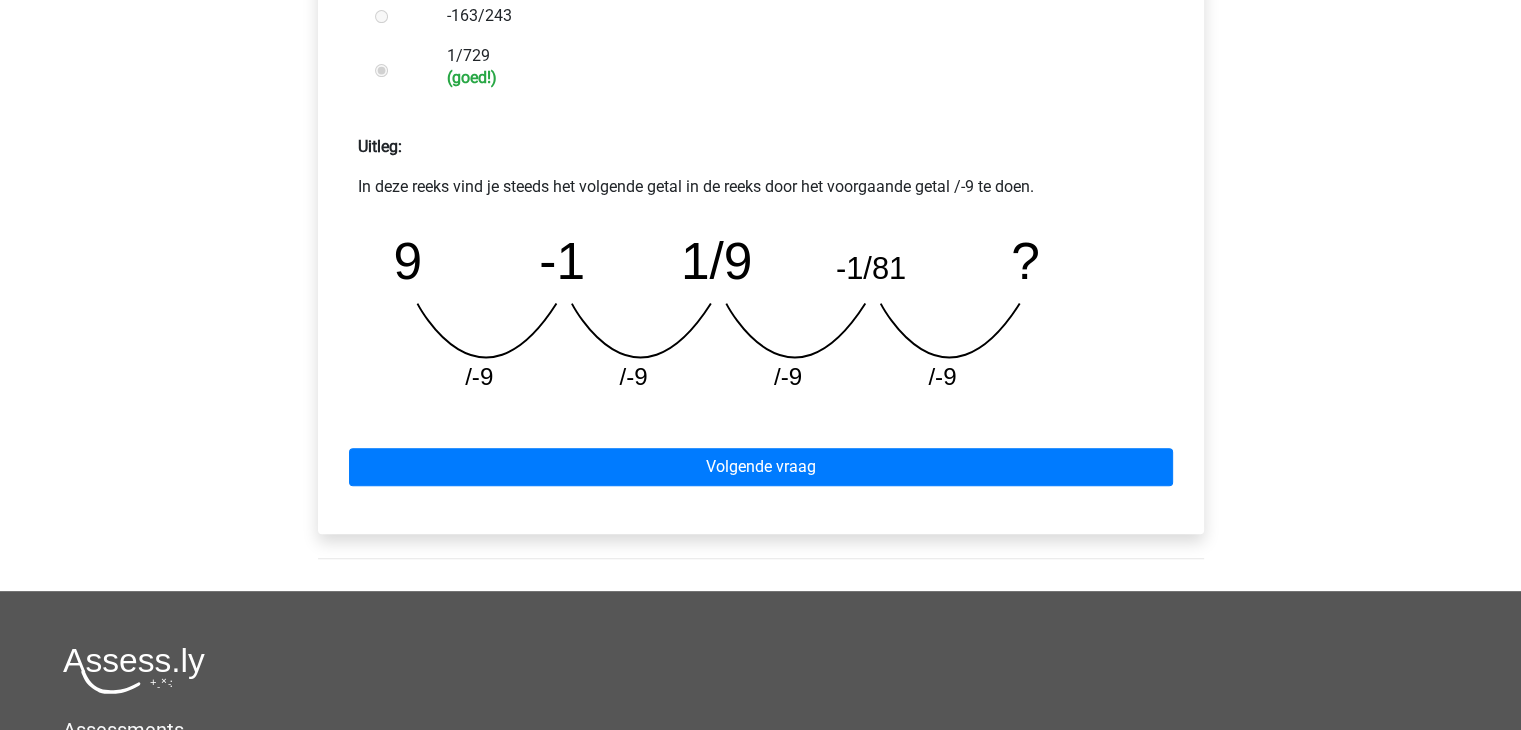 scroll, scrollTop: 800, scrollLeft: 0, axis: vertical 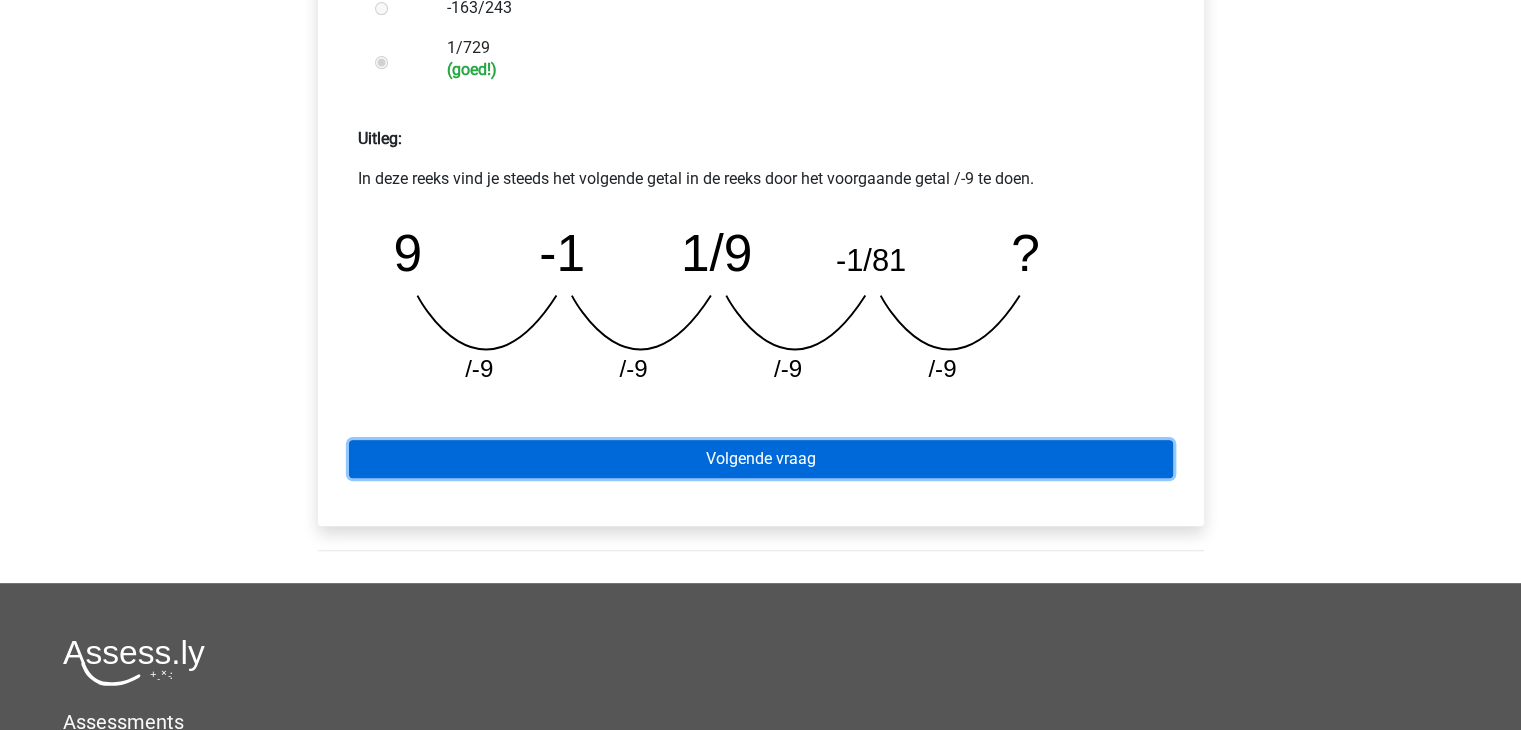 click on "Volgende vraag" at bounding box center [761, 459] 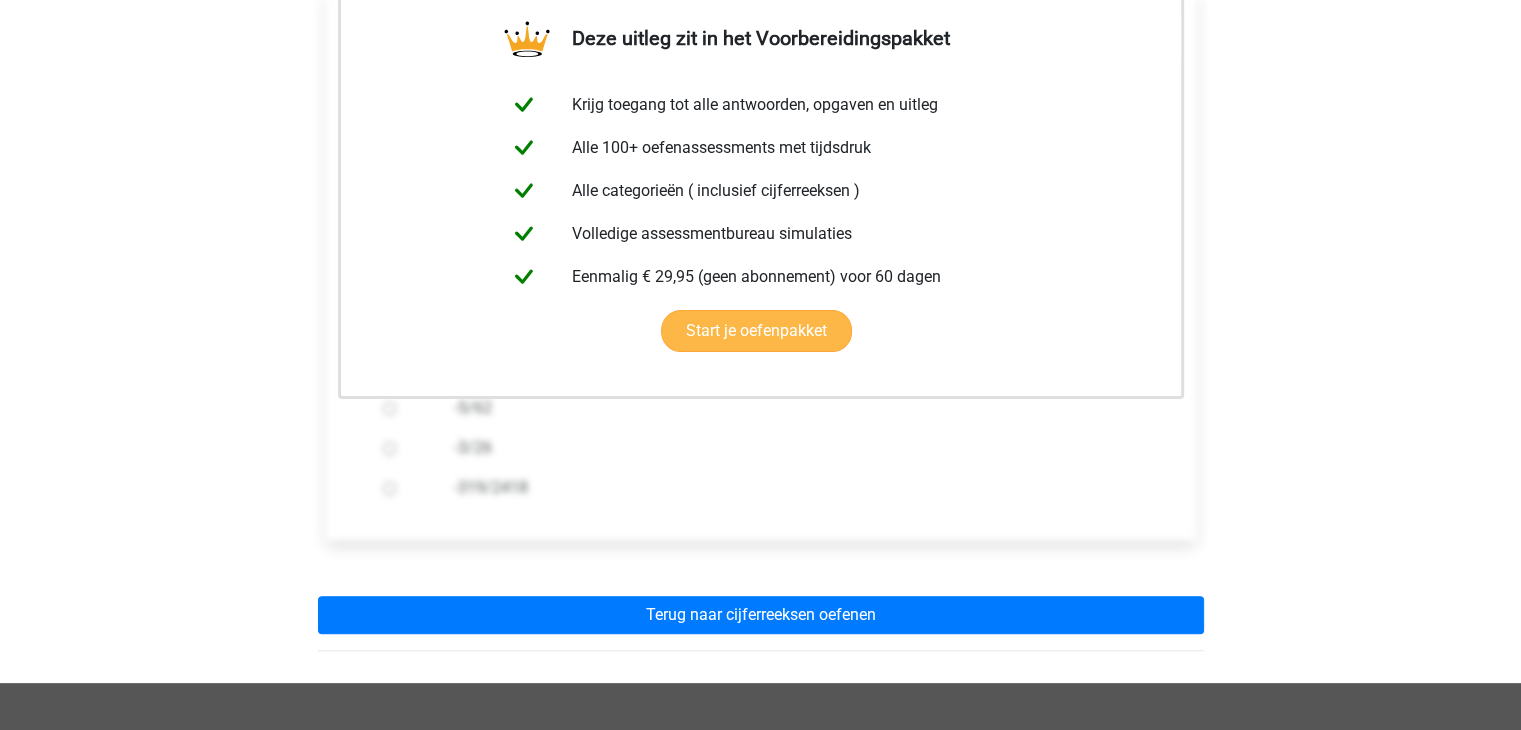 scroll, scrollTop: 400, scrollLeft: 0, axis: vertical 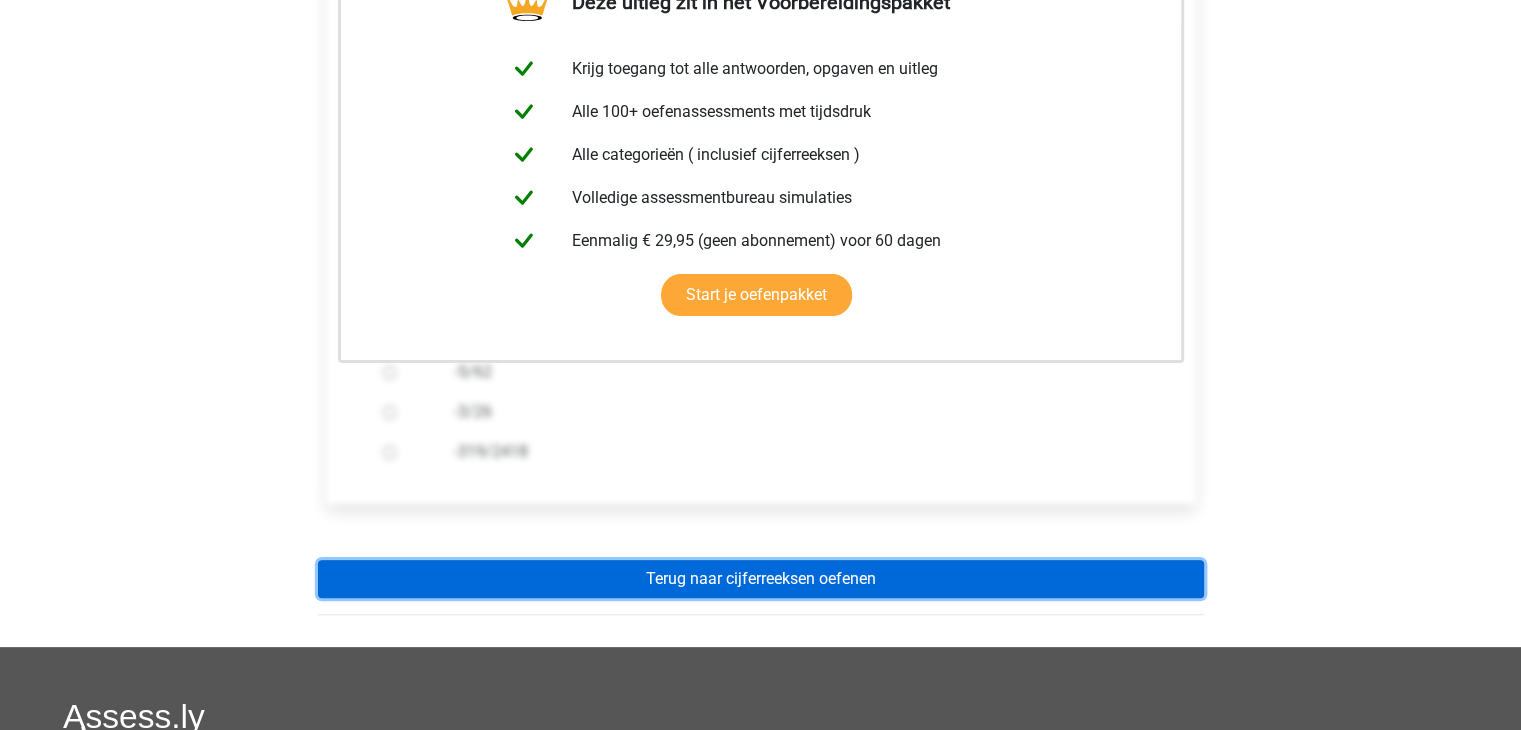 click on "Terug naar cijferreeksen oefenen" at bounding box center (761, 579) 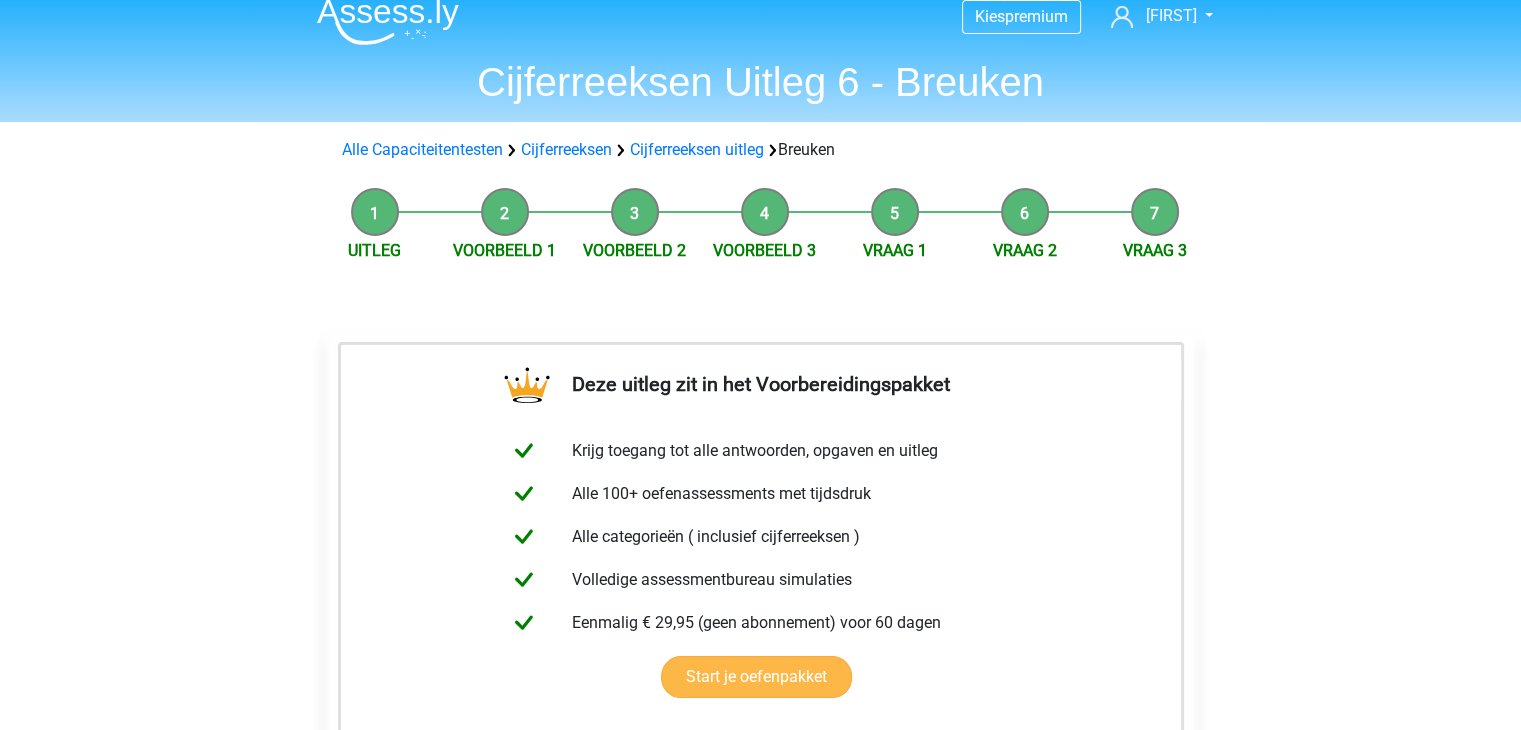 scroll, scrollTop: 0, scrollLeft: 0, axis: both 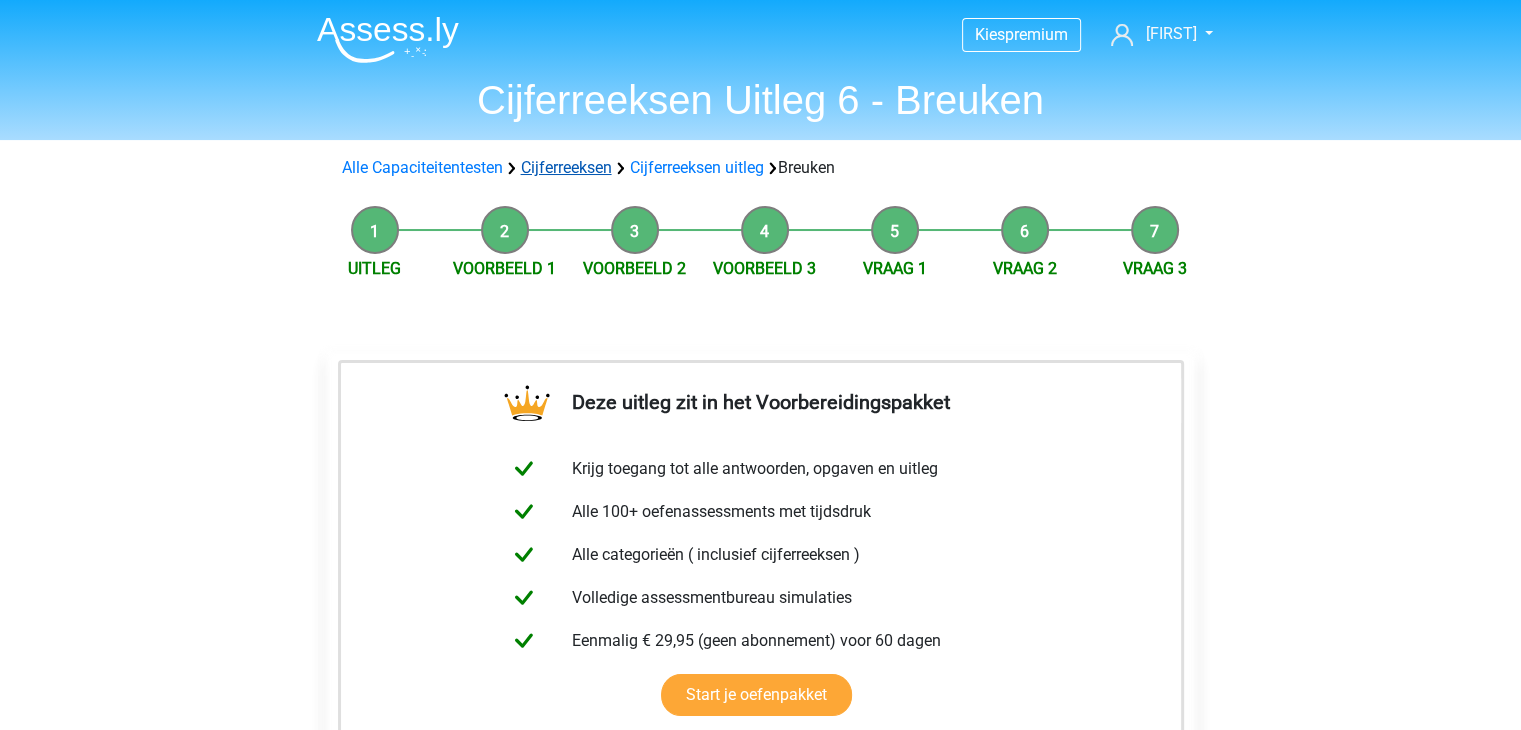 click on "Cijferreeksen" at bounding box center [566, 167] 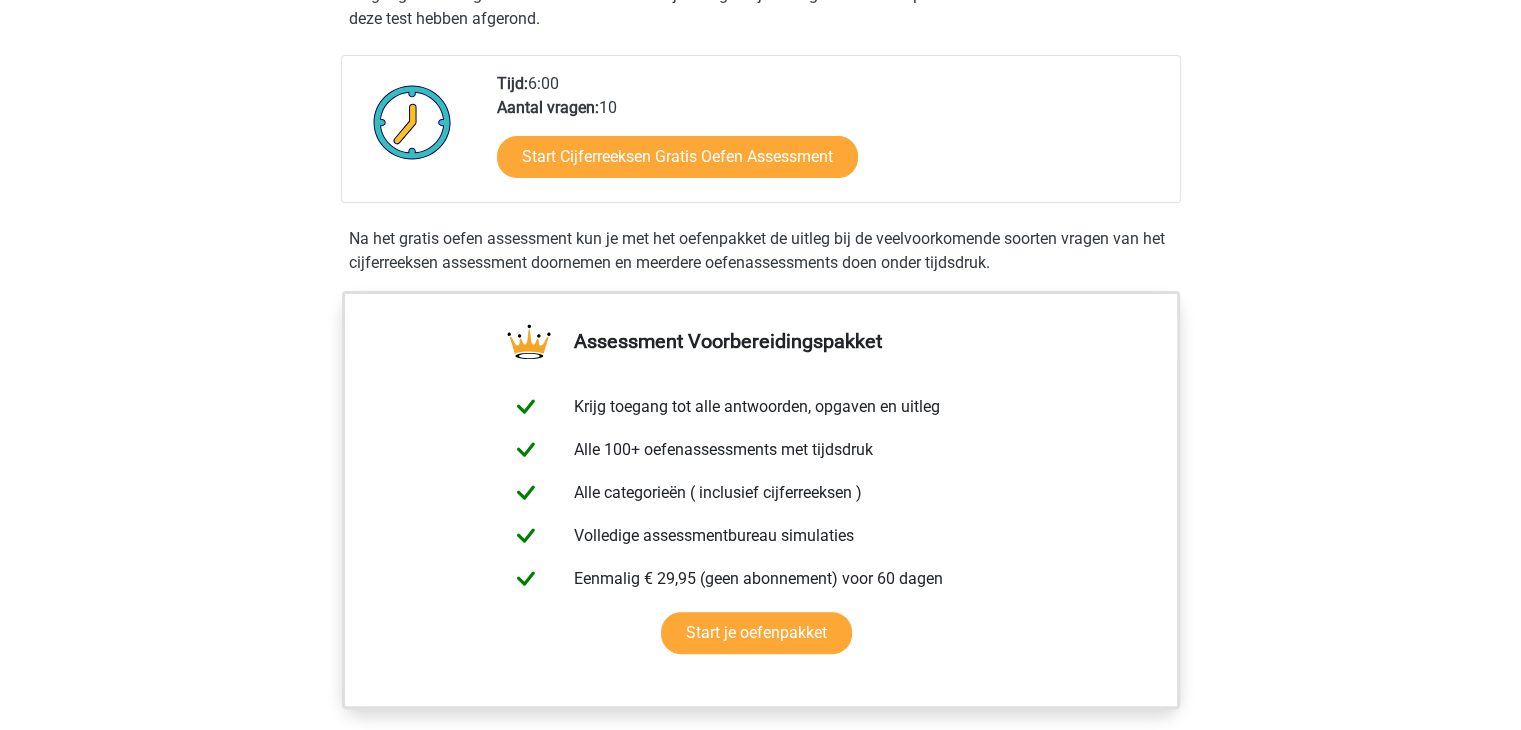 scroll, scrollTop: 400, scrollLeft: 0, axis: vertical 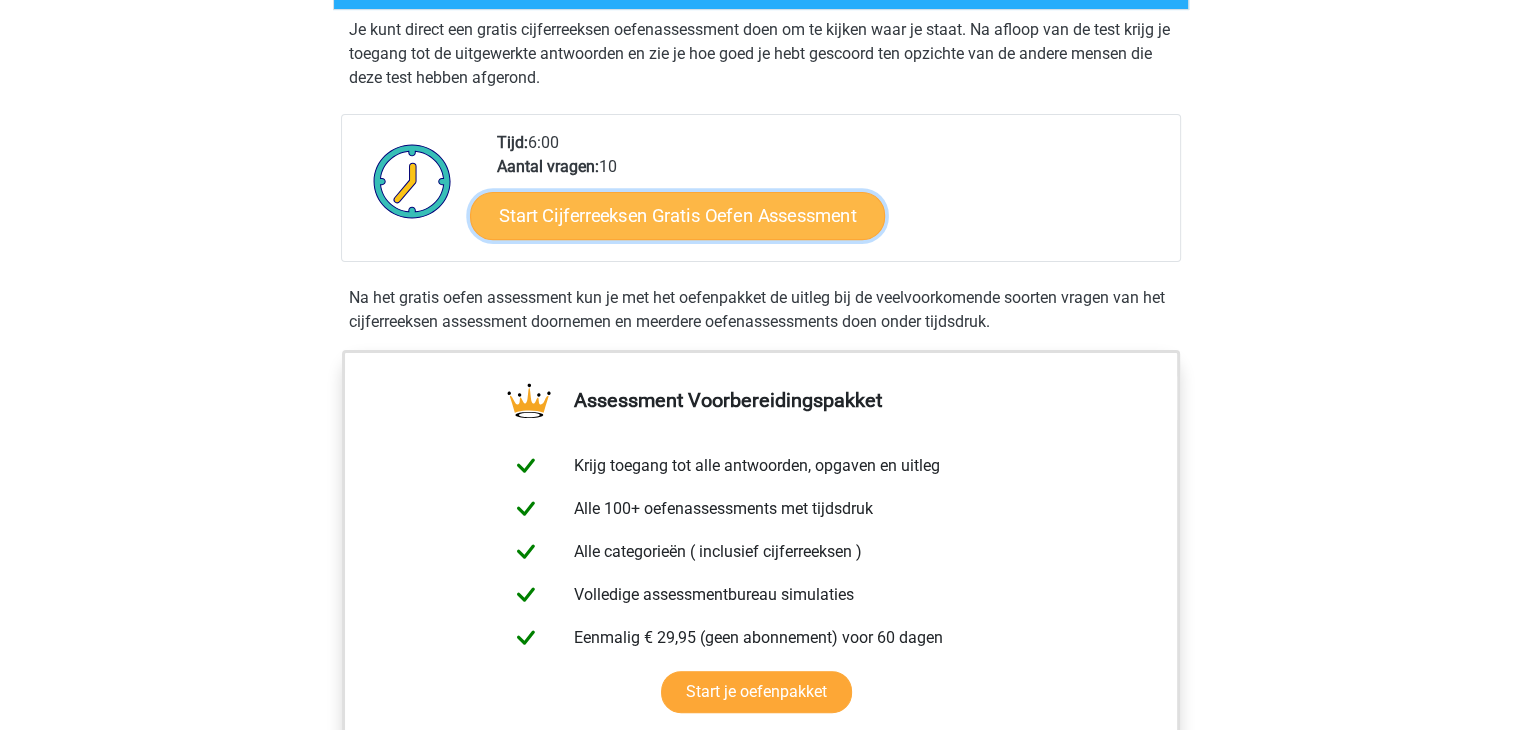 click on "Start Cijferreeksen
Gratis Oefen Assessment" at bounding box center (677, 215) 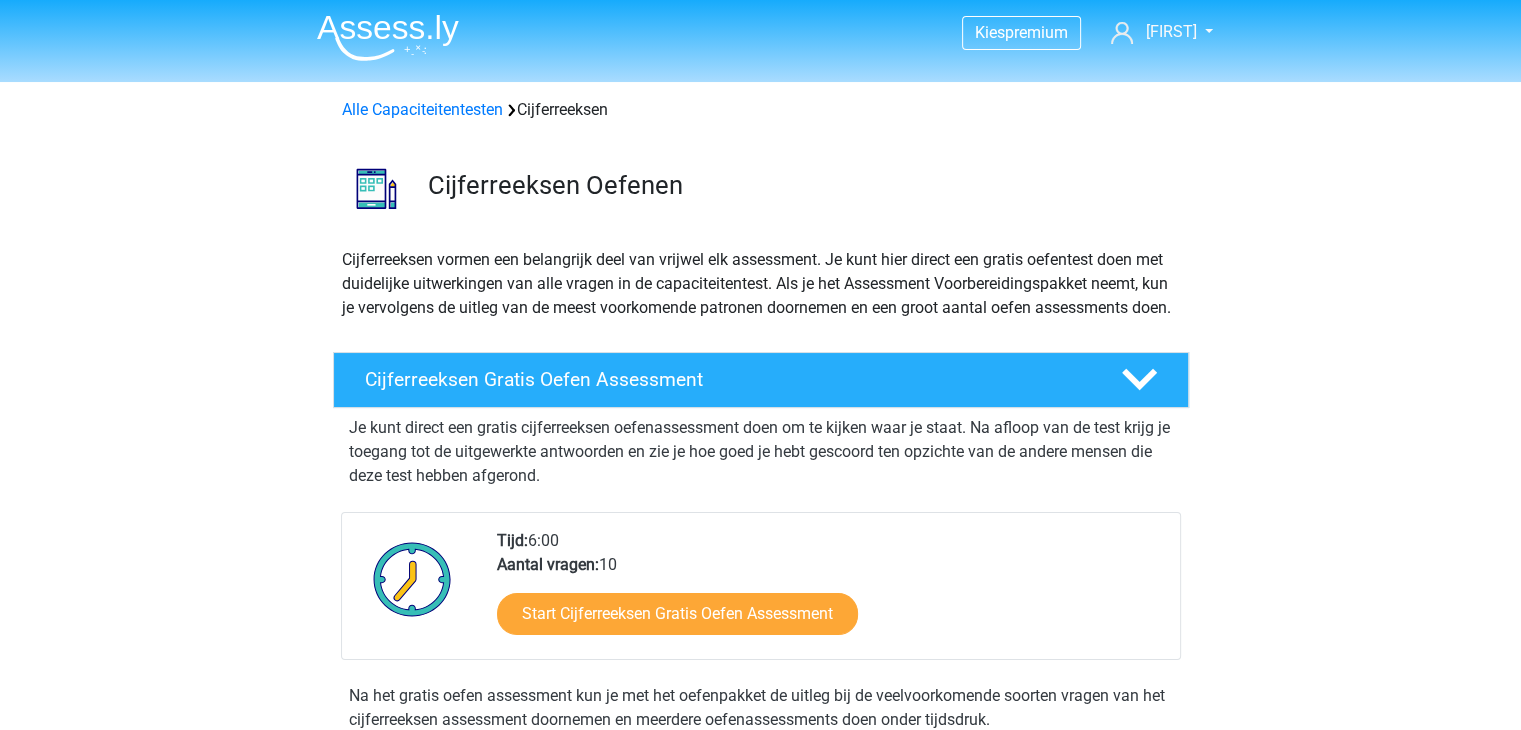 scroll, scrollTop: 0, scrollLeft: 0, axis: both 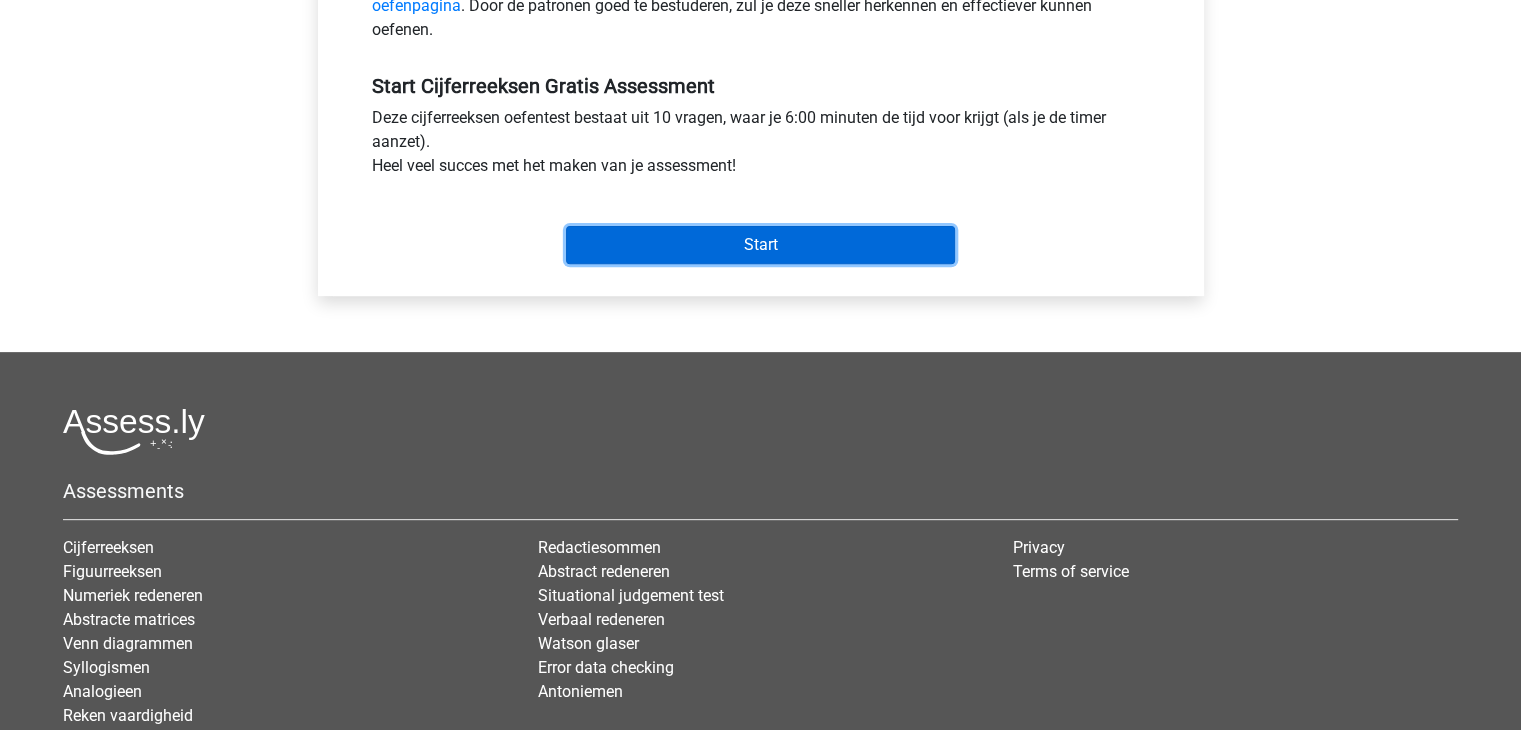 click on "Start" at bounding box center (760, 245) 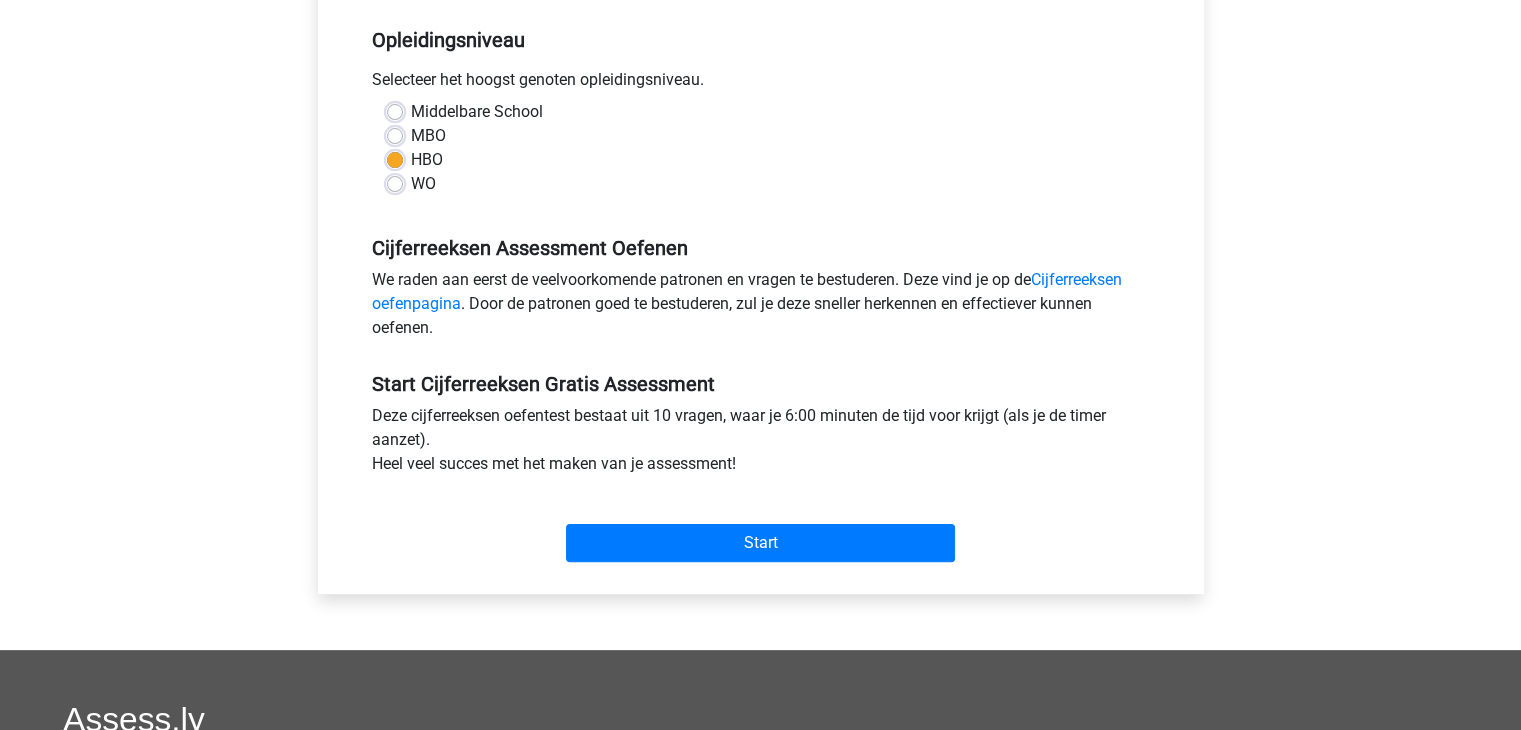 scroll, scrollTop: 500, scrollLeft: 0, axis: vertical 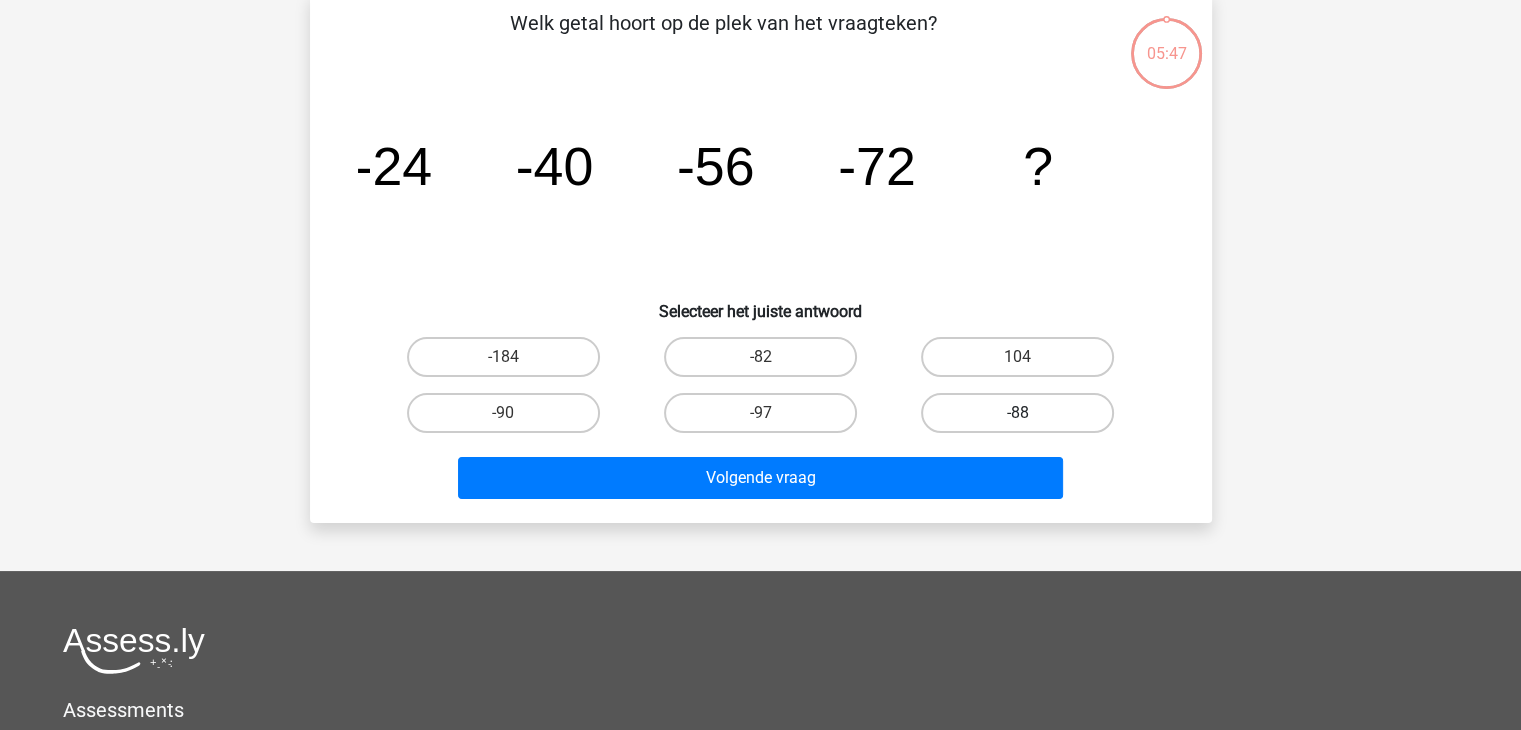 click on "-88" at bounding box center (1017, 413) 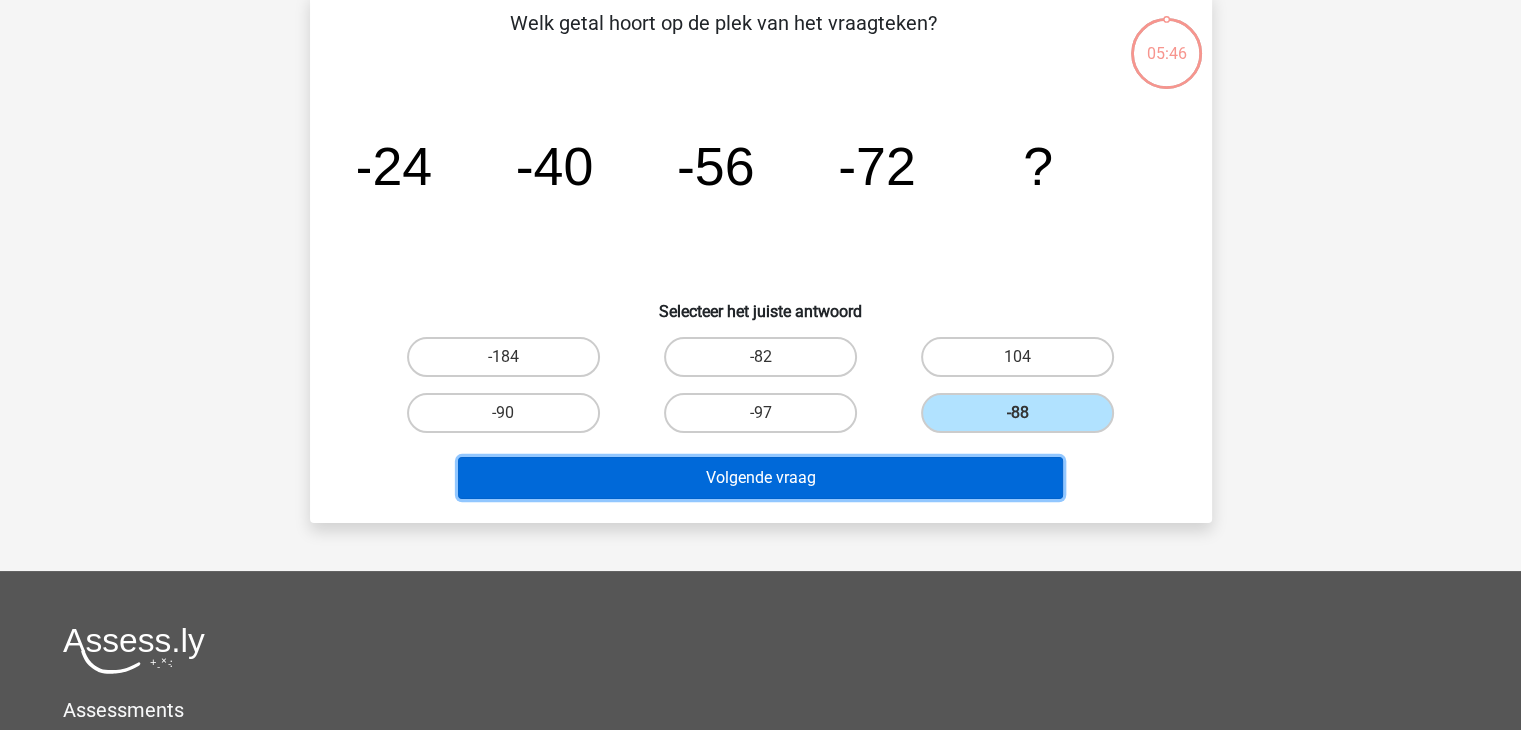 click on "Volgende vraag" at bounding box center (760, 478) 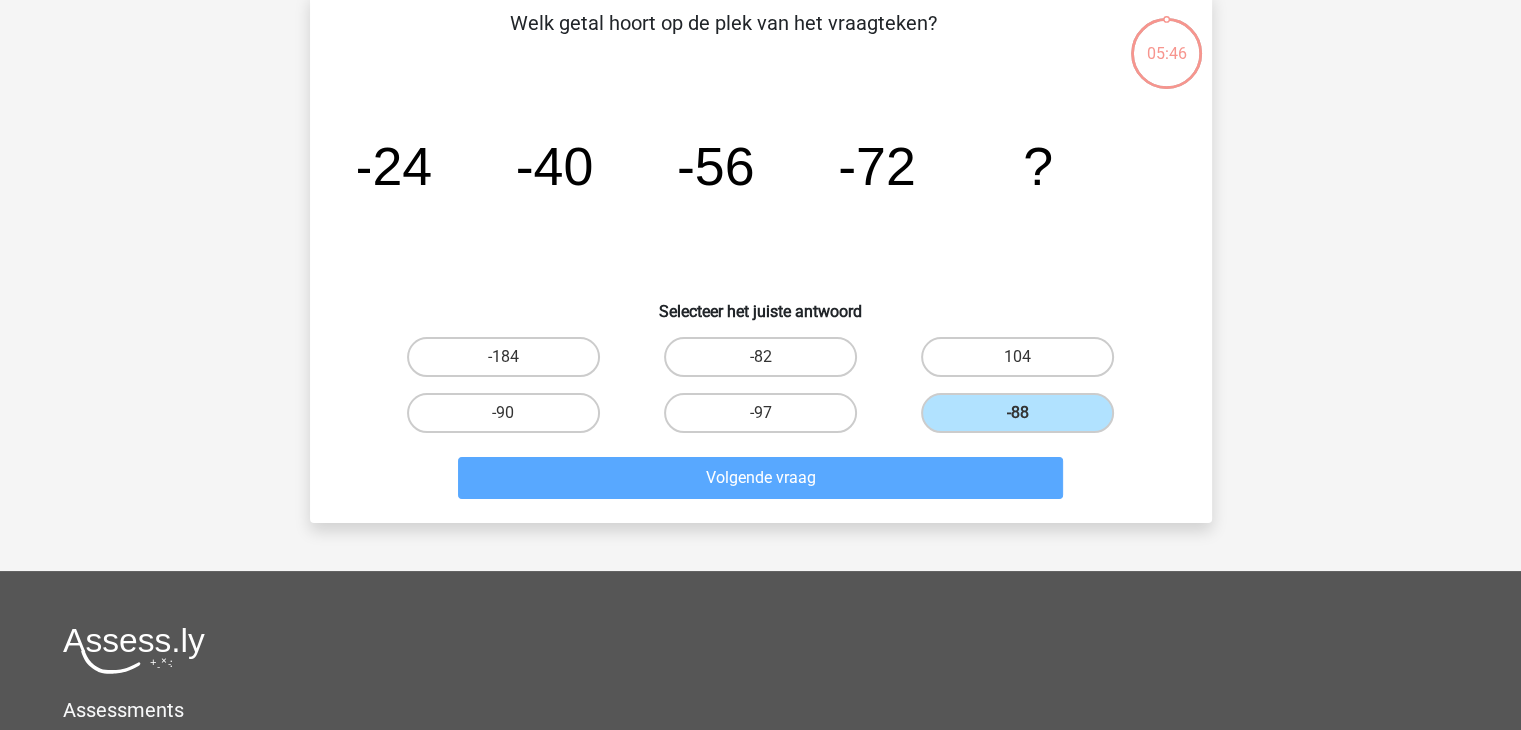 scroll, scrollTop: 92, scrollLeft: 0, axis: vertical 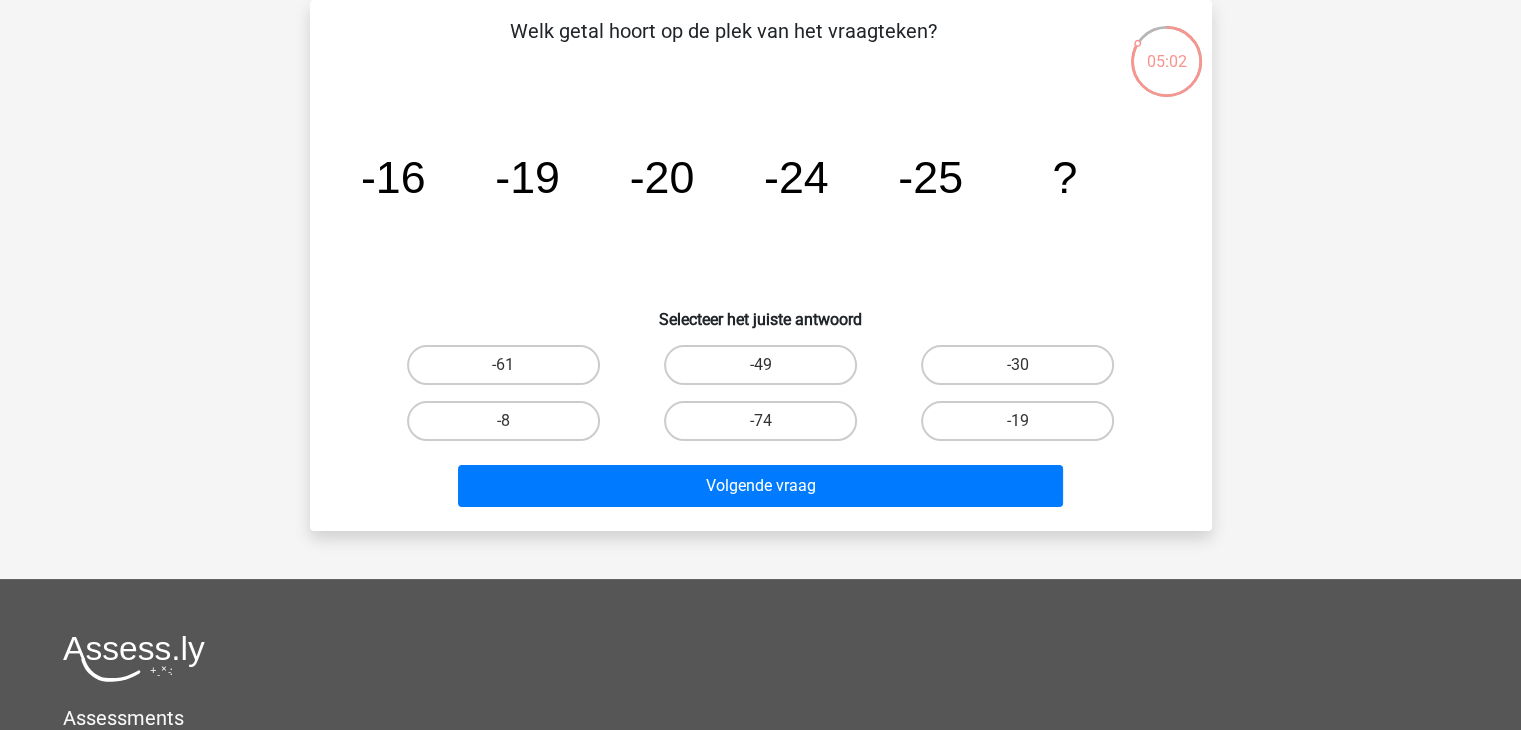 click on "-30" at bounding box center [1024, 371] 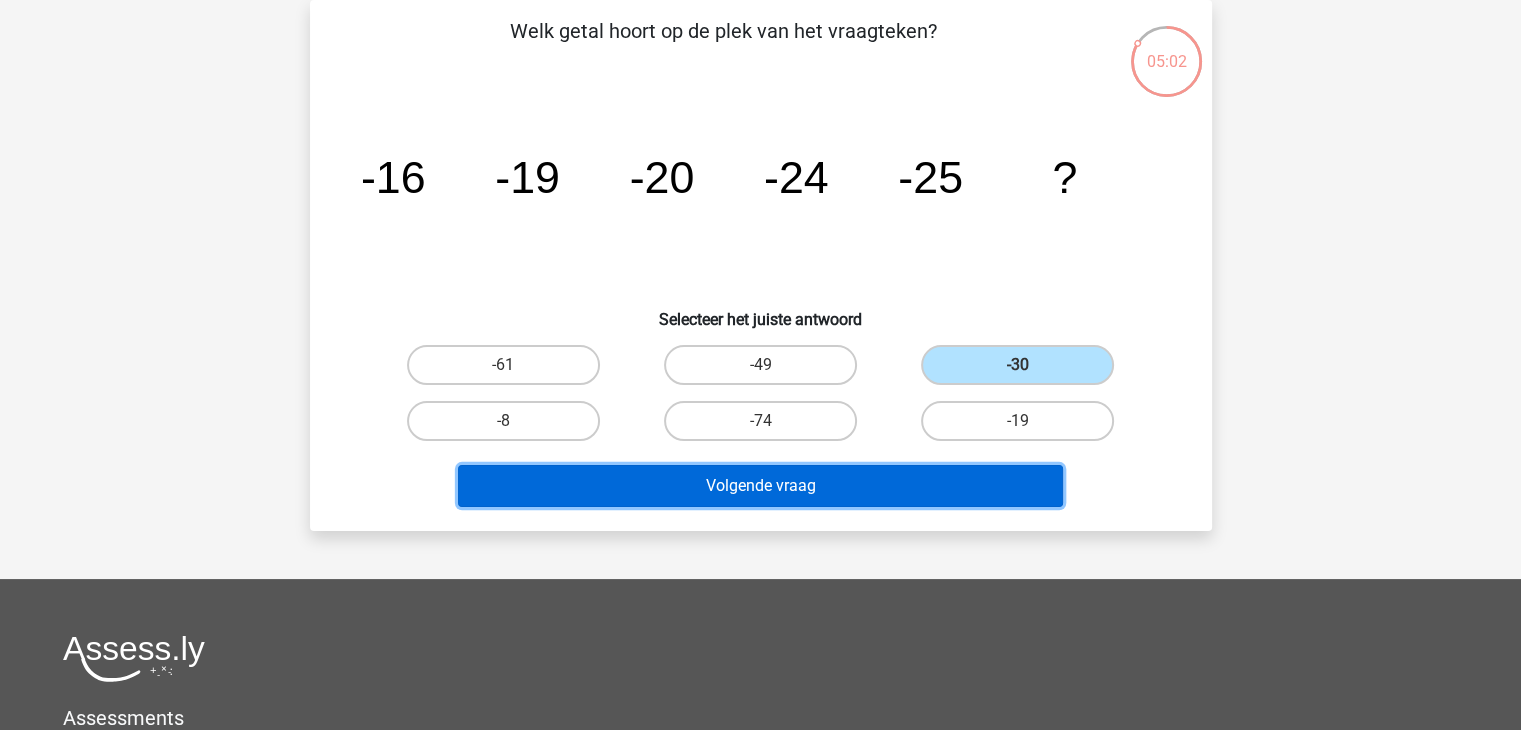click on "Volgende vraag" at bounding box center (760, 486) 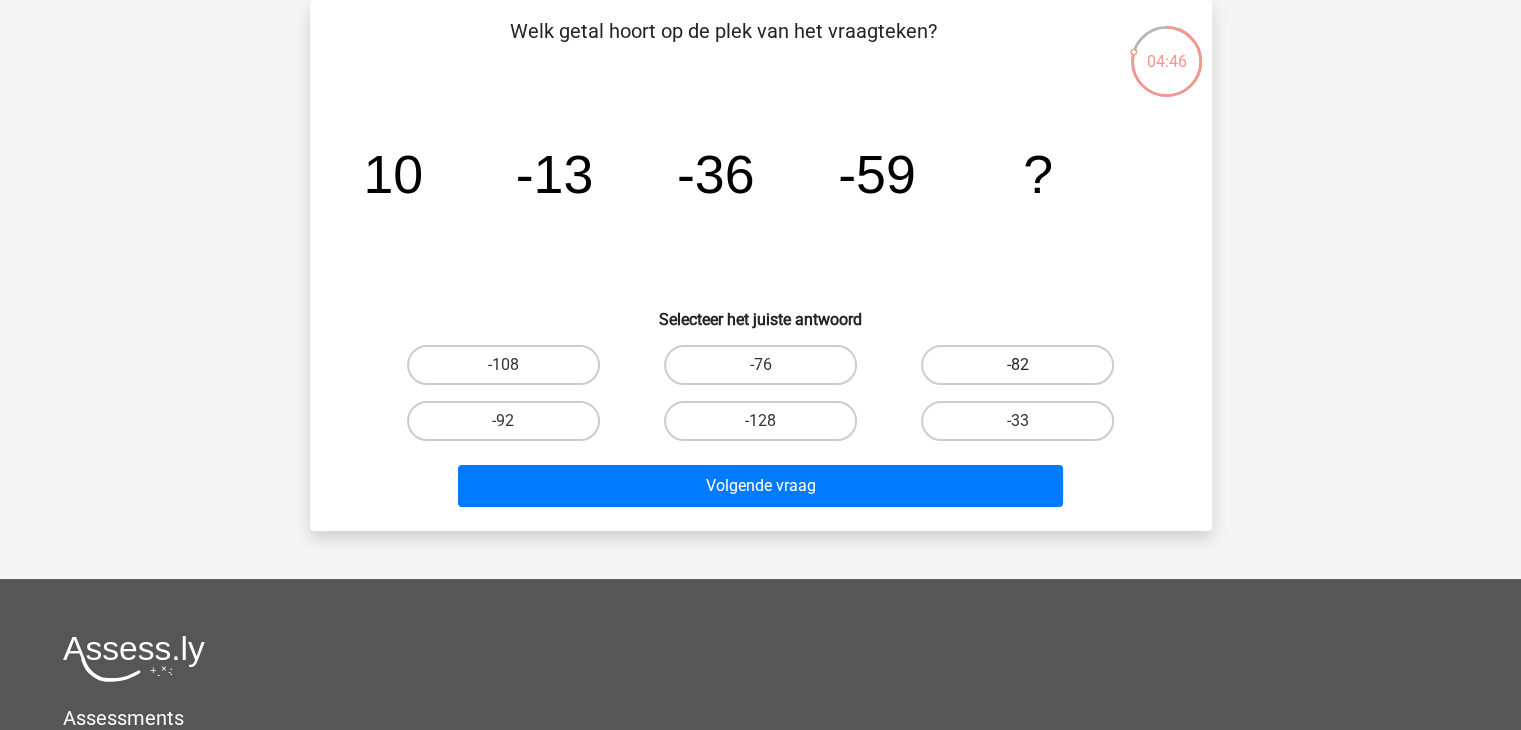 click on "-82" at bounding box center (1017, 365) 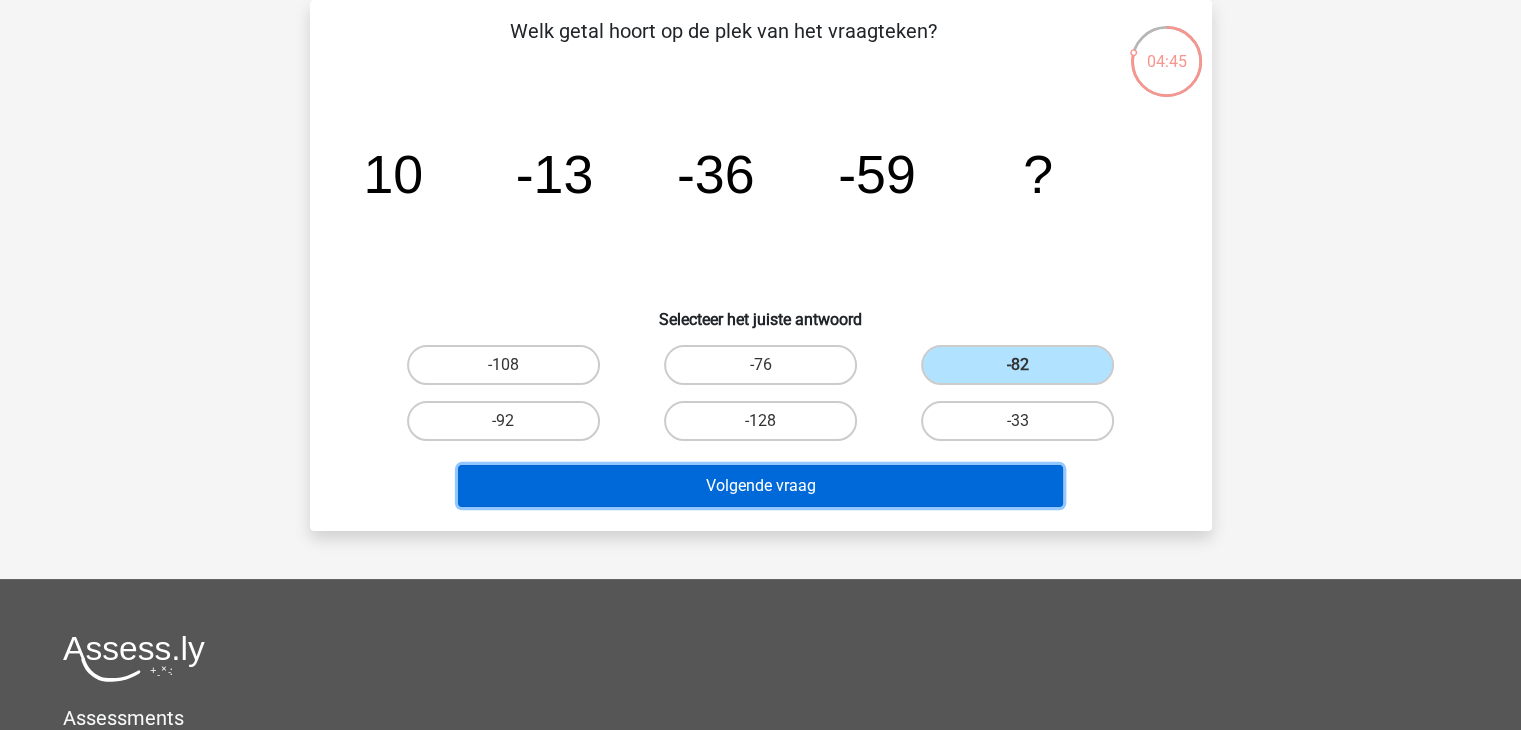 click on "Volgende vraag" at bounding box center [760, 486] 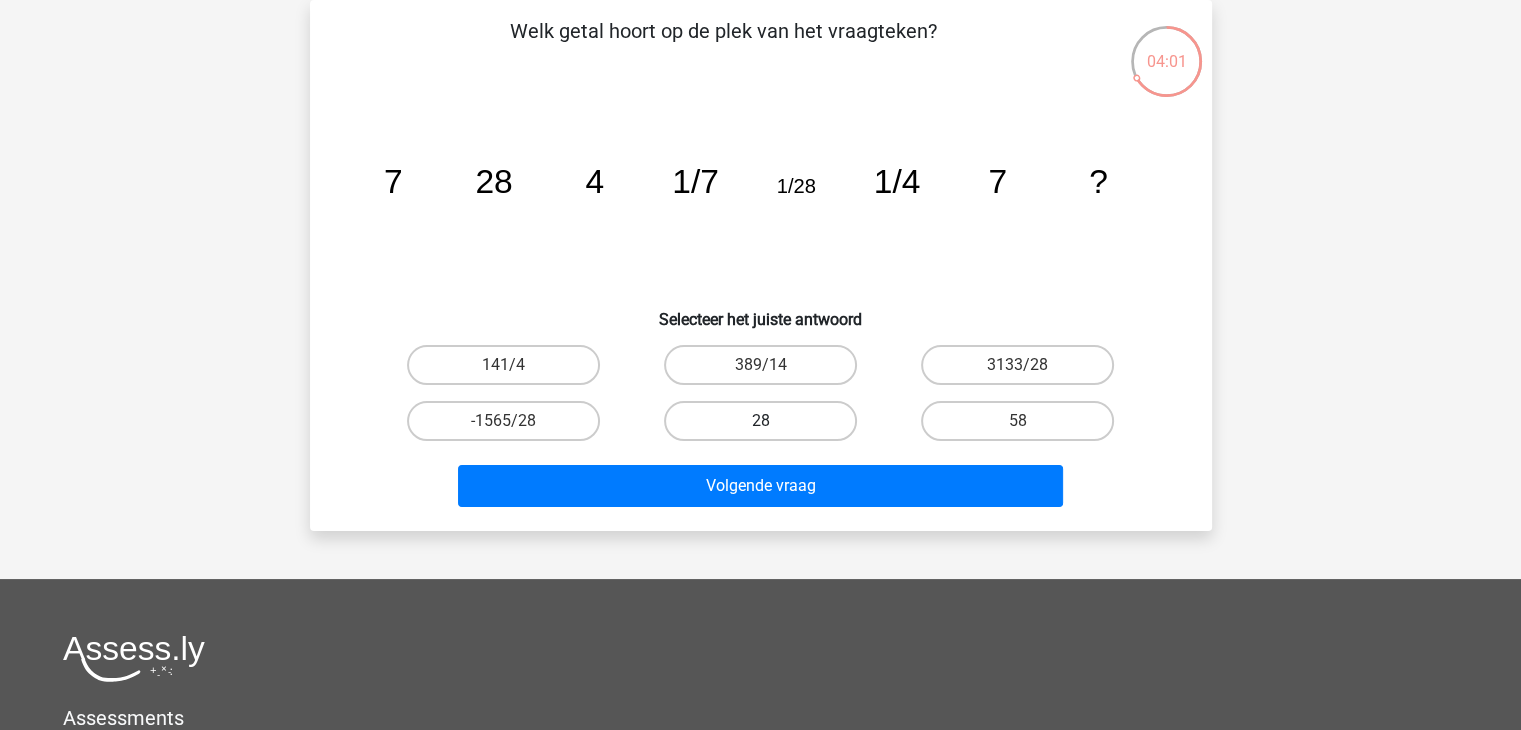 click on "28" at bounding box center (760, 421) 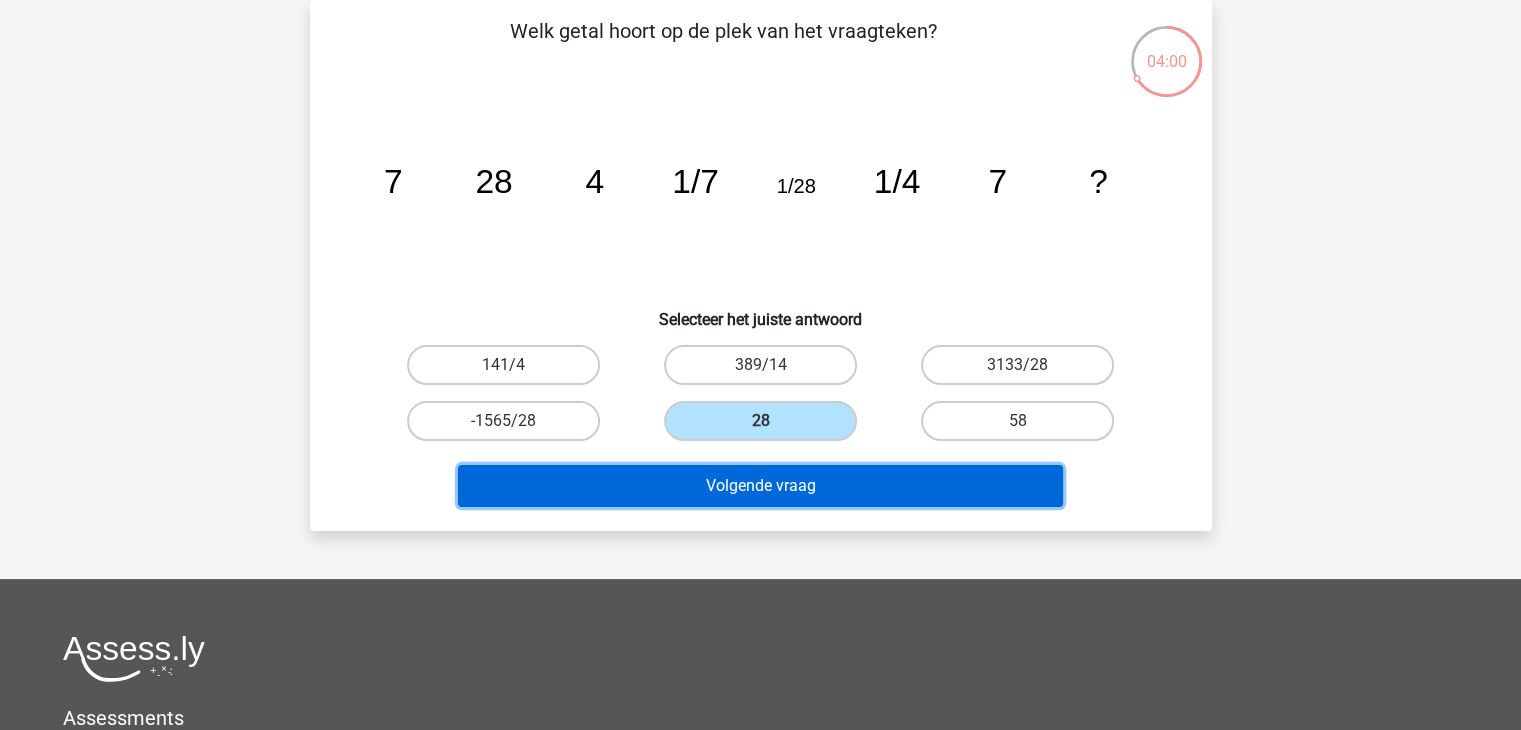 click on "Volgende vraag" at bounding box center (760, 486) 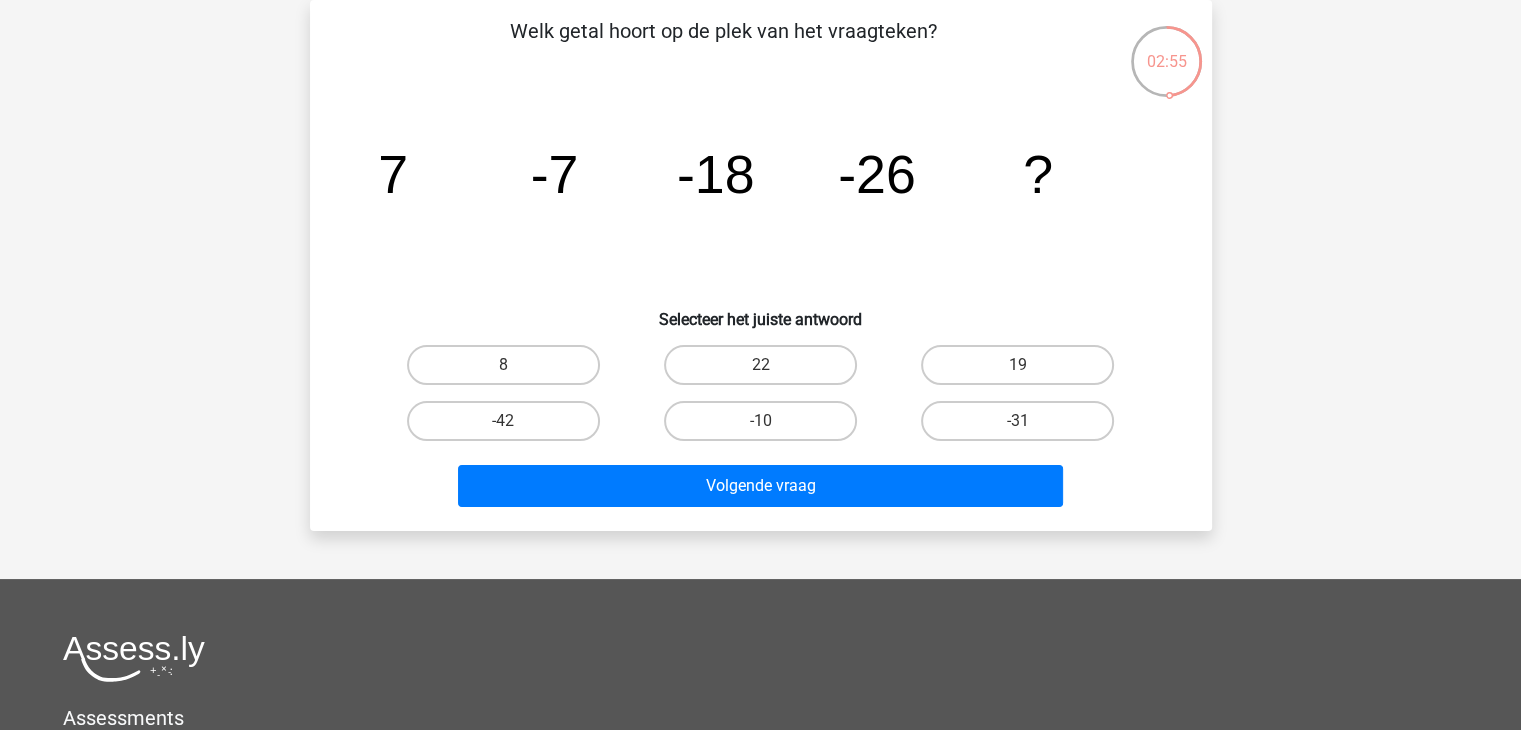 click on "-18" 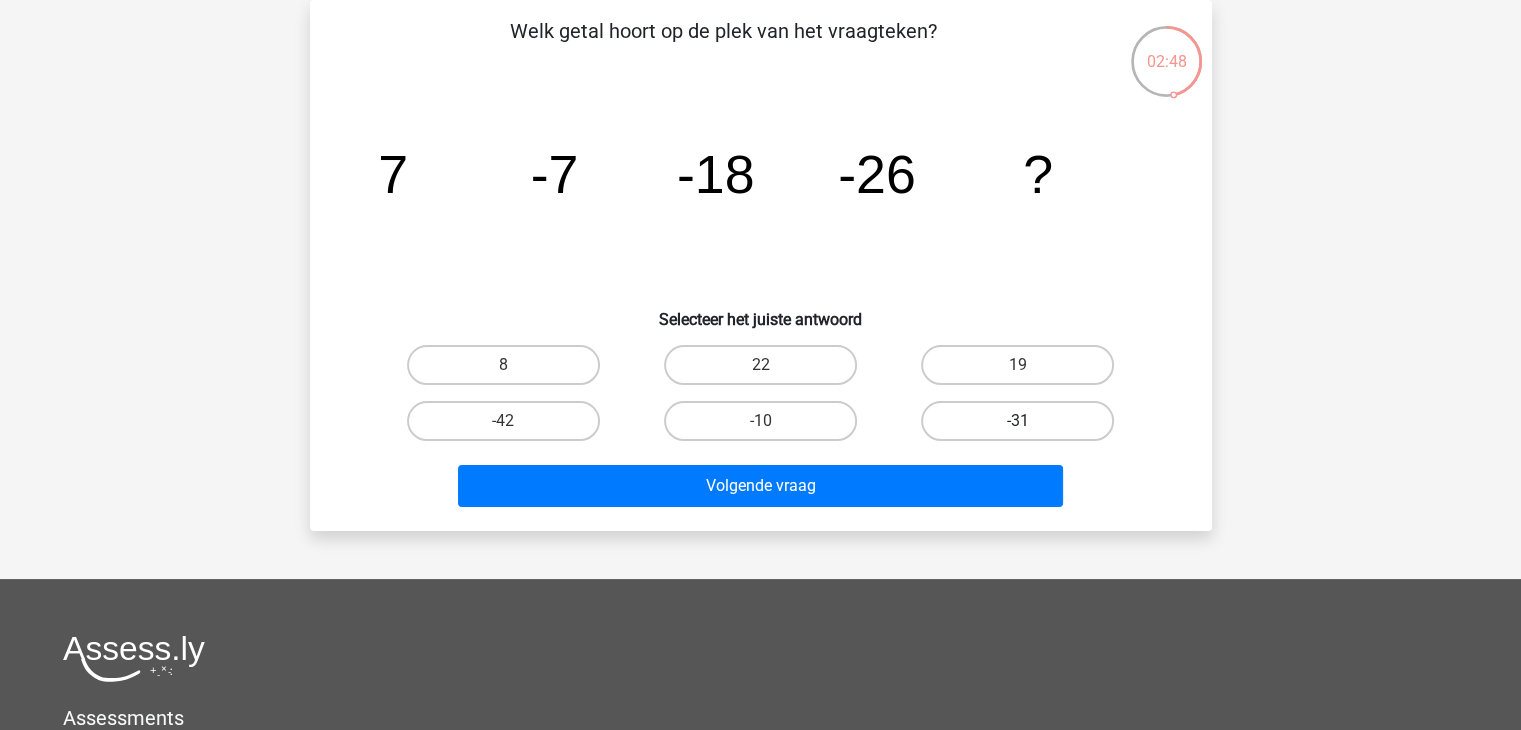 click on "-31" at bounding box center [1017, 421] 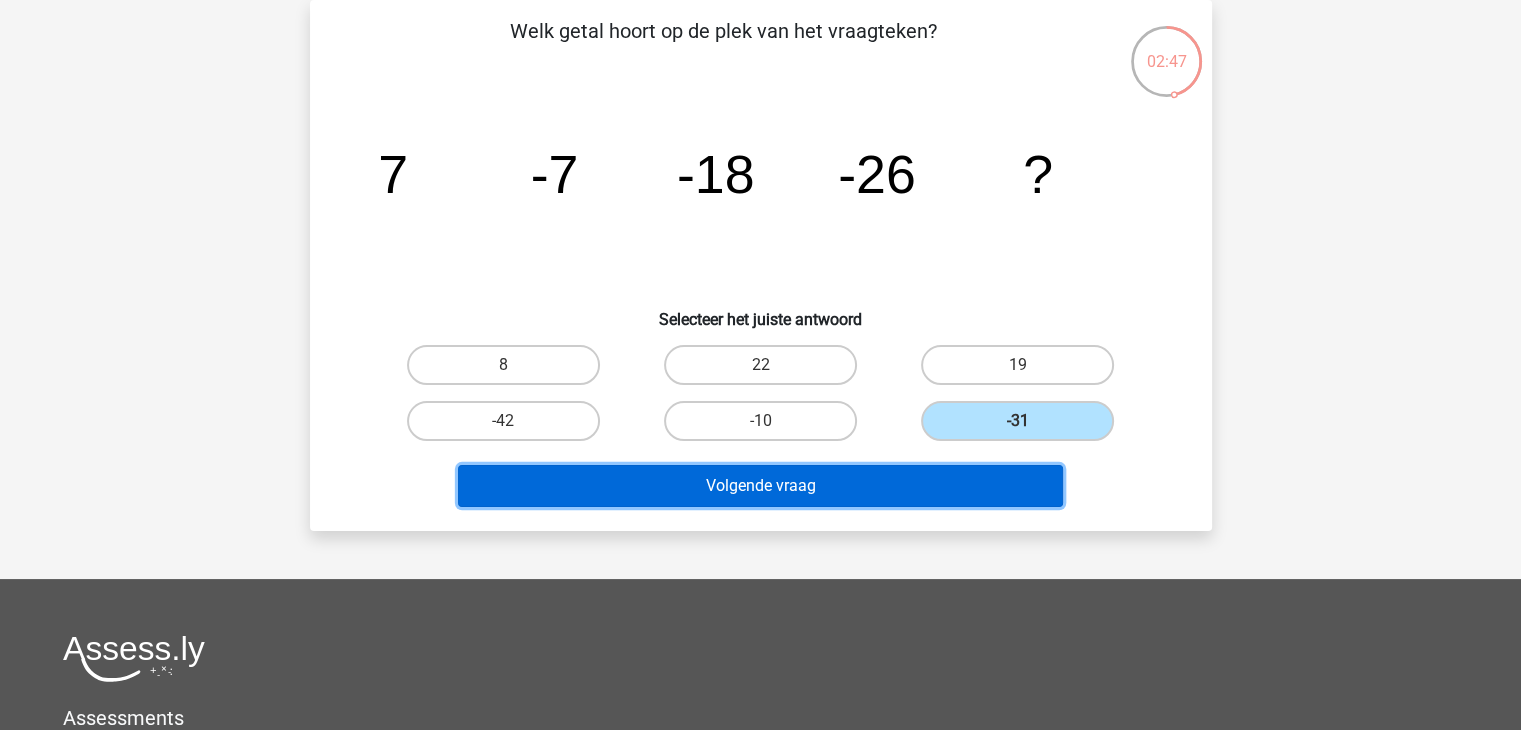 click on "Volgende vraag" at bounding box center (760, 486) 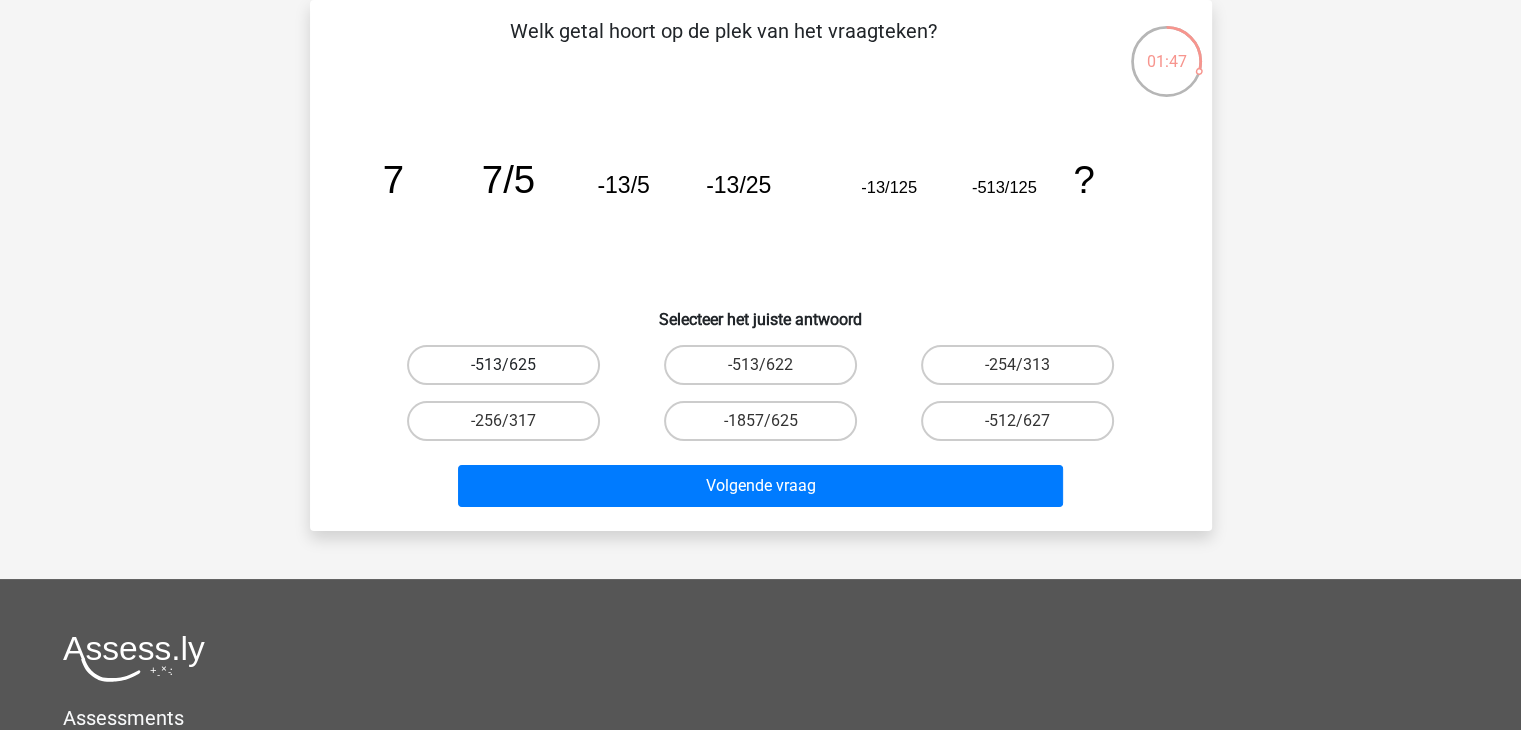 click on "-513/625" at bounding box center [503, 365] 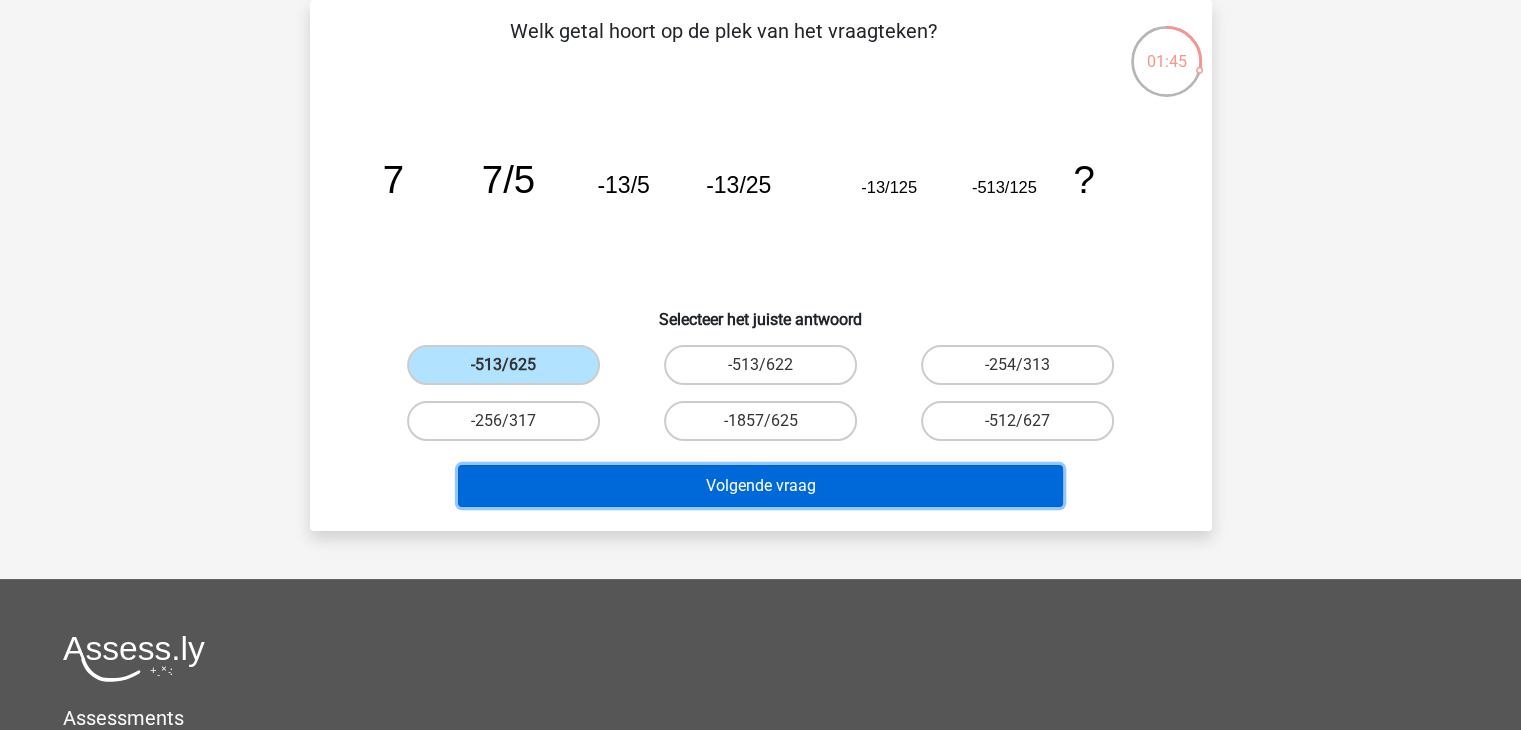 click on "Volgende vraag" at bounding box center [760, 486] 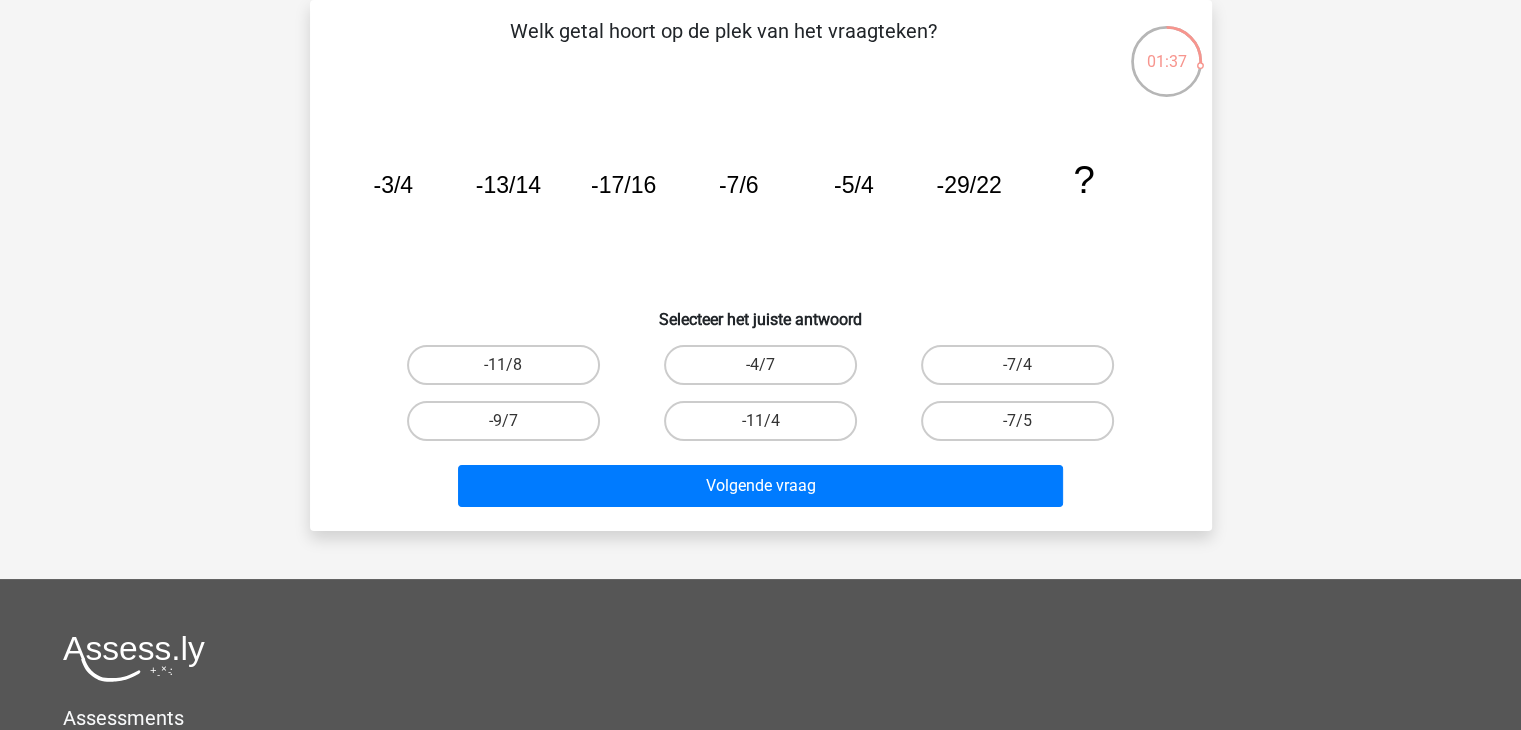 scroll, scrollTop: 0, scrollLeft: 0, axis: both 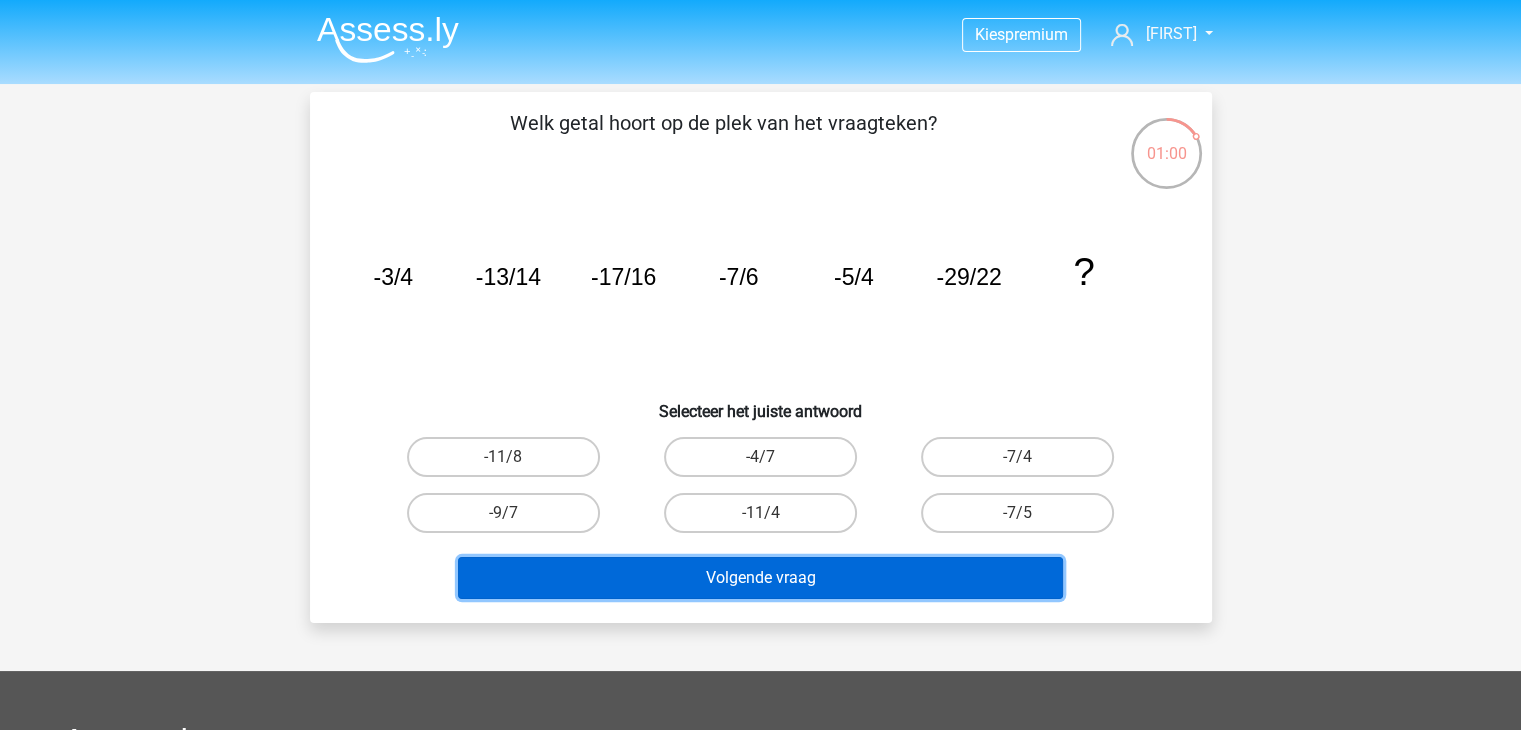 click on "Volgende vraag" at bounding box center (760, 578) 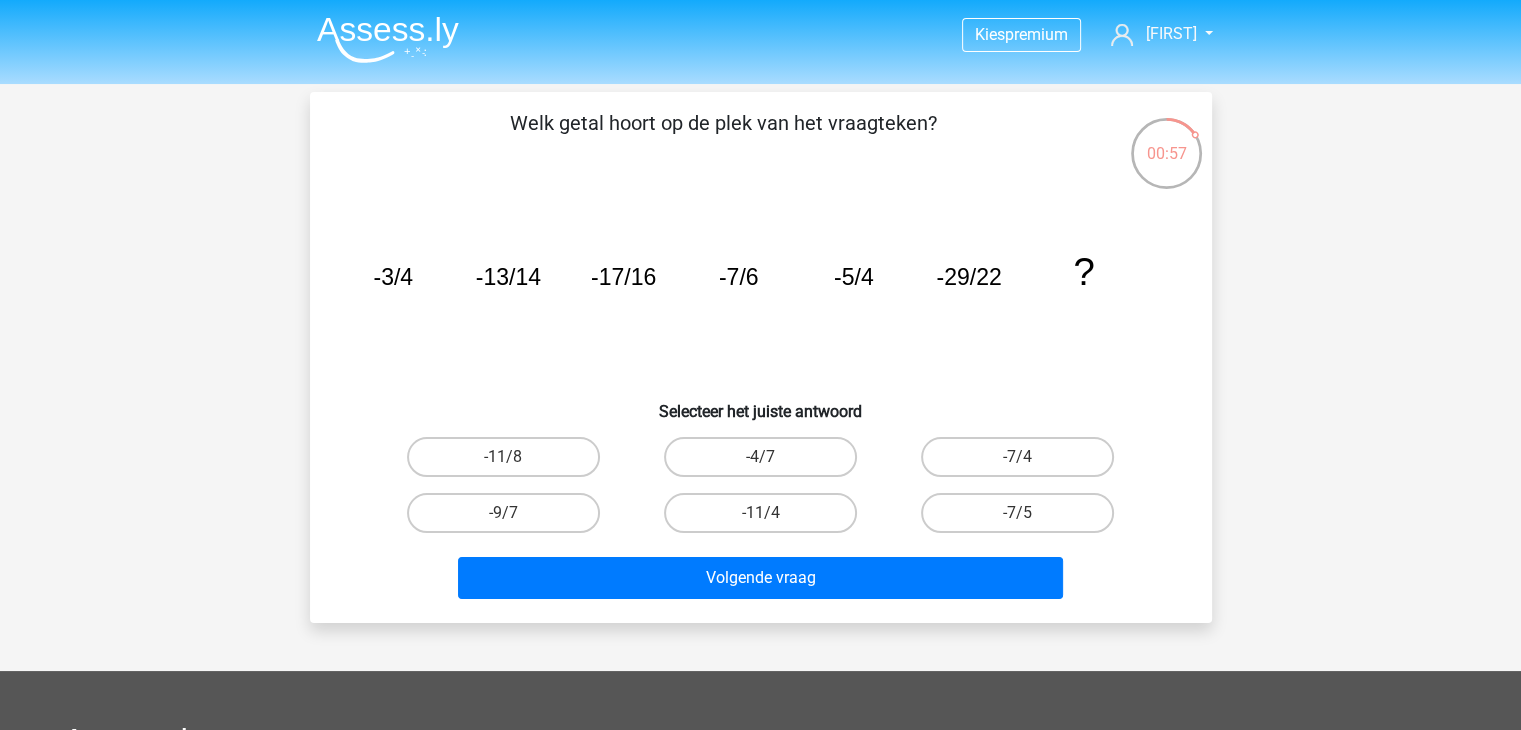click on "image/svg+xml
-3/4
-13/14
-17/16
-7/6
-5/4
-29/22
?" 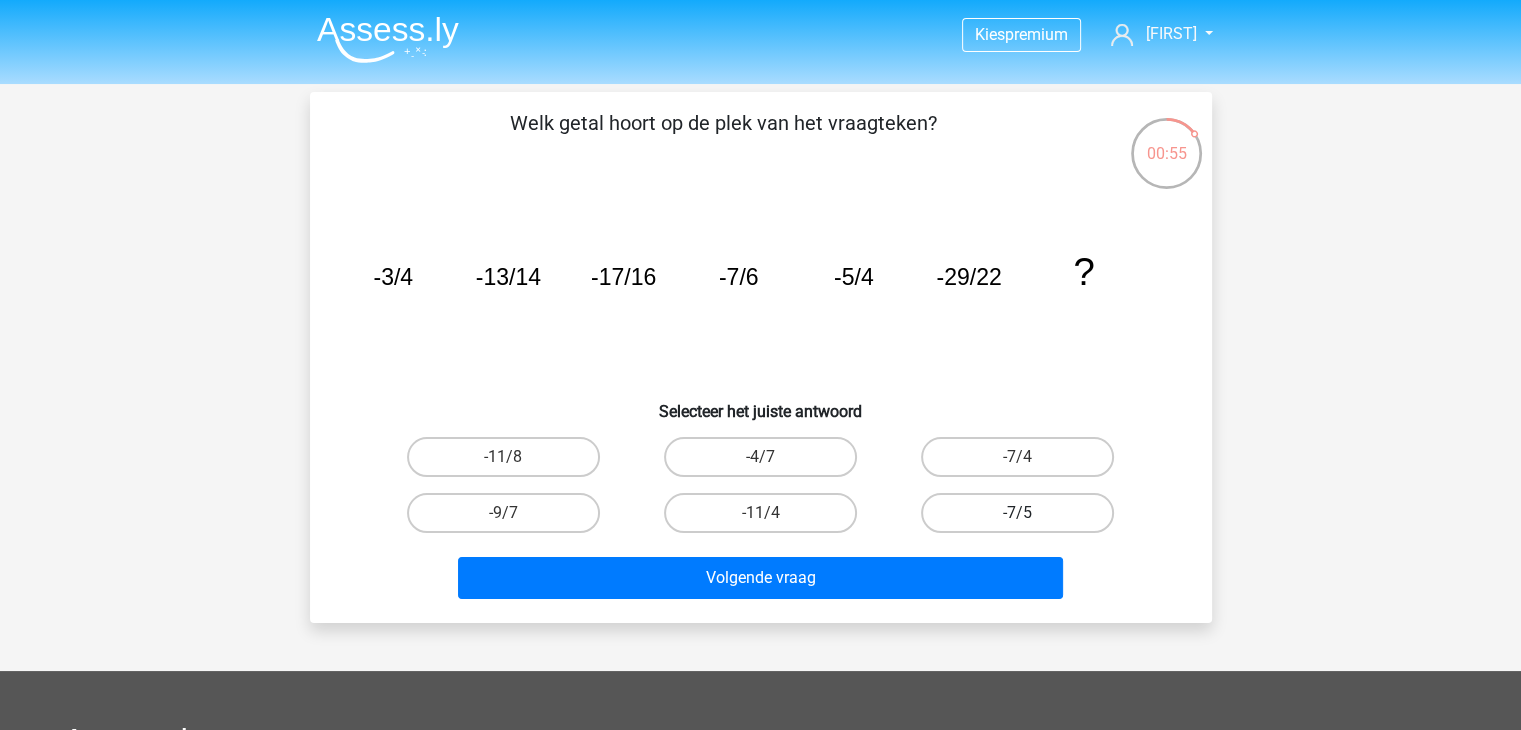 click on "-7/5" at bounding box center (1017, 513) 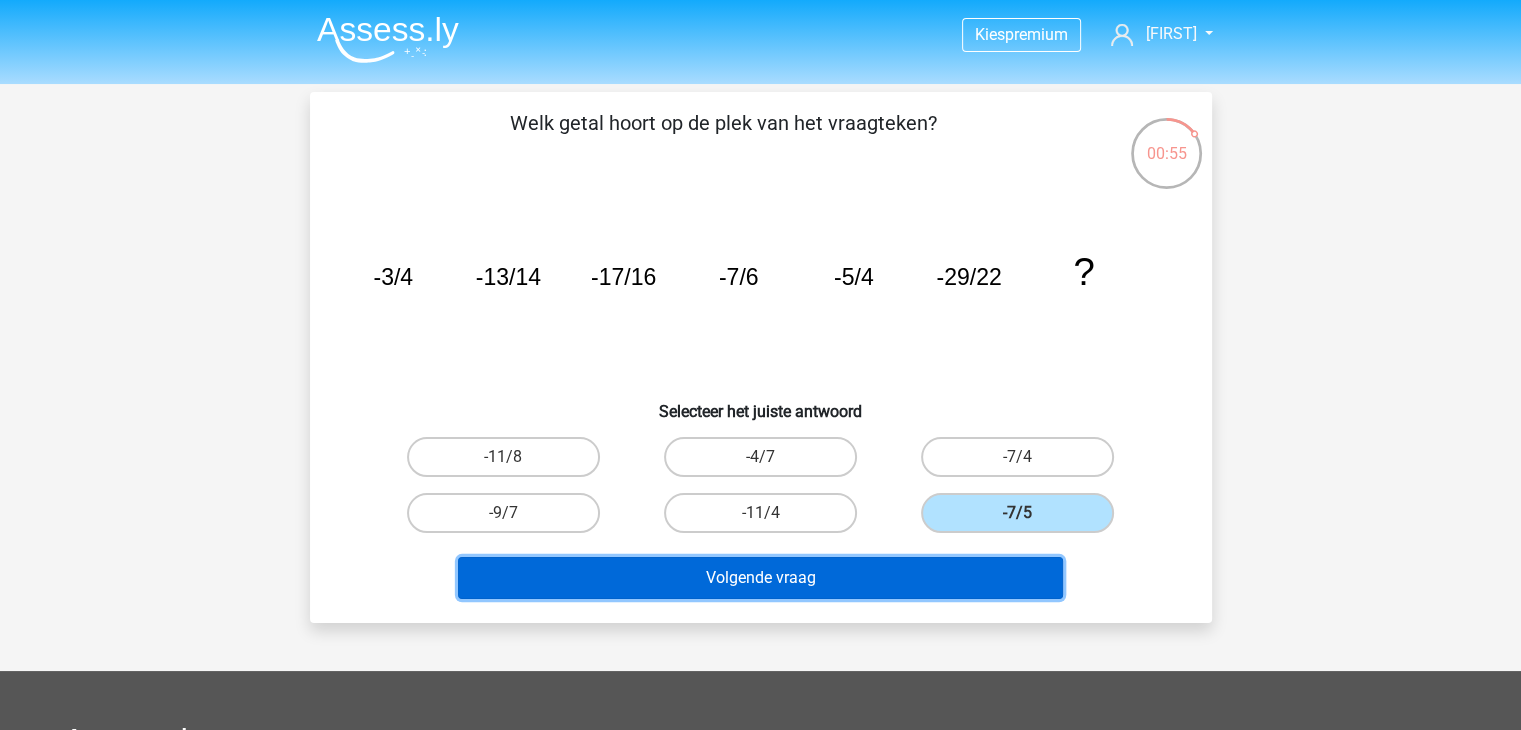 click on "Volgende vraag" at bounding box center [760, 578] 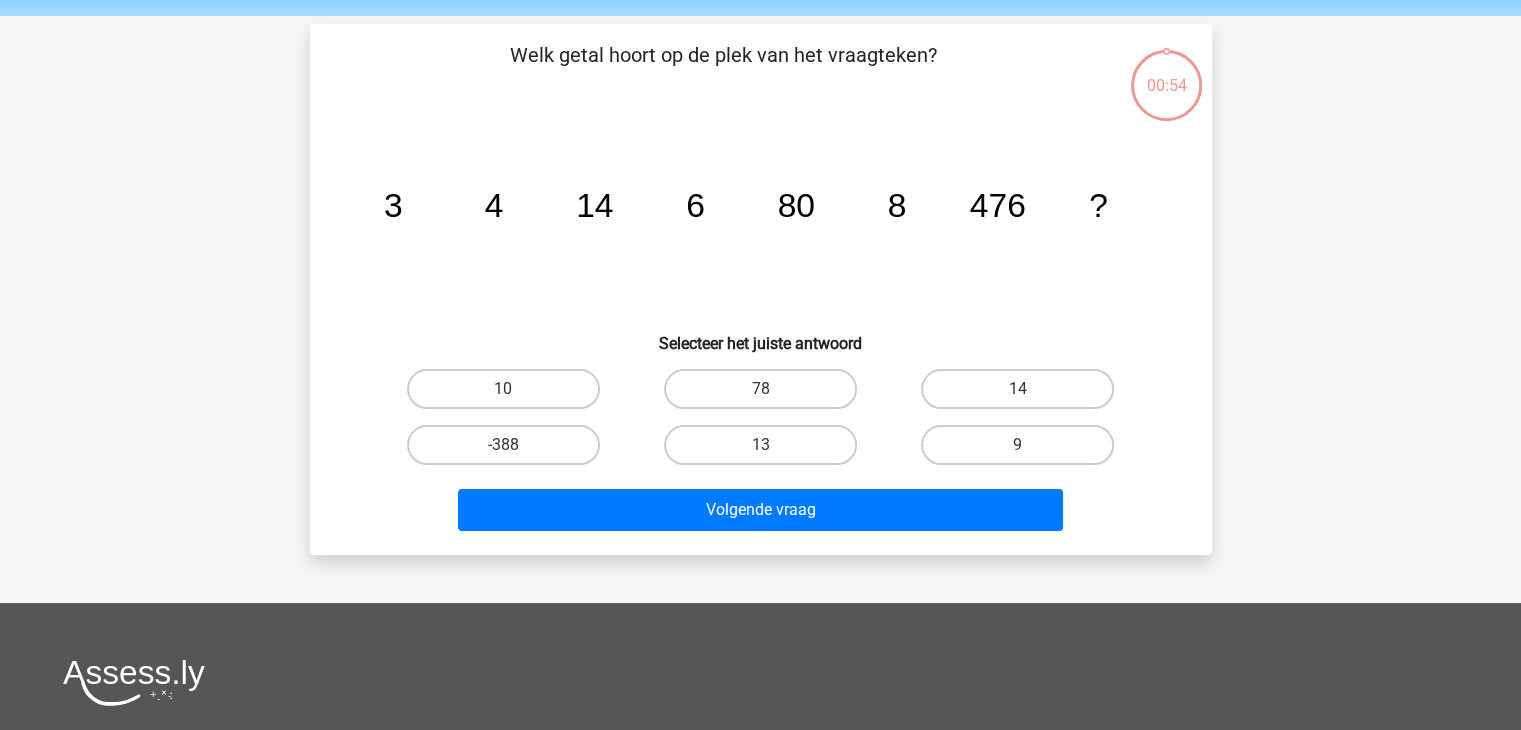 scroll, scrollTop: 92, scrollLeft: 0, axis: vertical 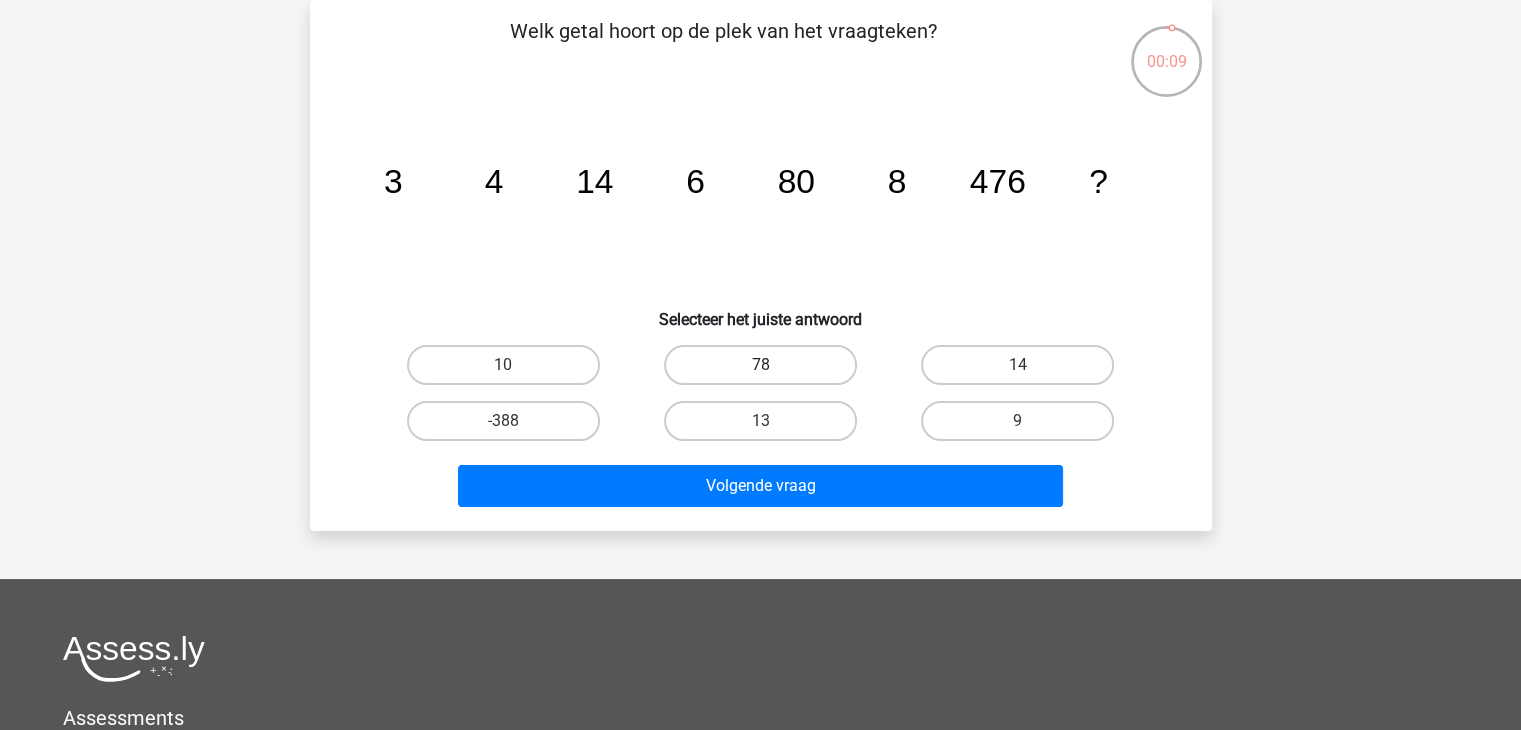 click on "78" at bounding box center [760, 365] 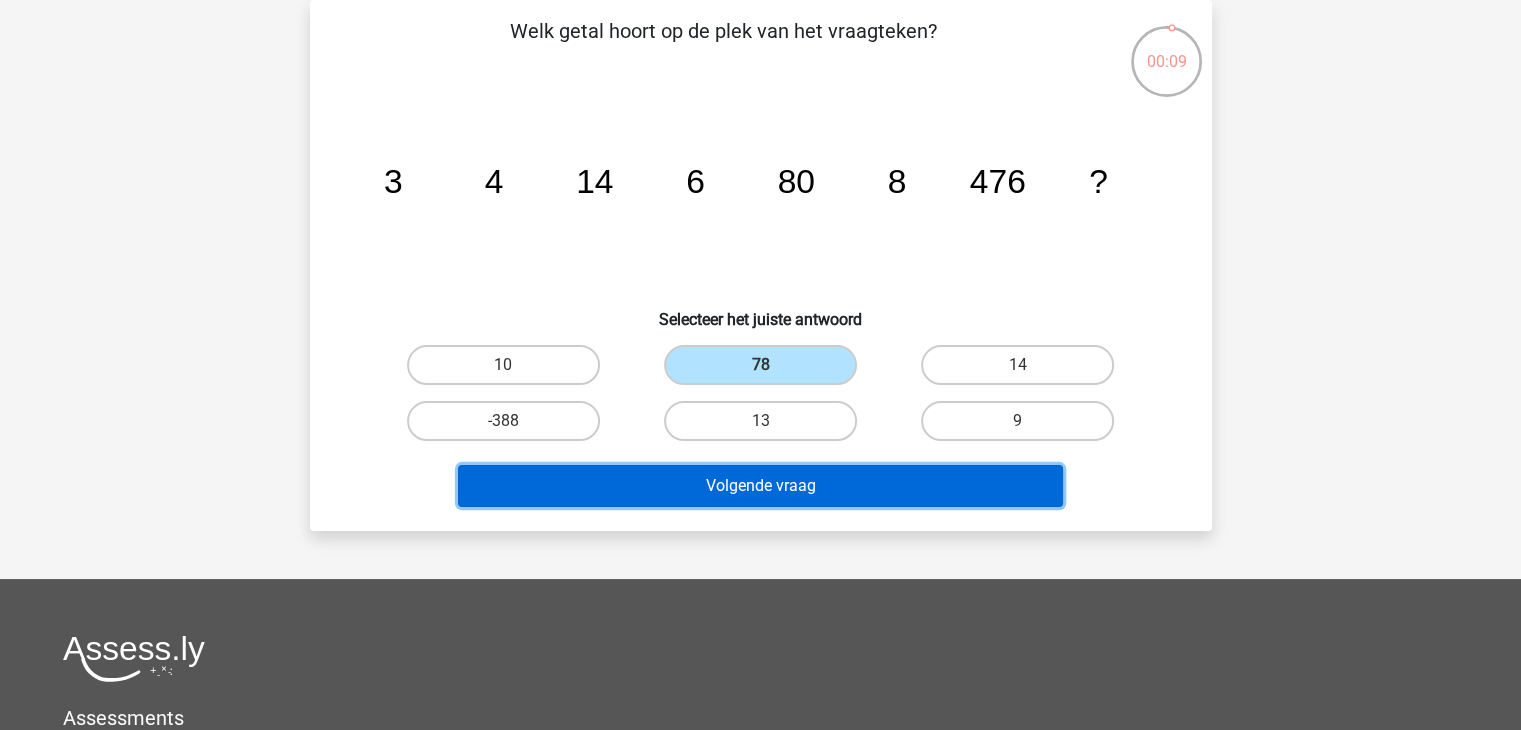 click on "Volgende vraag" at bounding box center (760, 486) 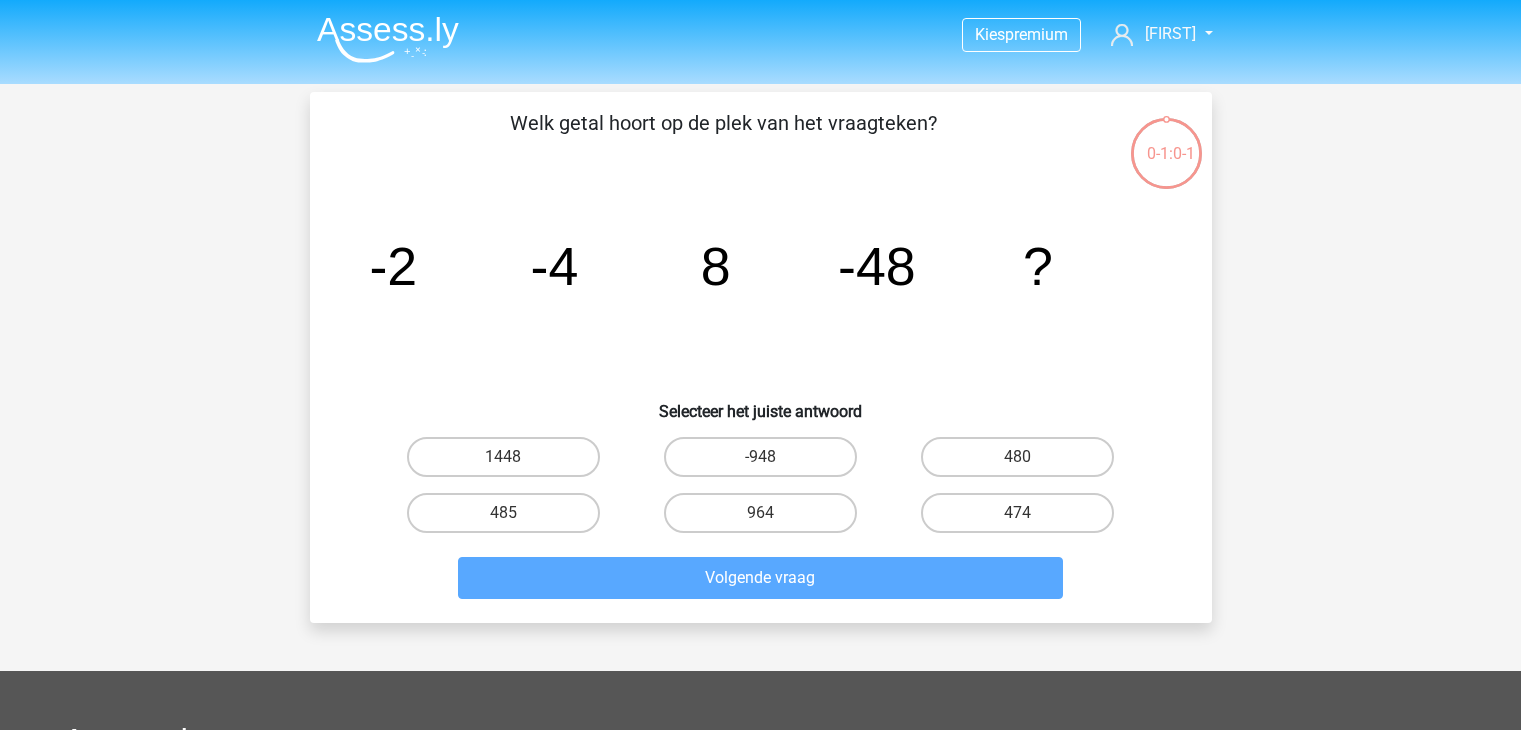 scroll, scrollTop: 92, scrollLeft: 0, axis: vertical 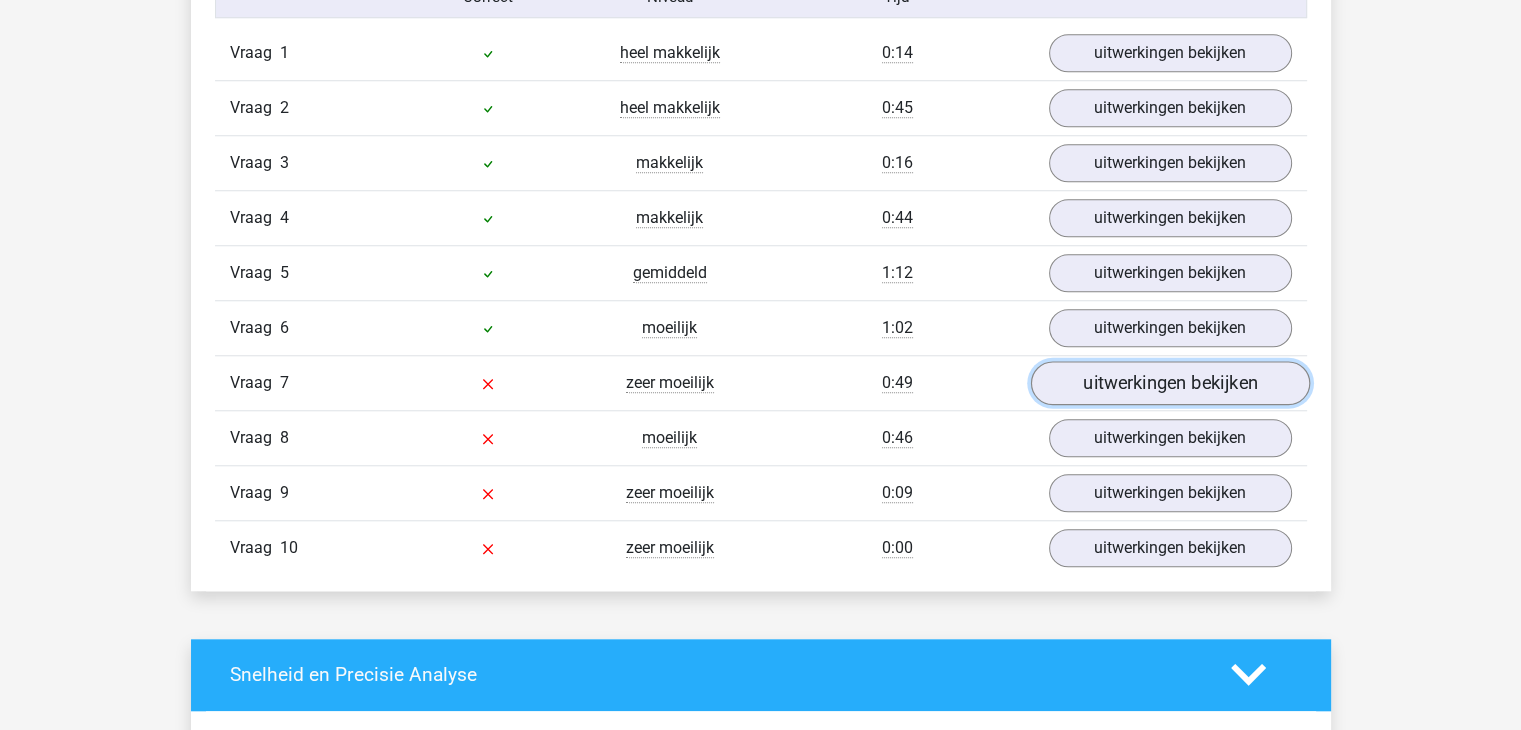 click on "uitwerkingen bekijken" at bounding box center [1169, 383] 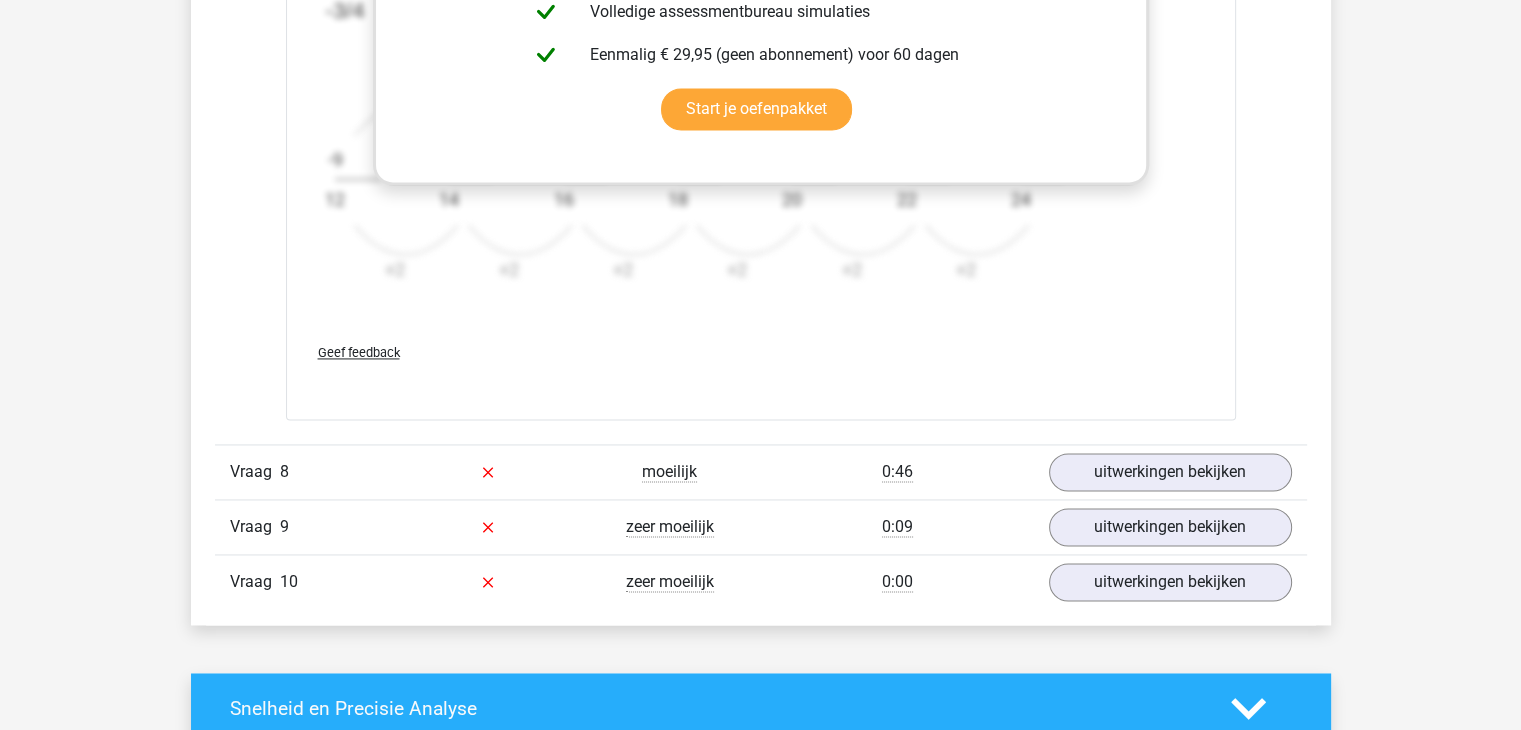 scroll, scrollTop: 3100, scrollLeft: 0, axis: vertical 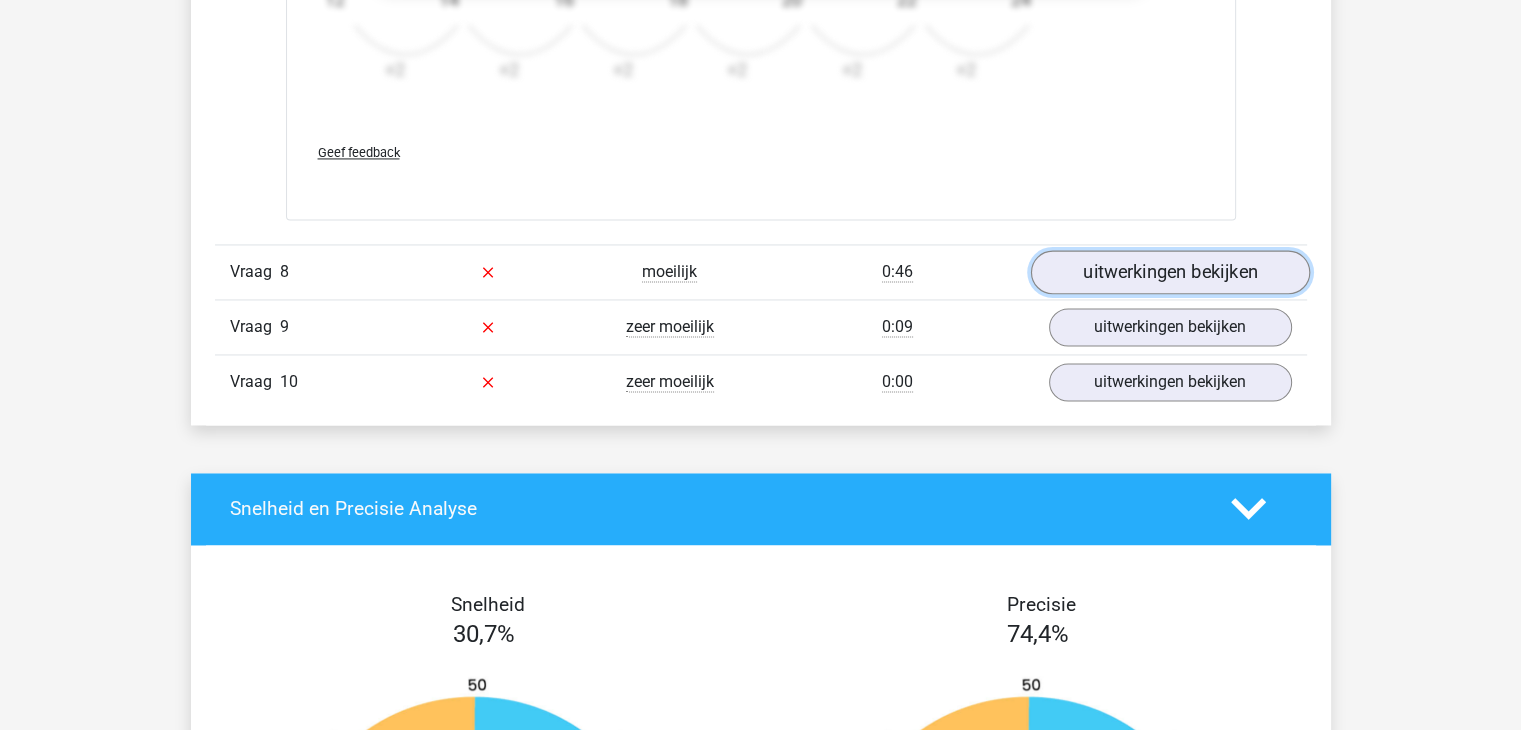 click on "uitwerkingen bekijken" at bounding box center [1169, 272] 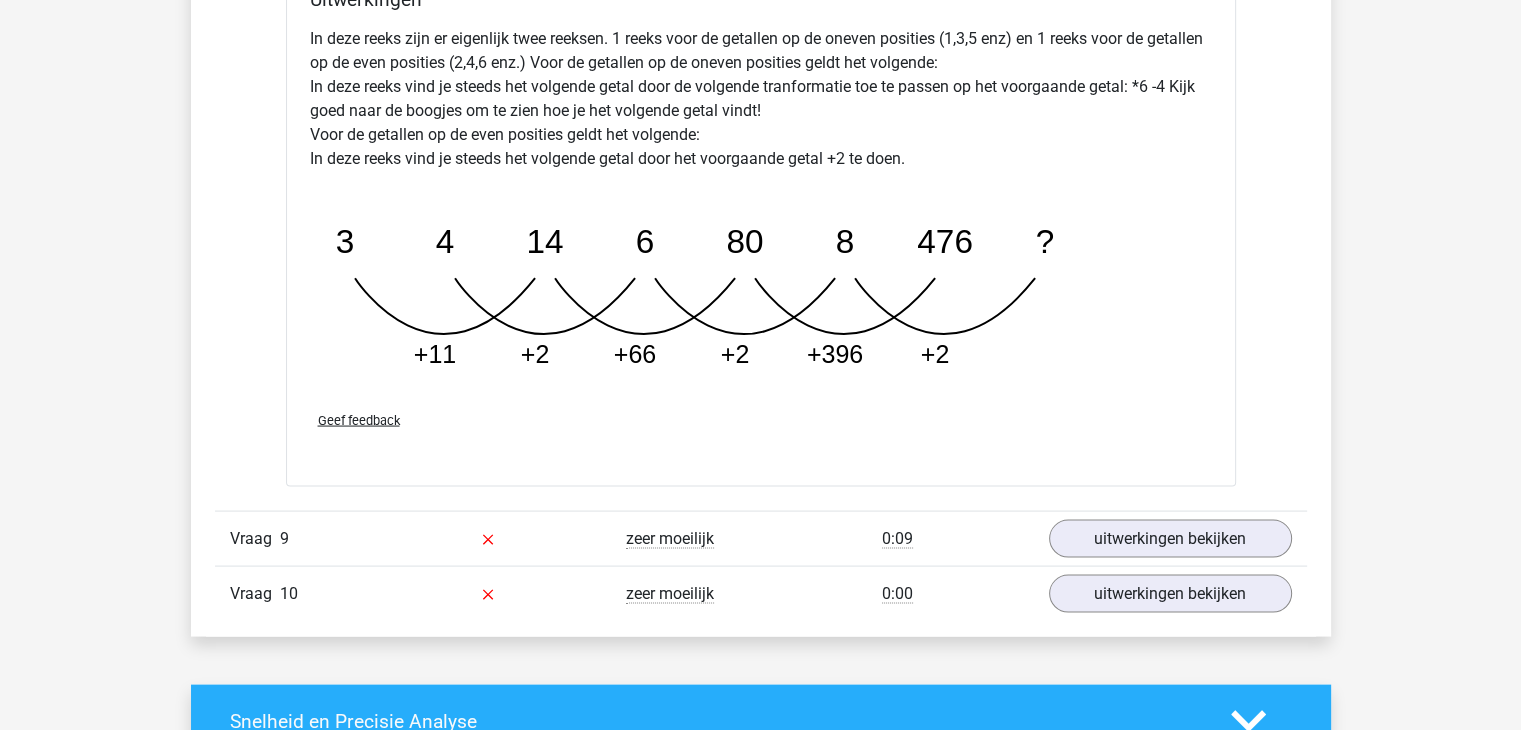 scroll, scrollTop: 4000, scrollLeft: 0, axis: vertical 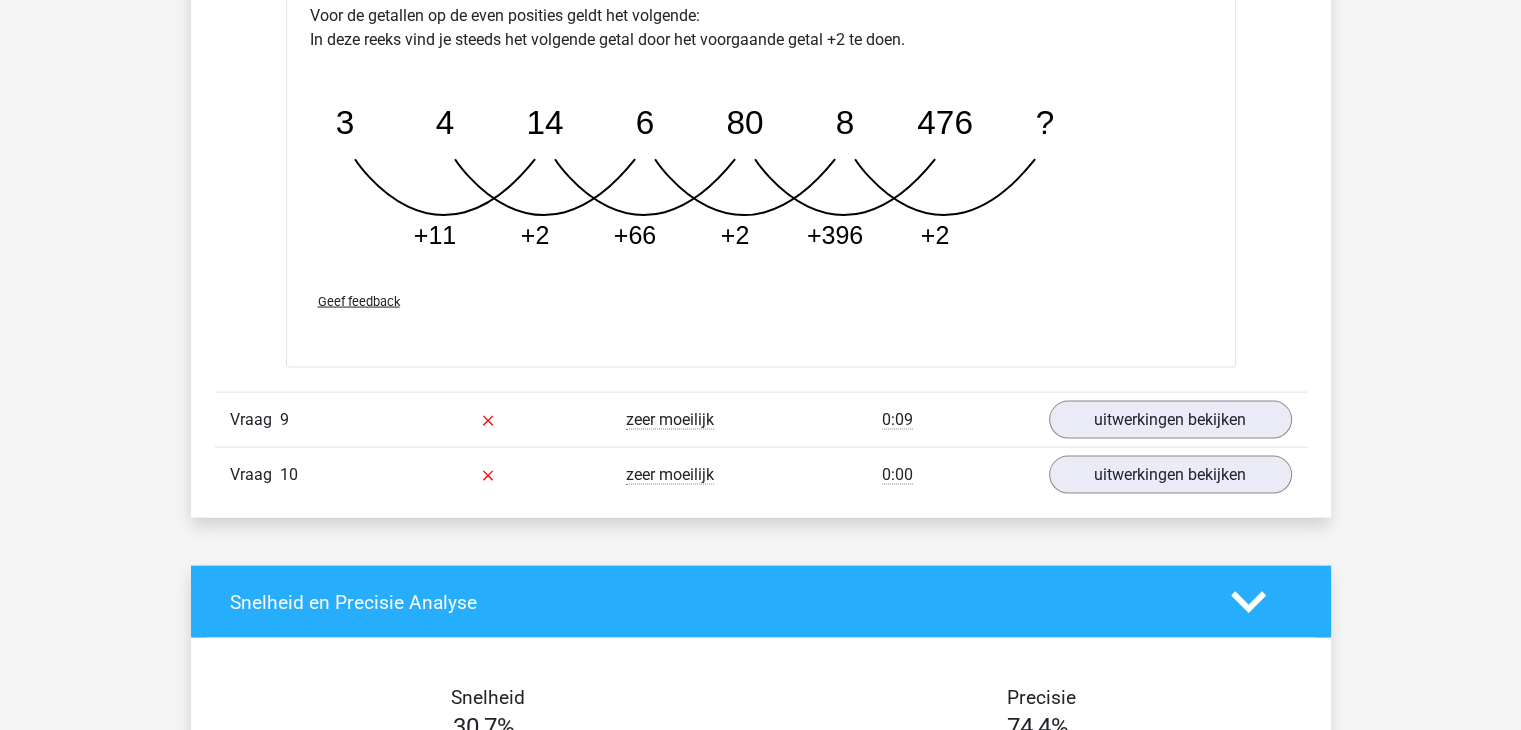 click on "zeer moeilijk" at bounding box center (670, 420) 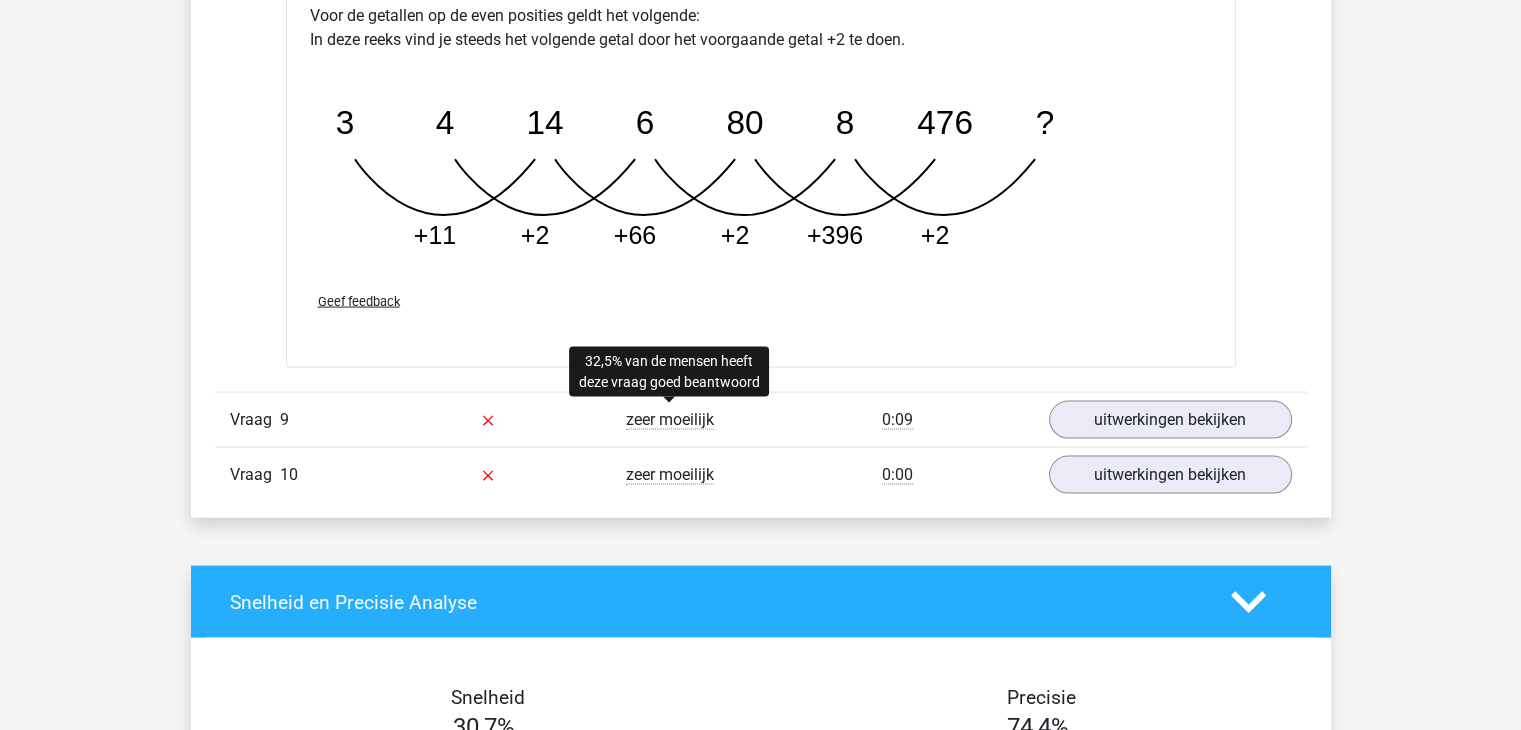 click on "zeer moeilijk" at bounding box center [670, 420] 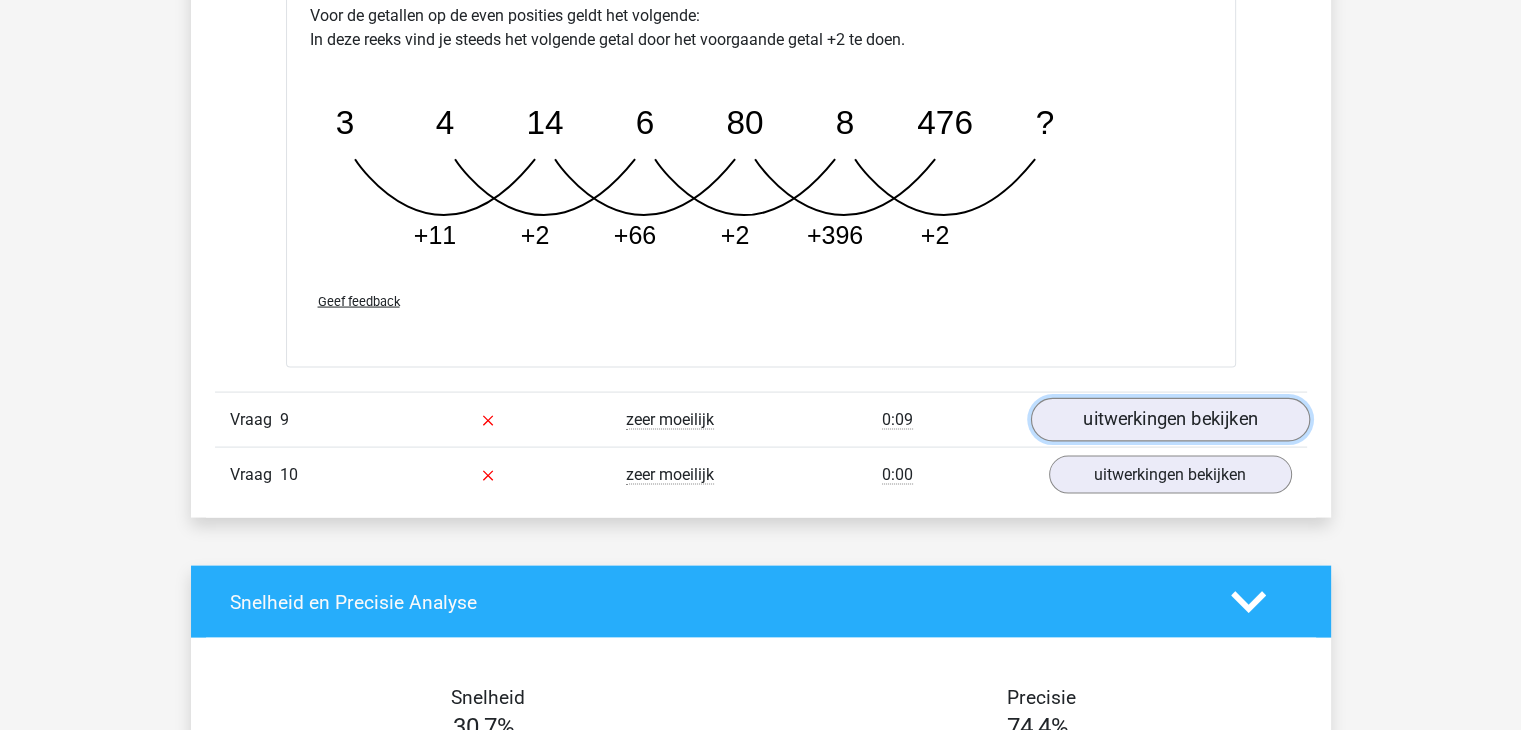 click on "uitwerkingen bekijken" at bounding box center (1169, 421) 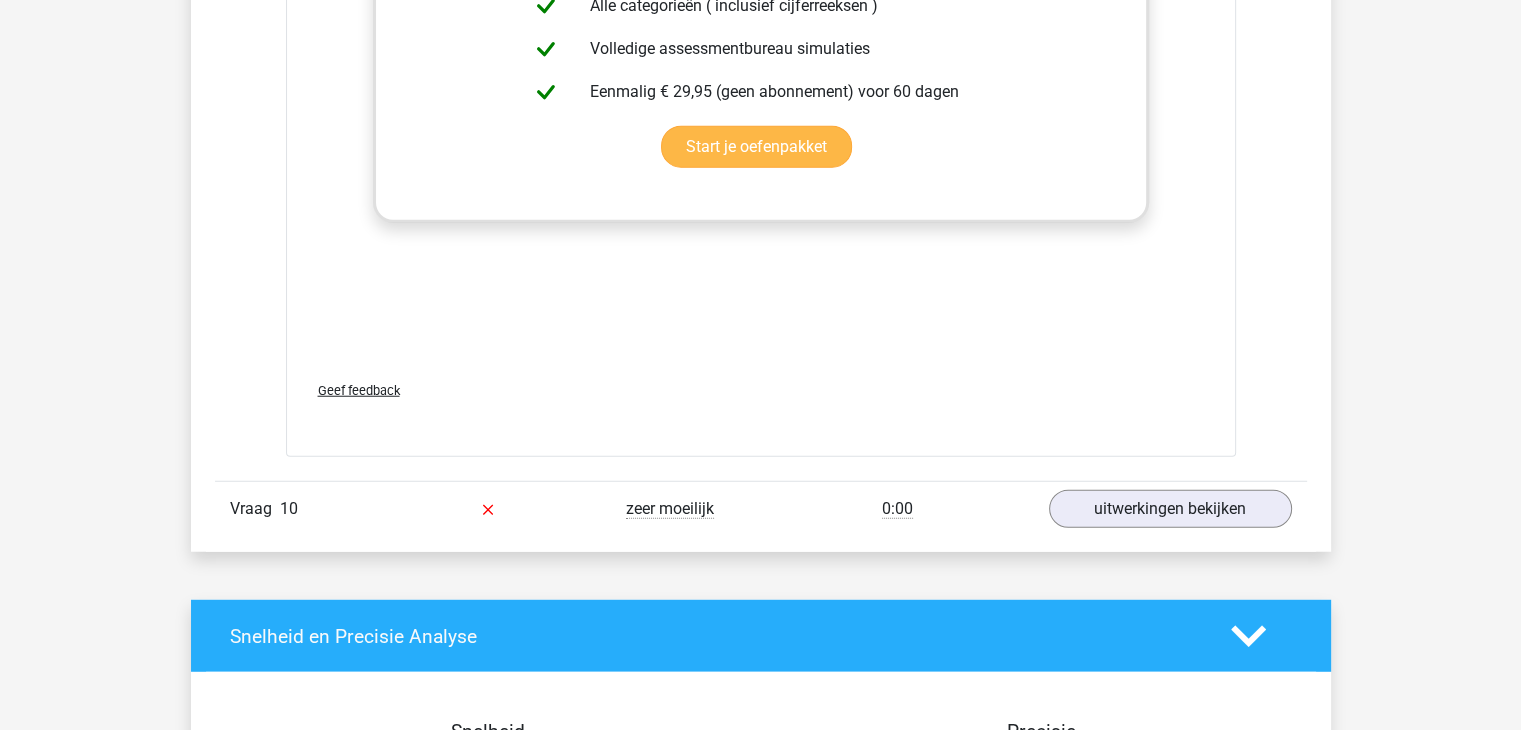 scroll, scrollTop: 5400, scrollLeft: 0, axis: vertical 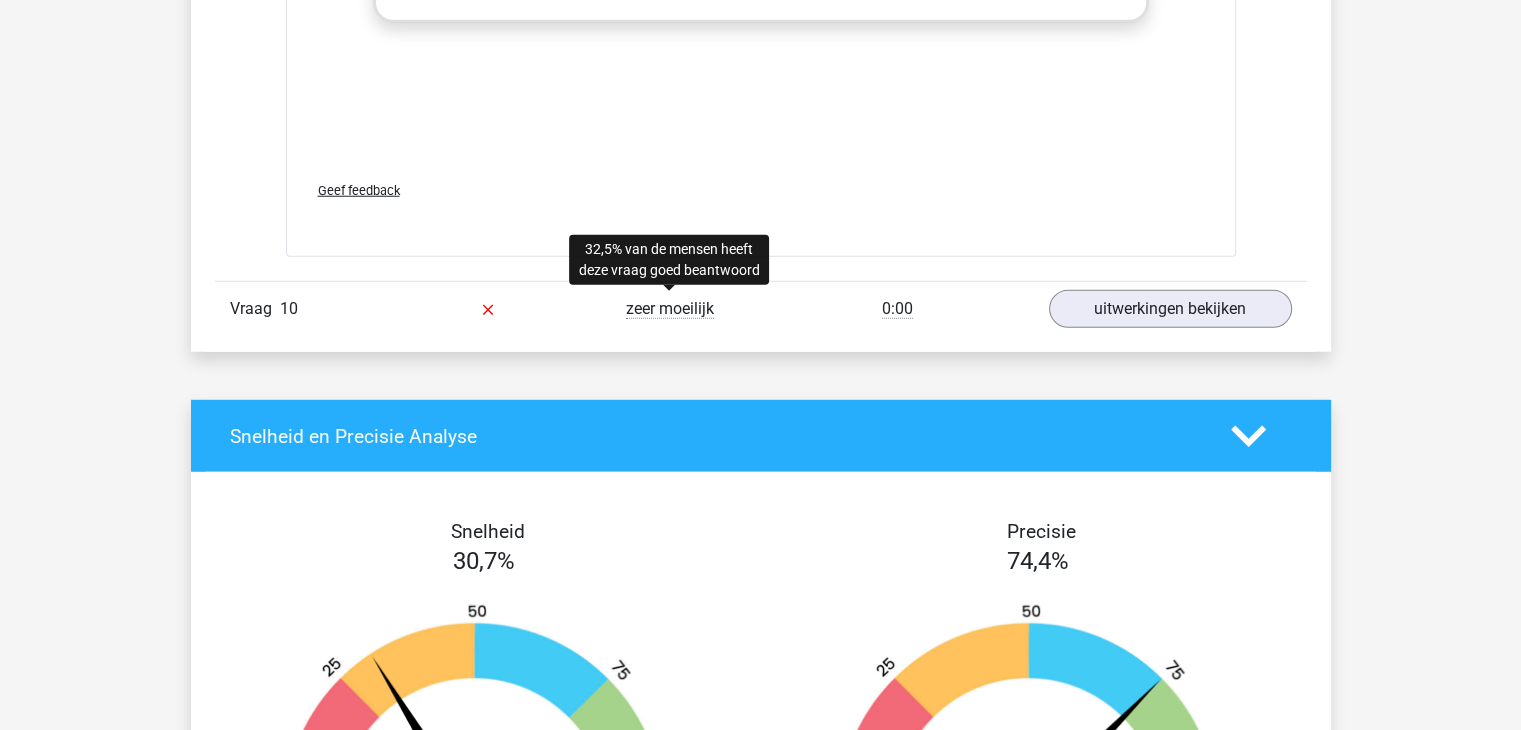 click on "zeer moeilijk" at bounding box center [670, 309] 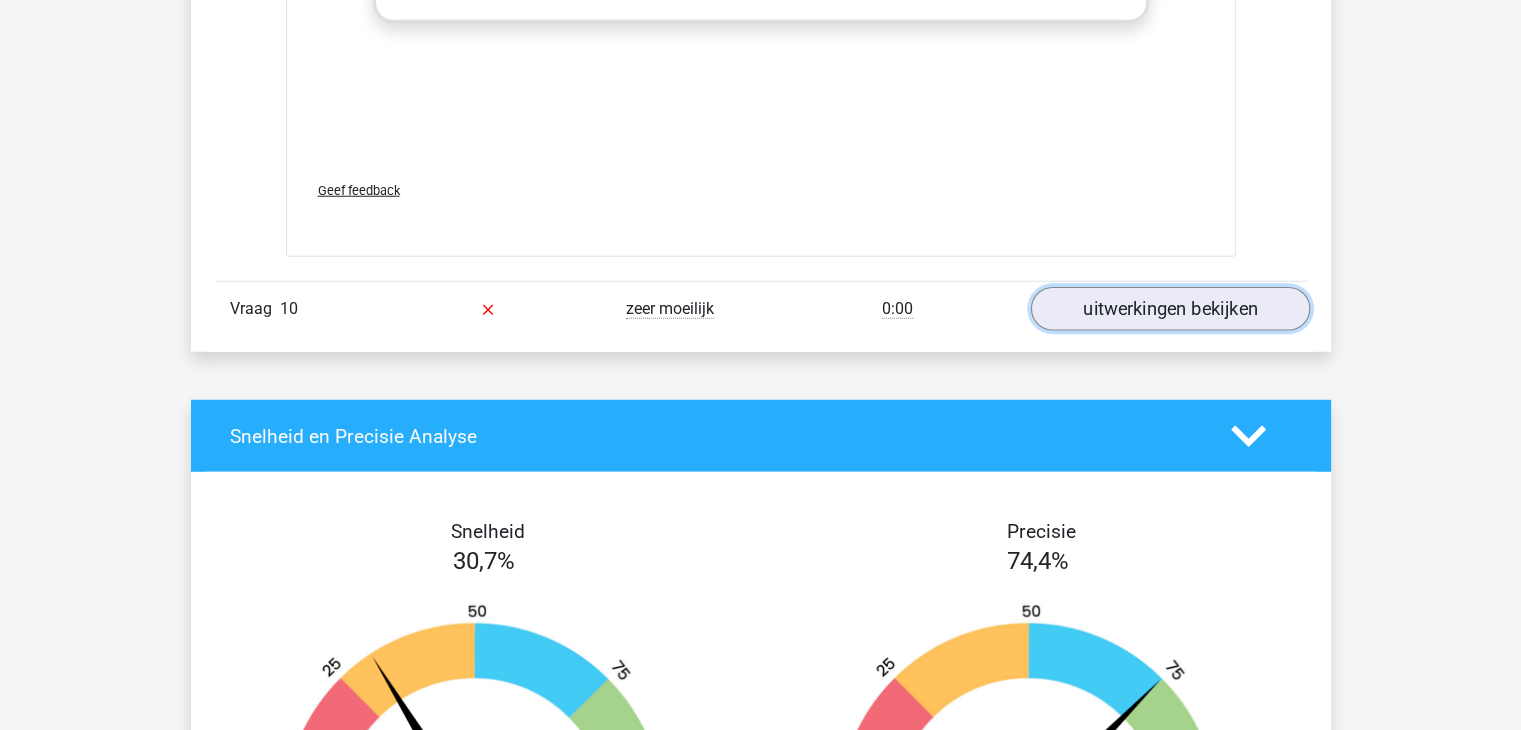 click on "uitwerkingen bekijken" at bounding box center (1169, 309) 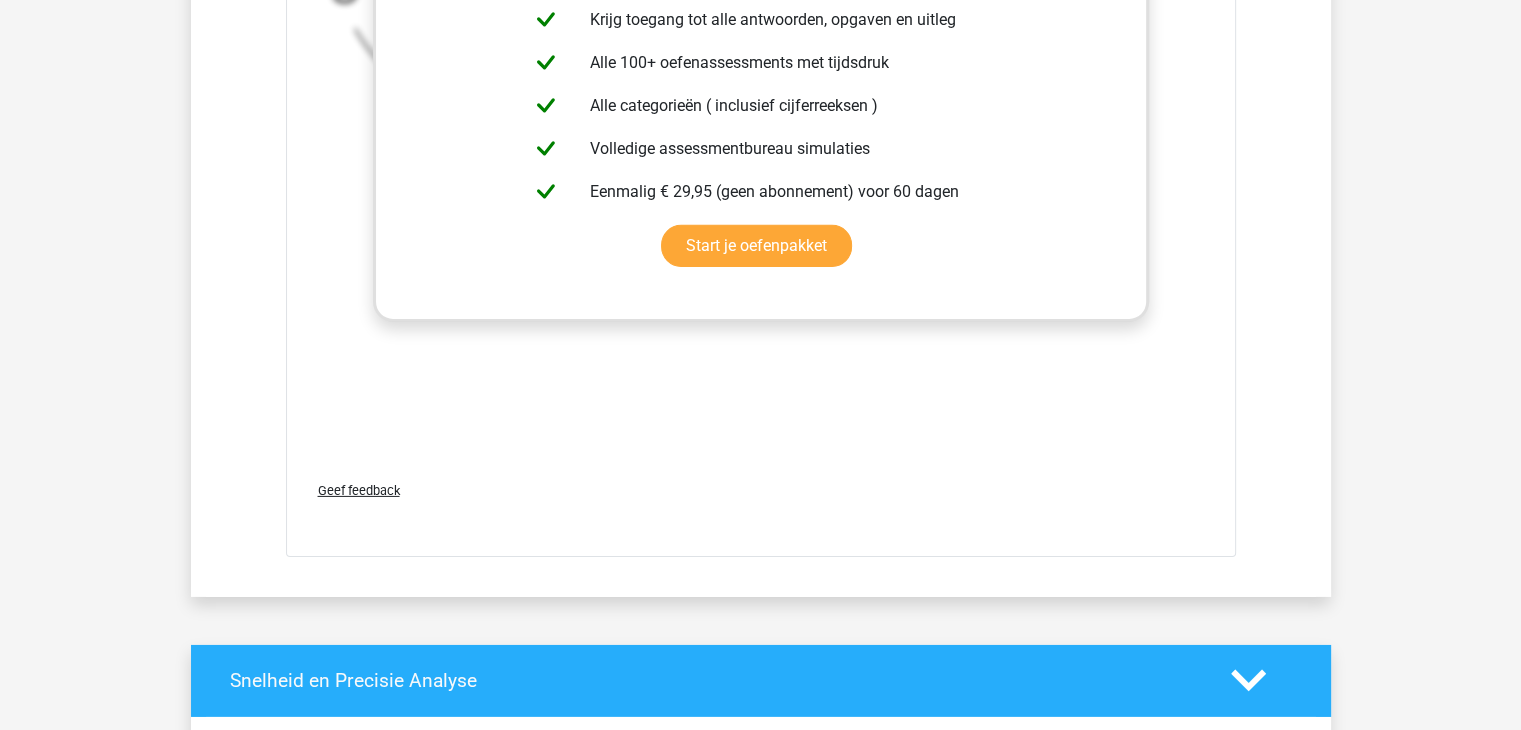 scroll, scrollTop: 6500, scrollLeft: 0, axis: vertical 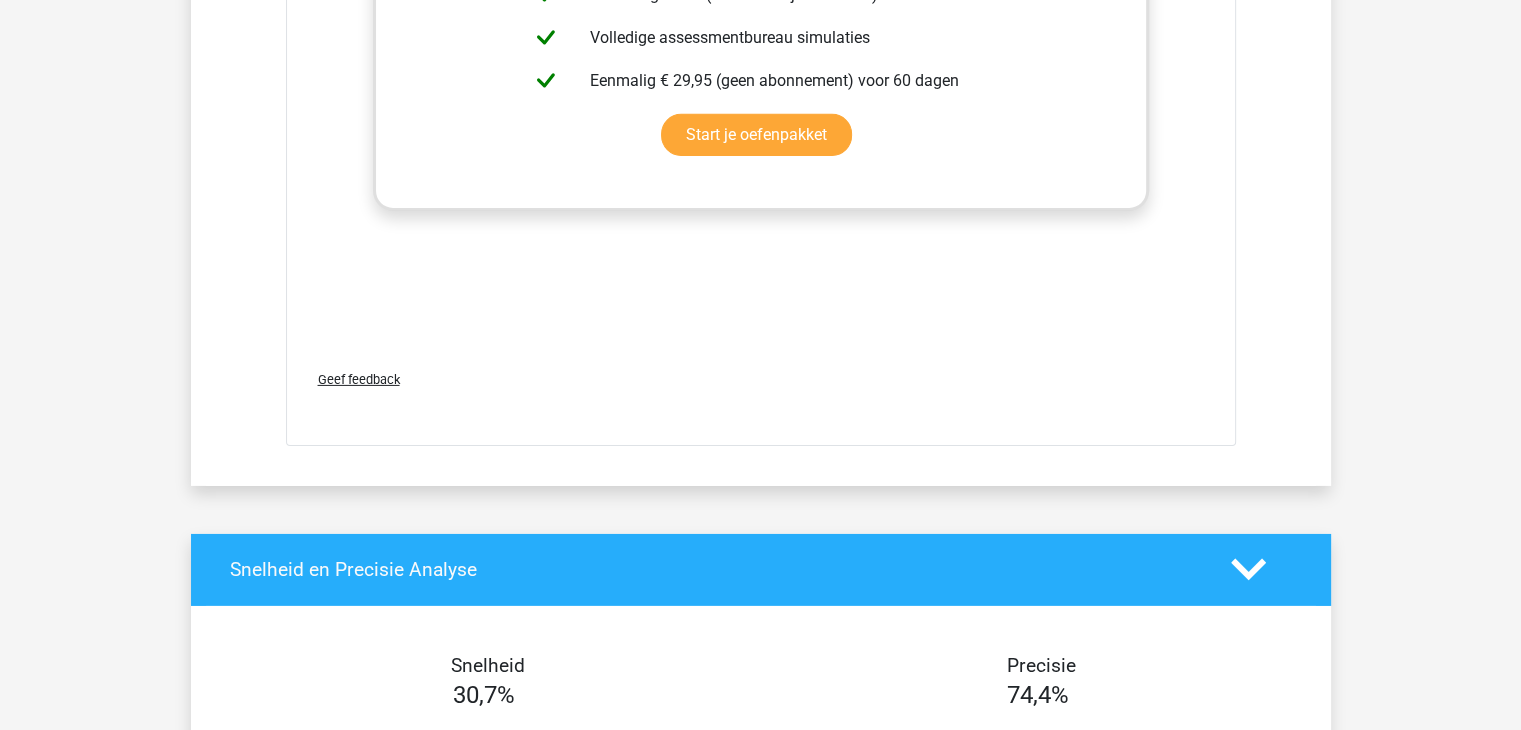 click on "In deze reeks vind je steeds het volgende getal door de volgende tranformatie toe te passen op het voorgaande getal: *3 -1 Kijk goed naar de boogjes om te zien hoe je het volgende getal vindt!
image/svg+xml
5
14
41
122
?
+9
+27
+81
+243
*3
*3 *3" at bounding box center [761, 54] 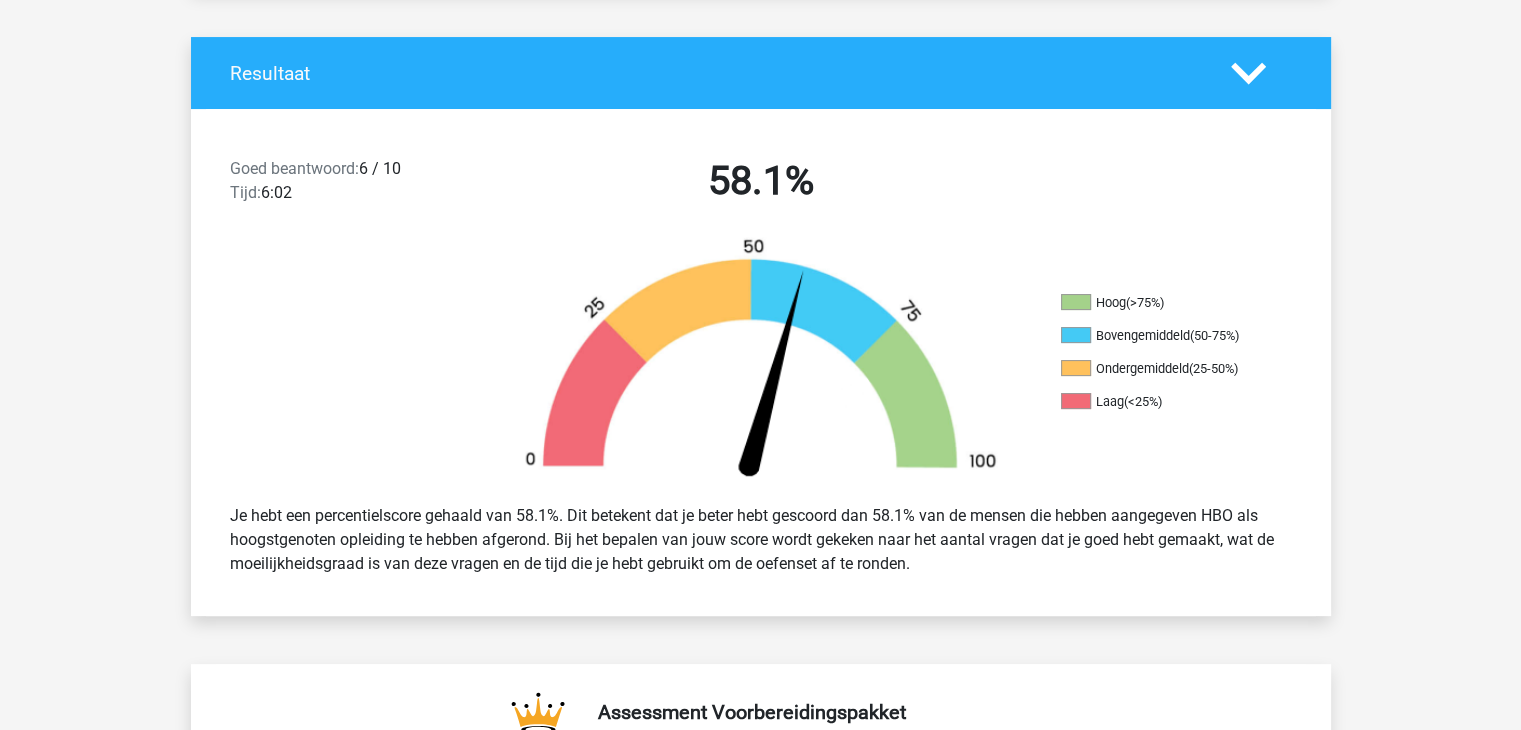 scroll, scrollTop: 400, scrollLeft: 0, axis: vertical 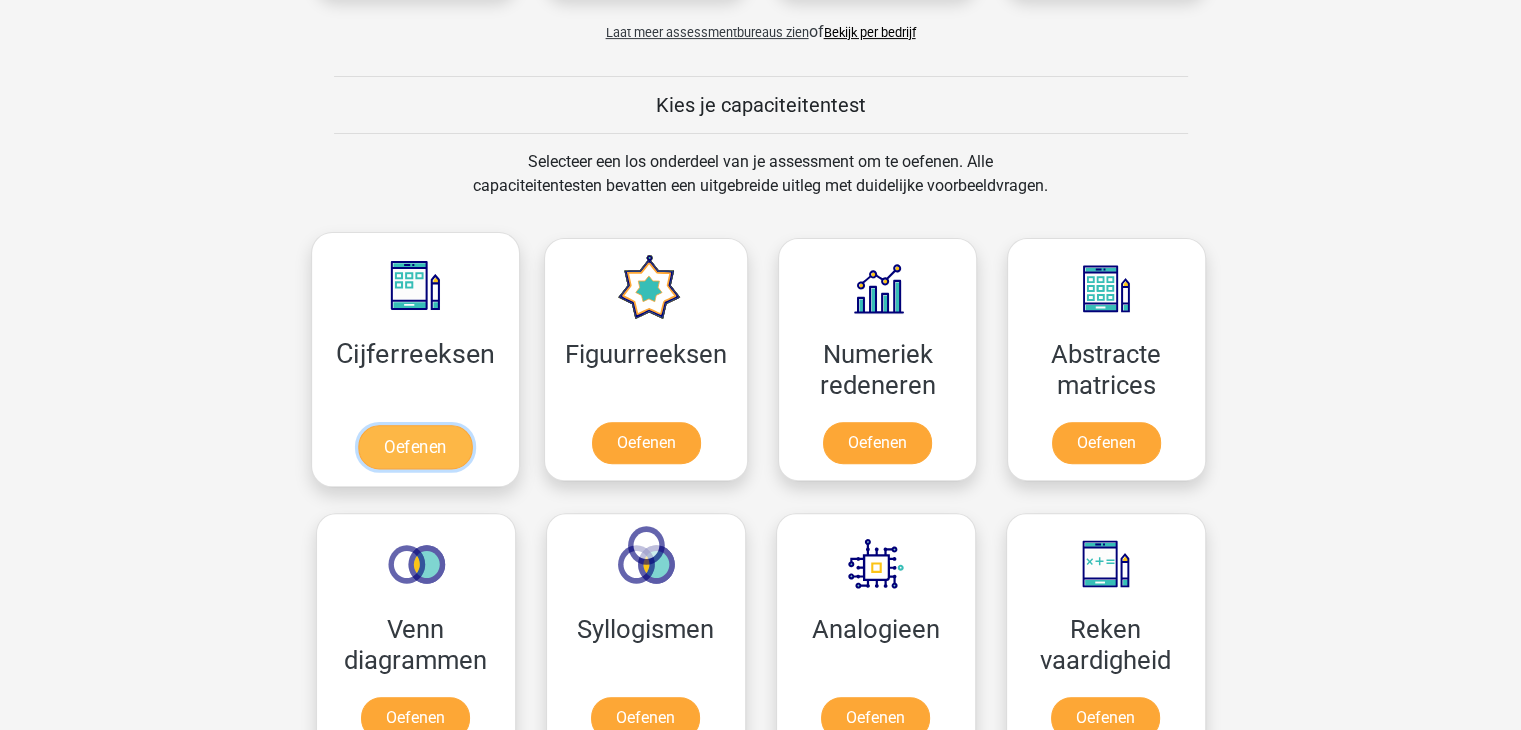 click on "Oefenen" at bounding box center (415, 447) 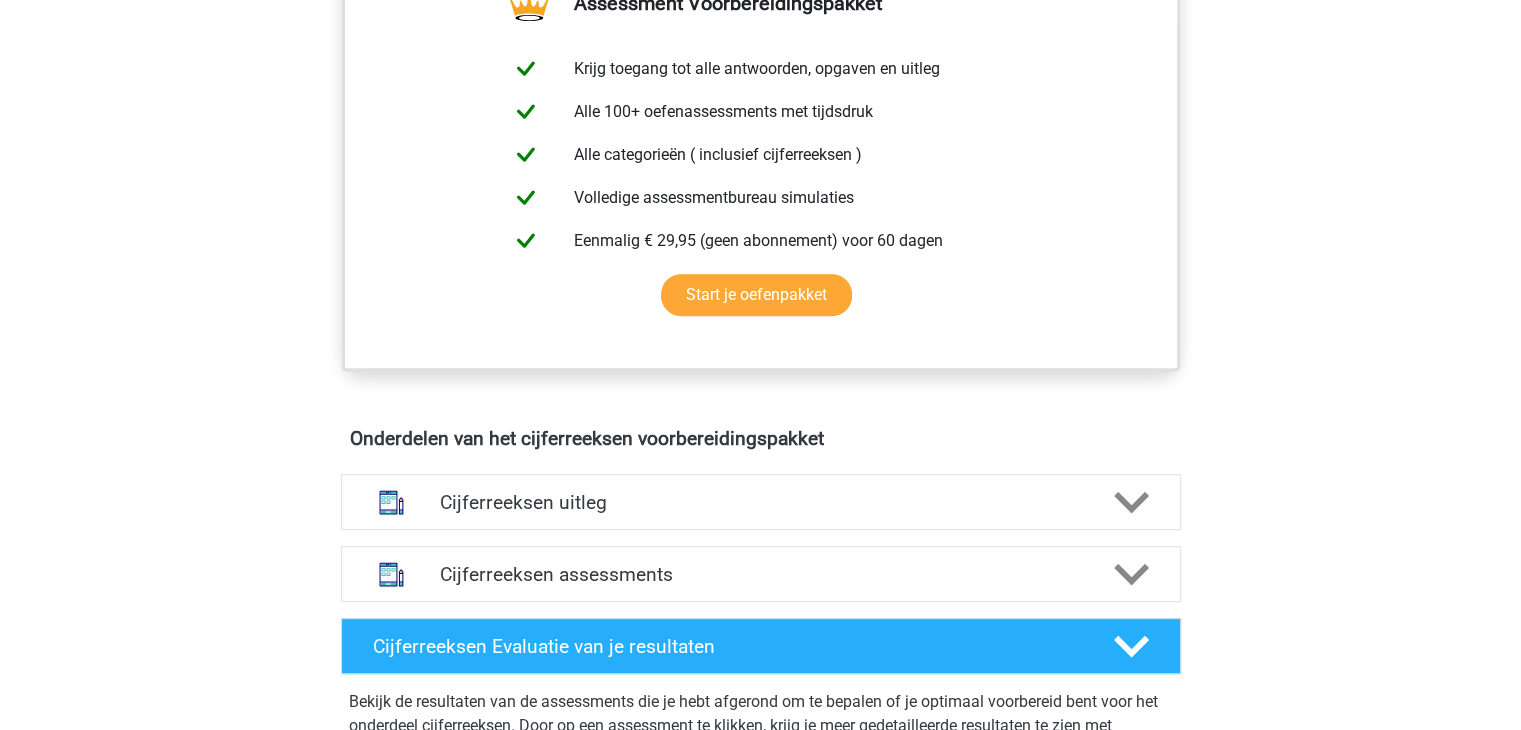 scroll, scrollTop: 800, scrollLeft: 0, axis: vertical 